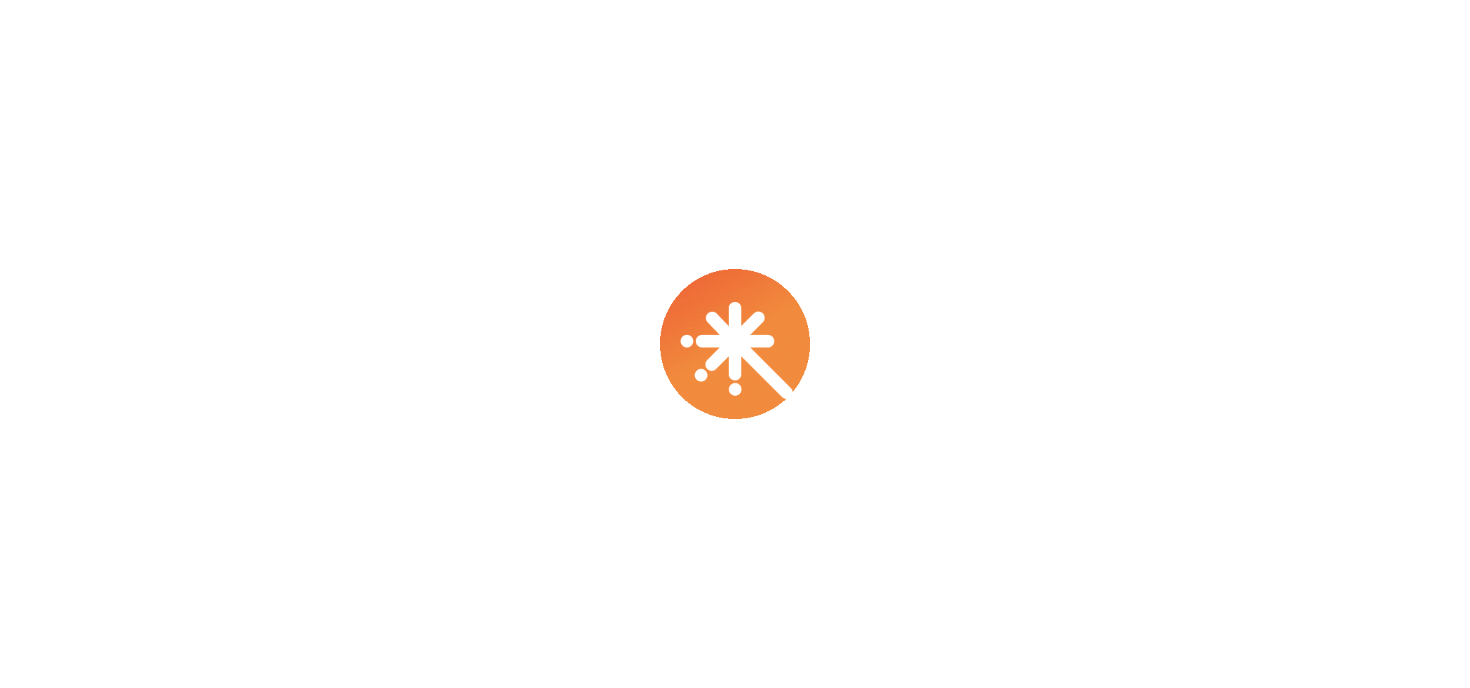 scroll, scrollTop: 0, scrollLeft: 0, axis: both 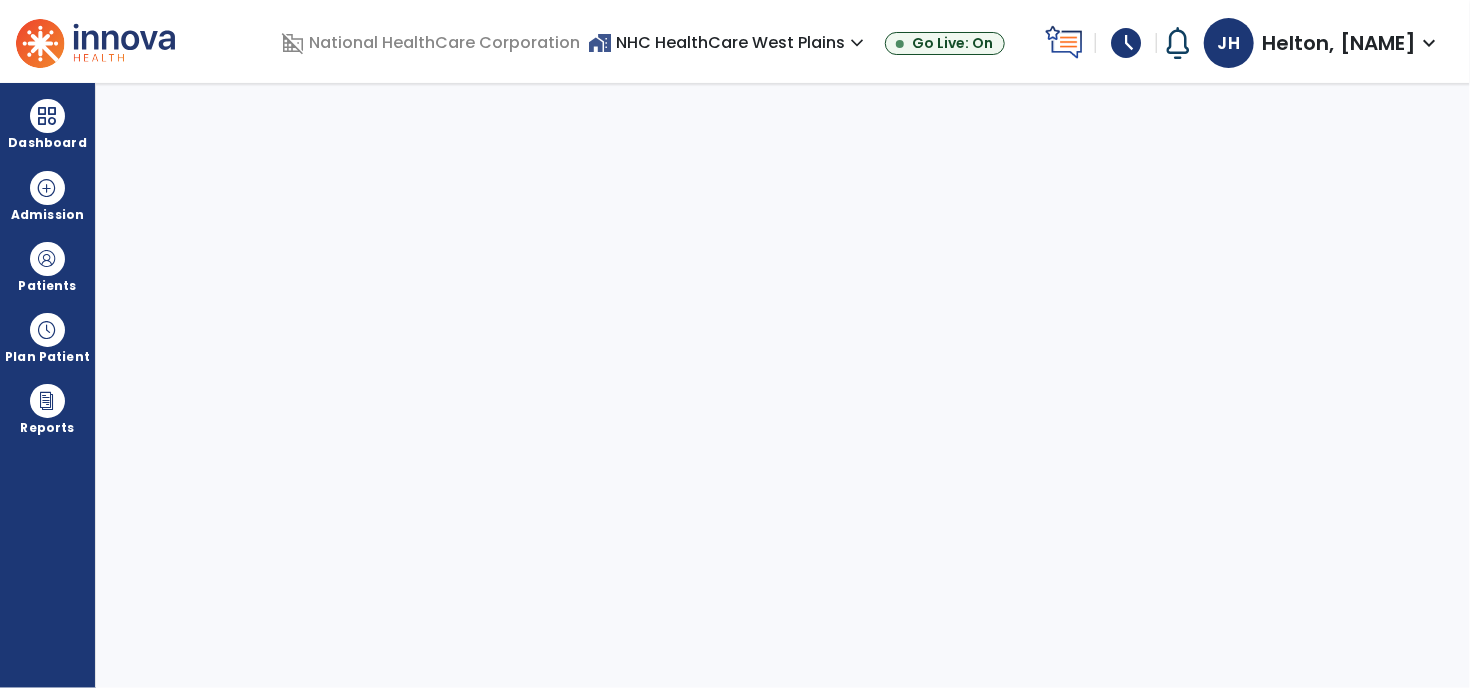 select on "****" 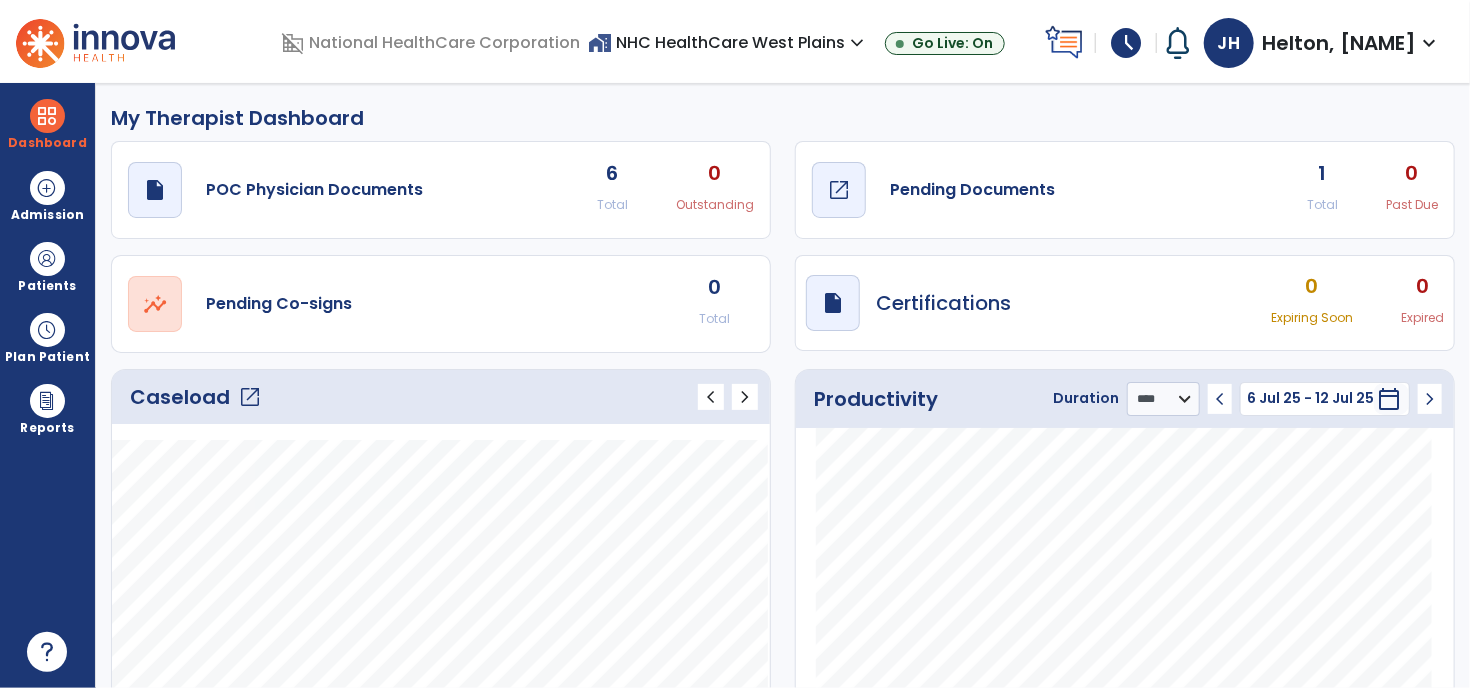 click on "Pending Documents" 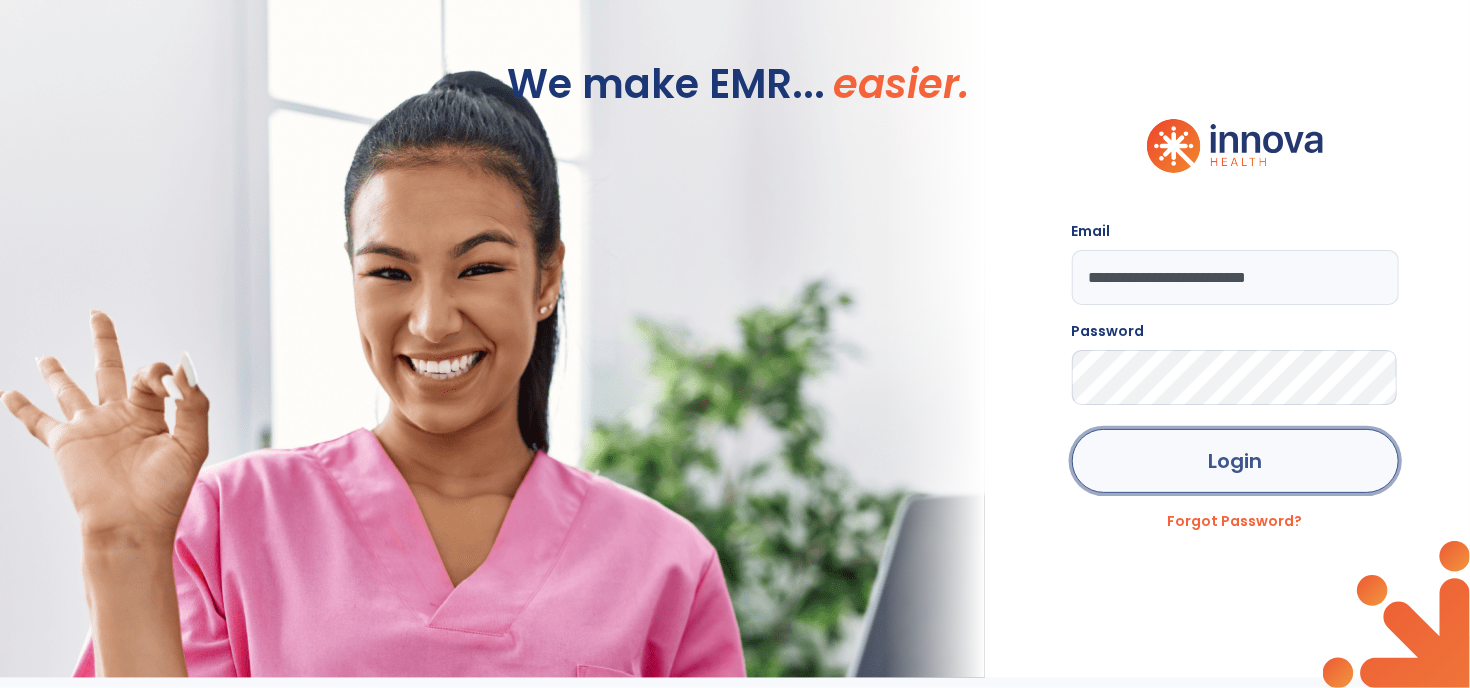 click on "Login" 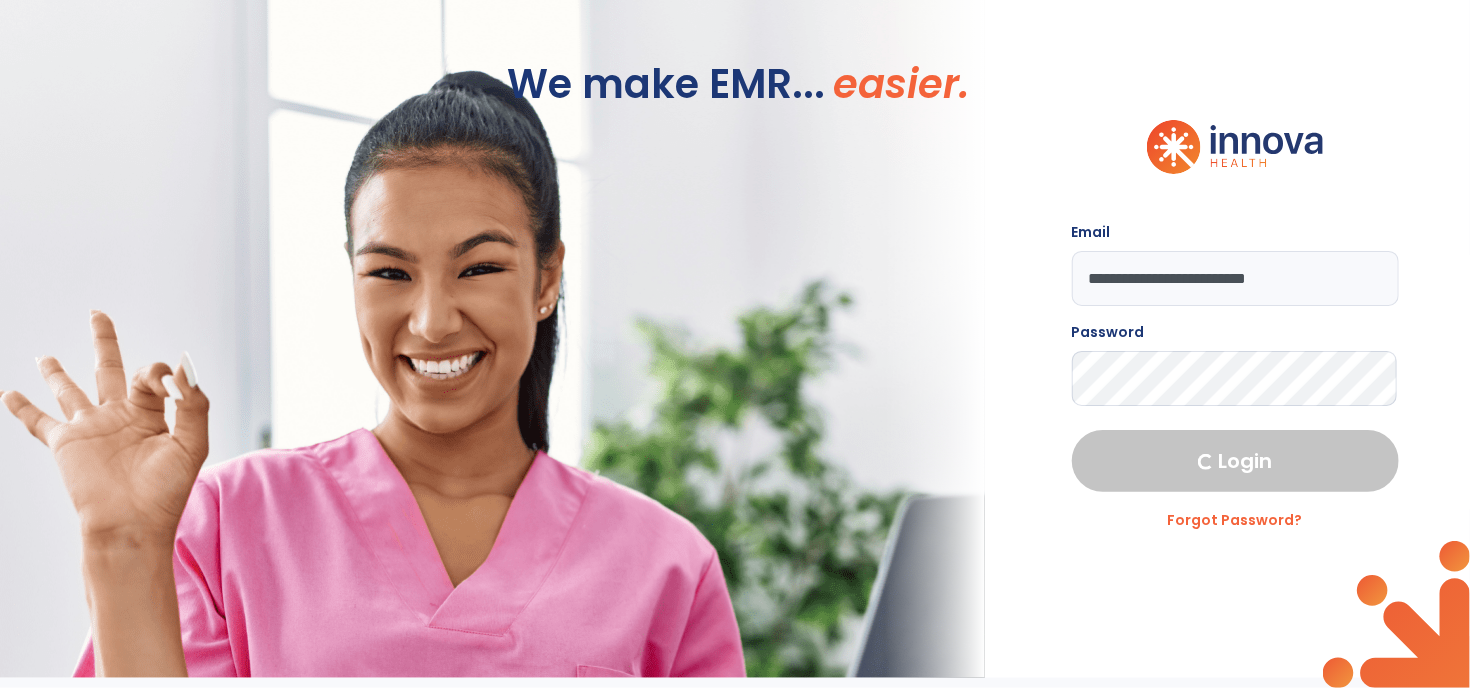 select on "****" 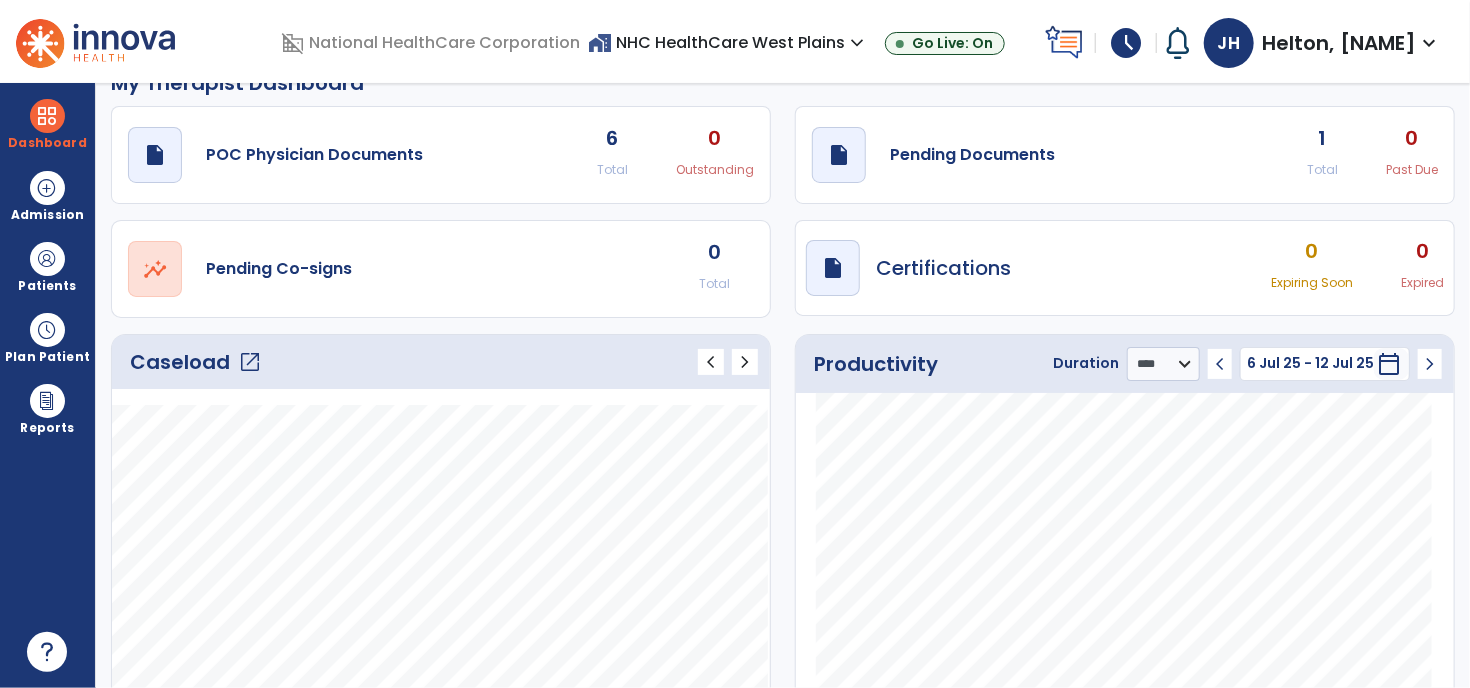 scroll, scrollTop: 0, scrollLeft: 0, axis: both 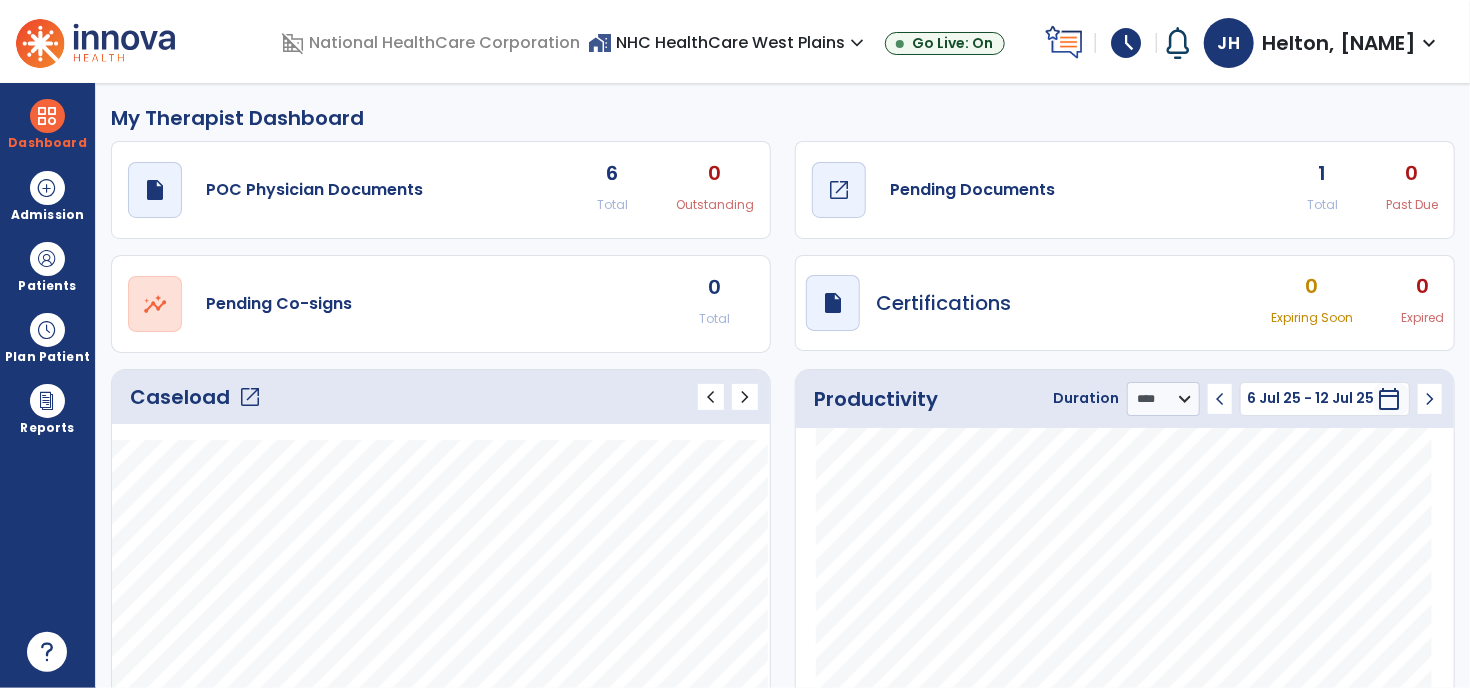 click on "Pending Documents" 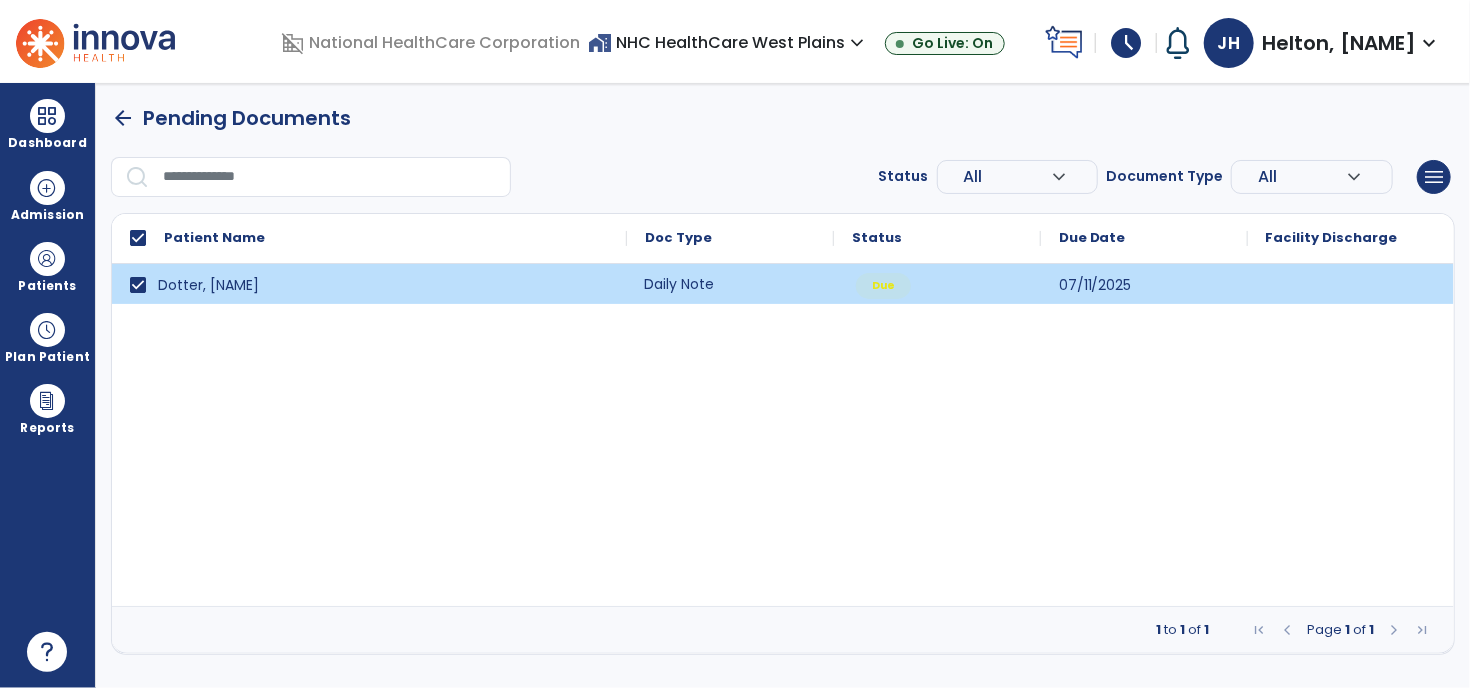 click on "Daily Note" at bounding box center (730, 284) 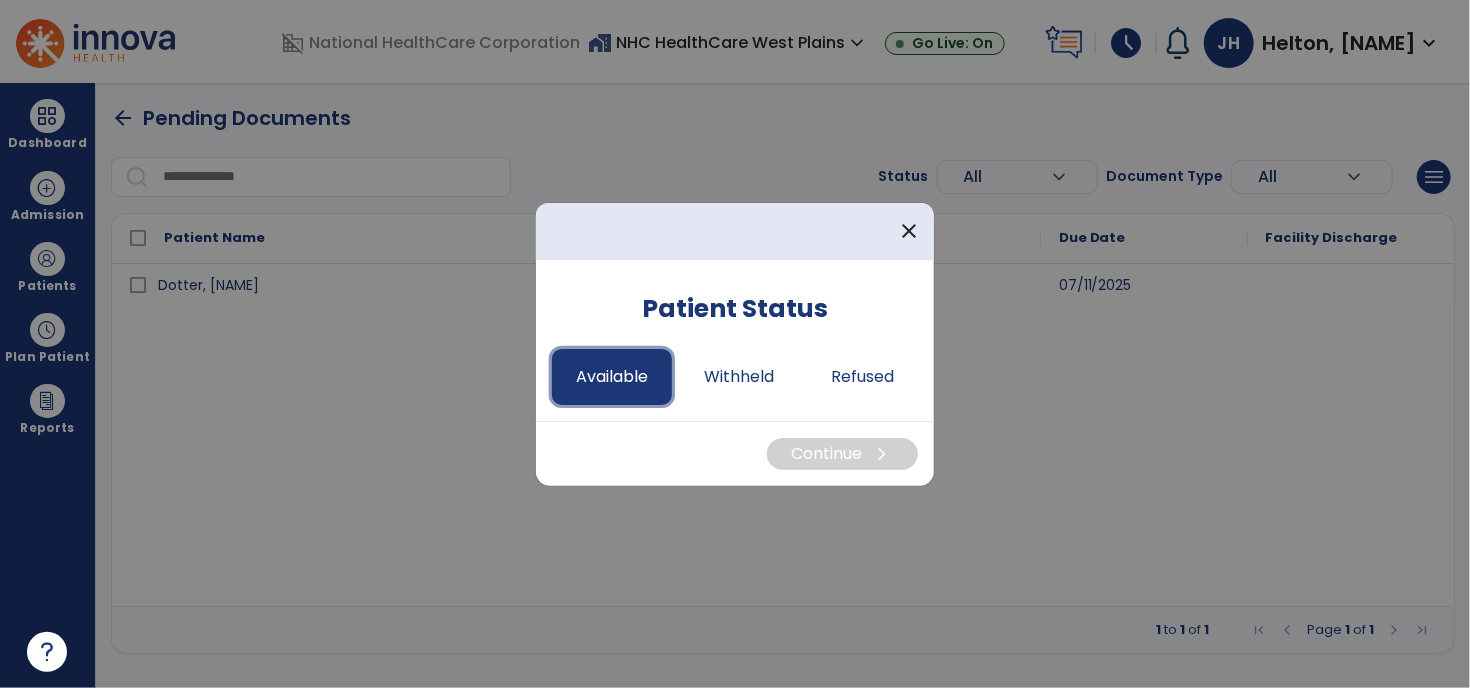 click on "Available" at bounding box center (612, 377) 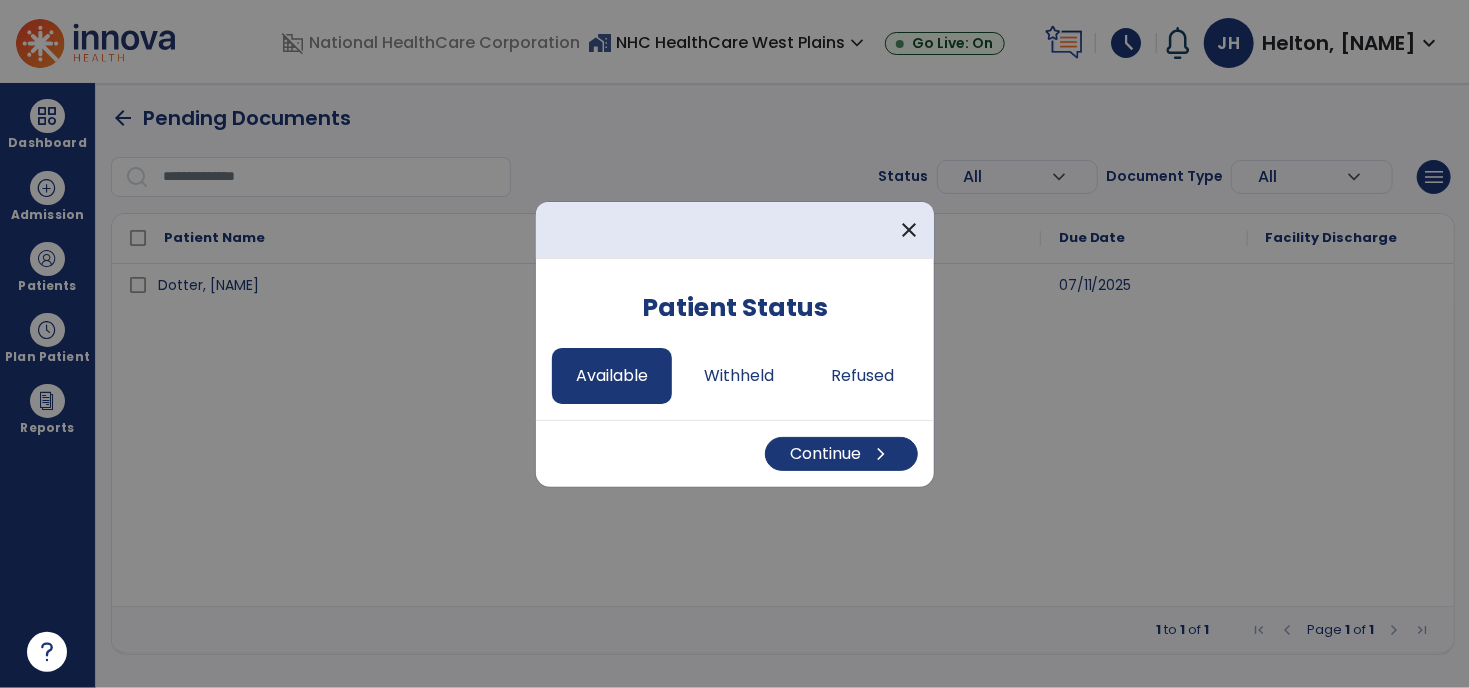 click on "Continue   chevron_right" at bounding box center [735, 453] 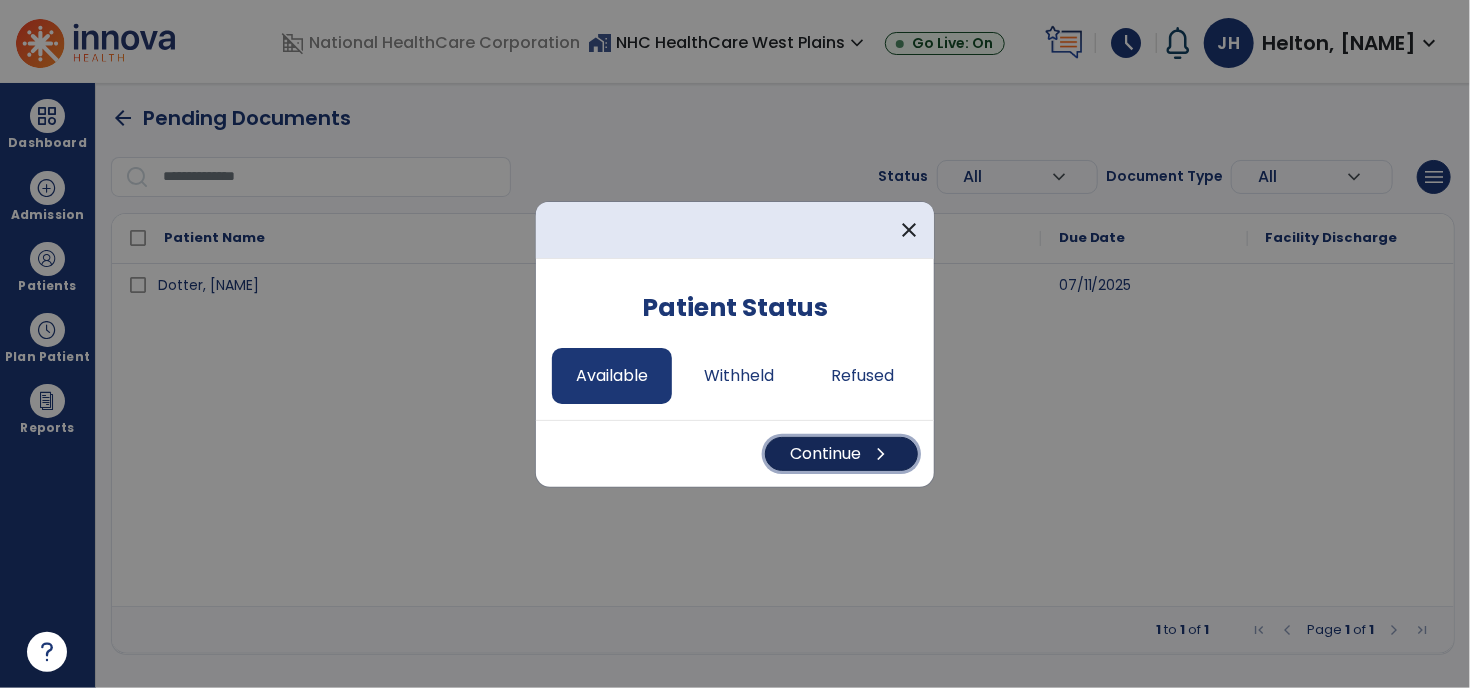 click on "Continue   chevron_right" at bounding box center [841, 454] 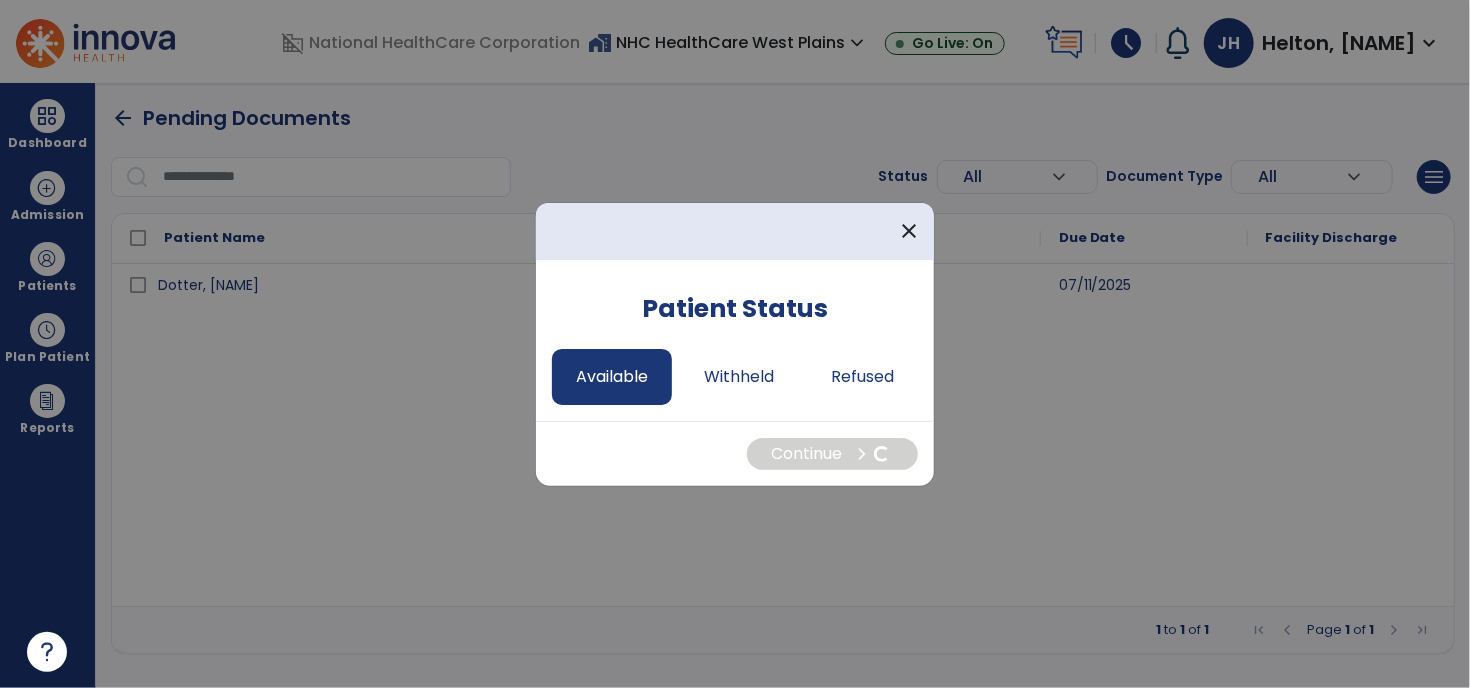 select on "*" 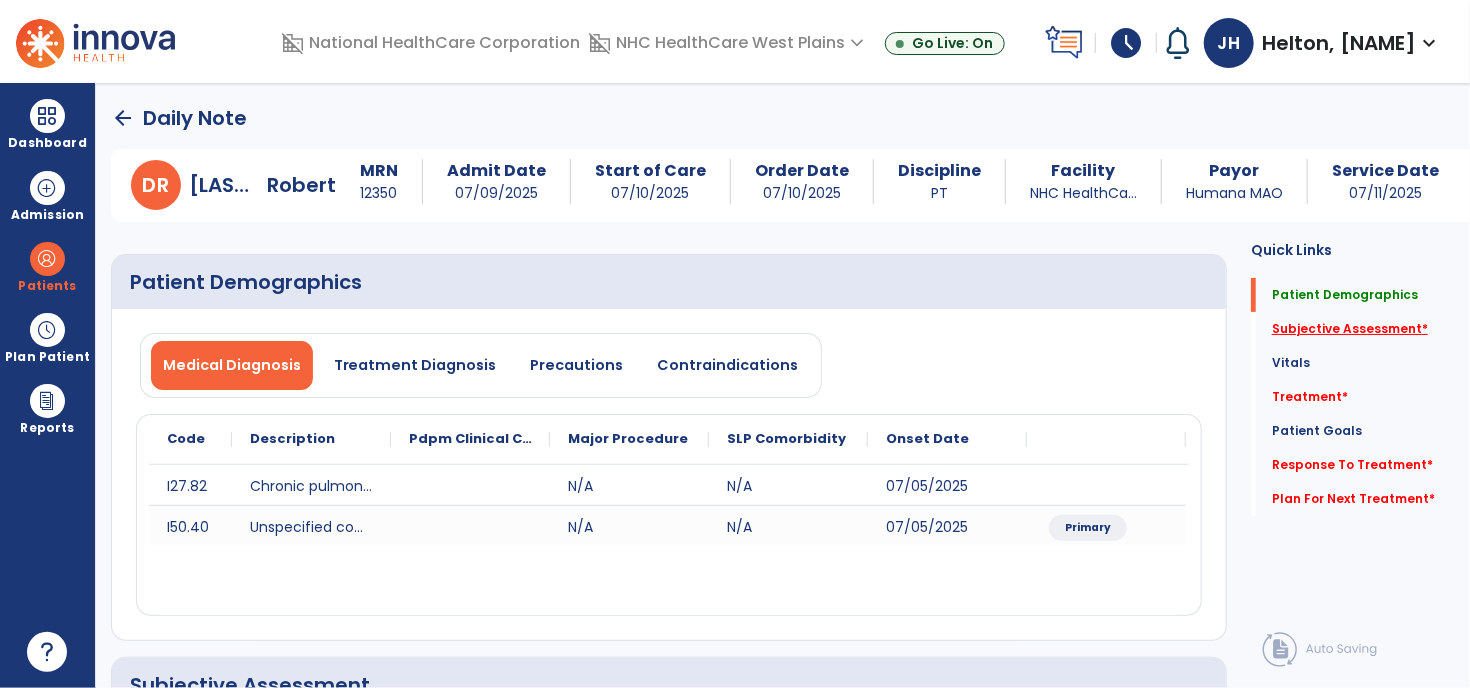 click on "Subjective Assessment   *" 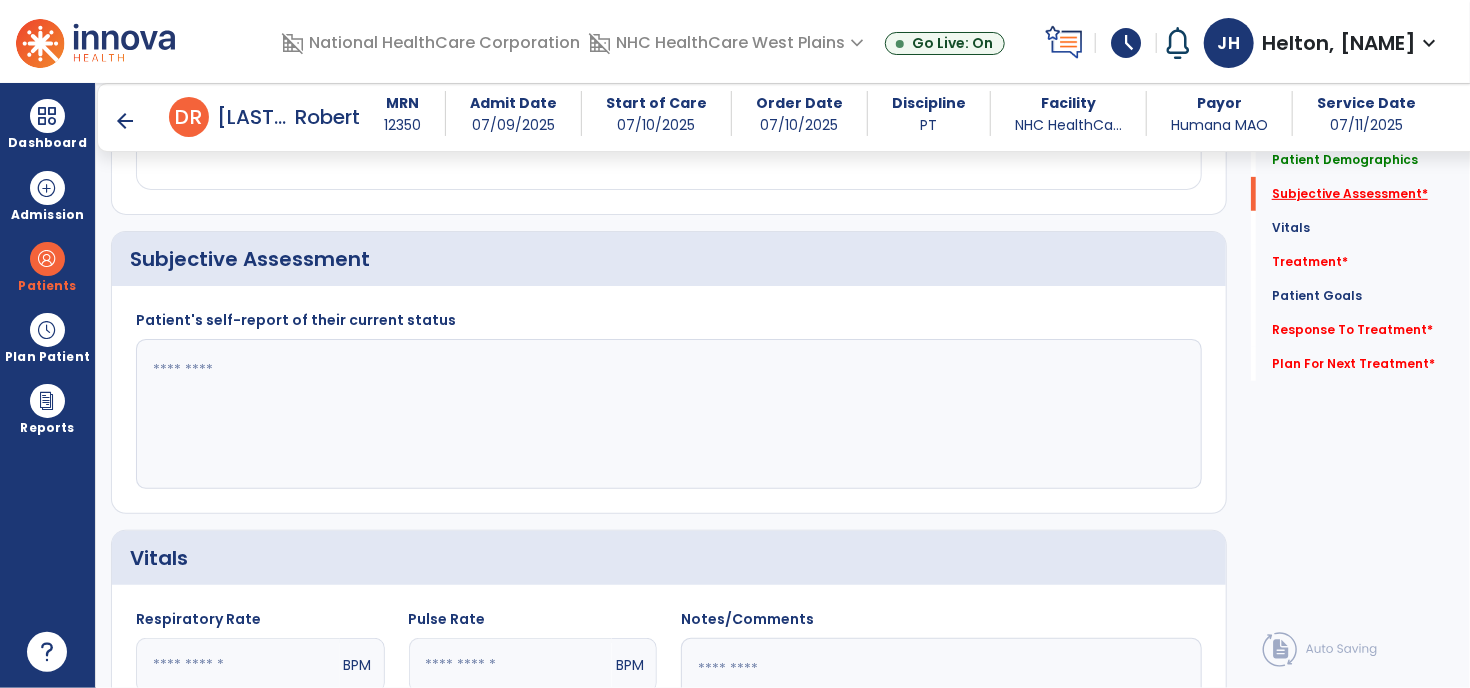 scroll, scrollTop: 412, scrollLeft: 0, axis: vertical 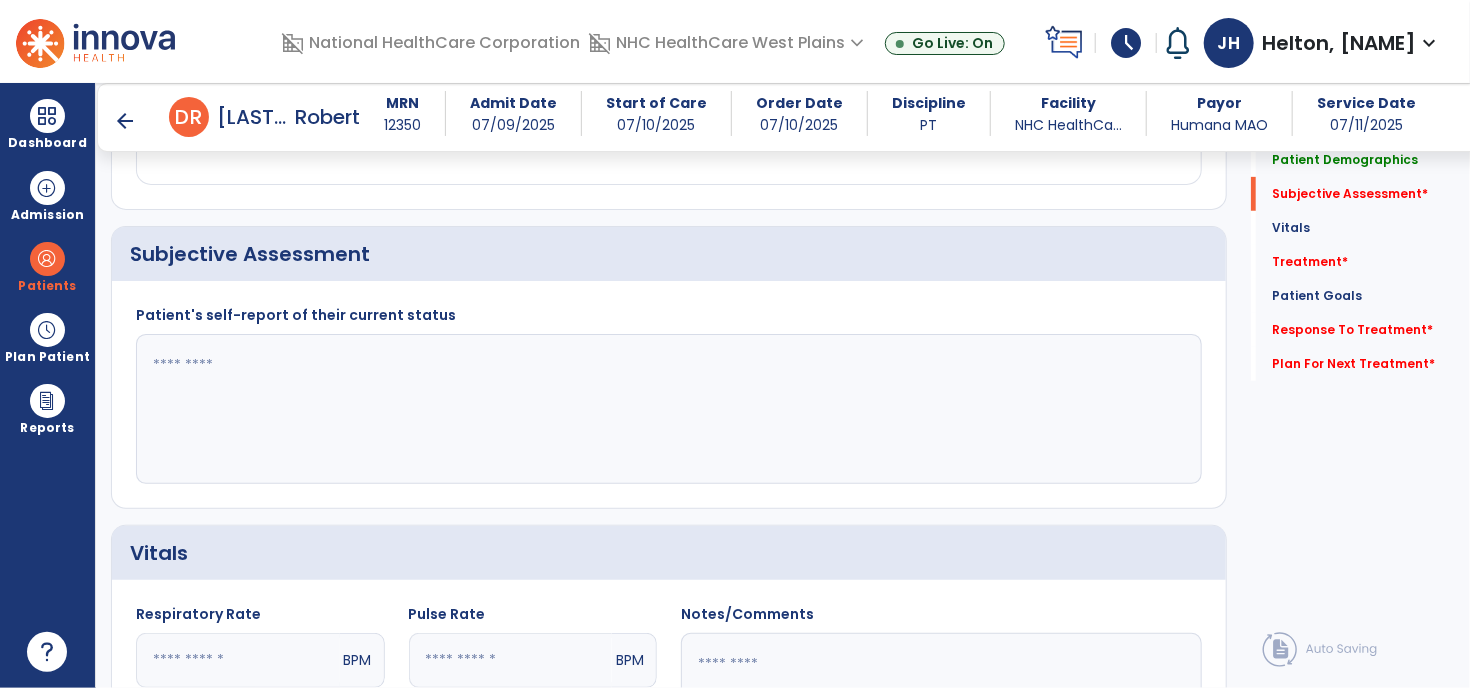 click 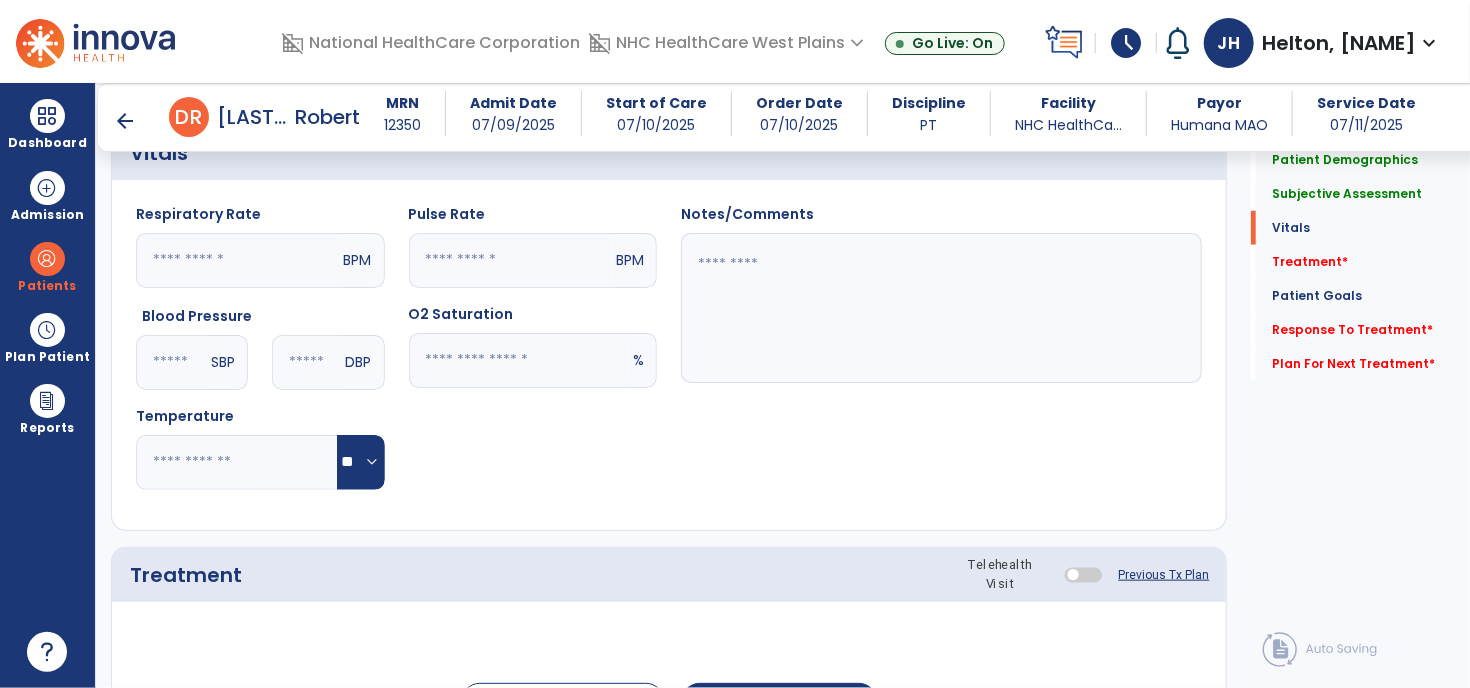 scroll, scrollTop: 1212, scrollLeft: 0, axis: vertical 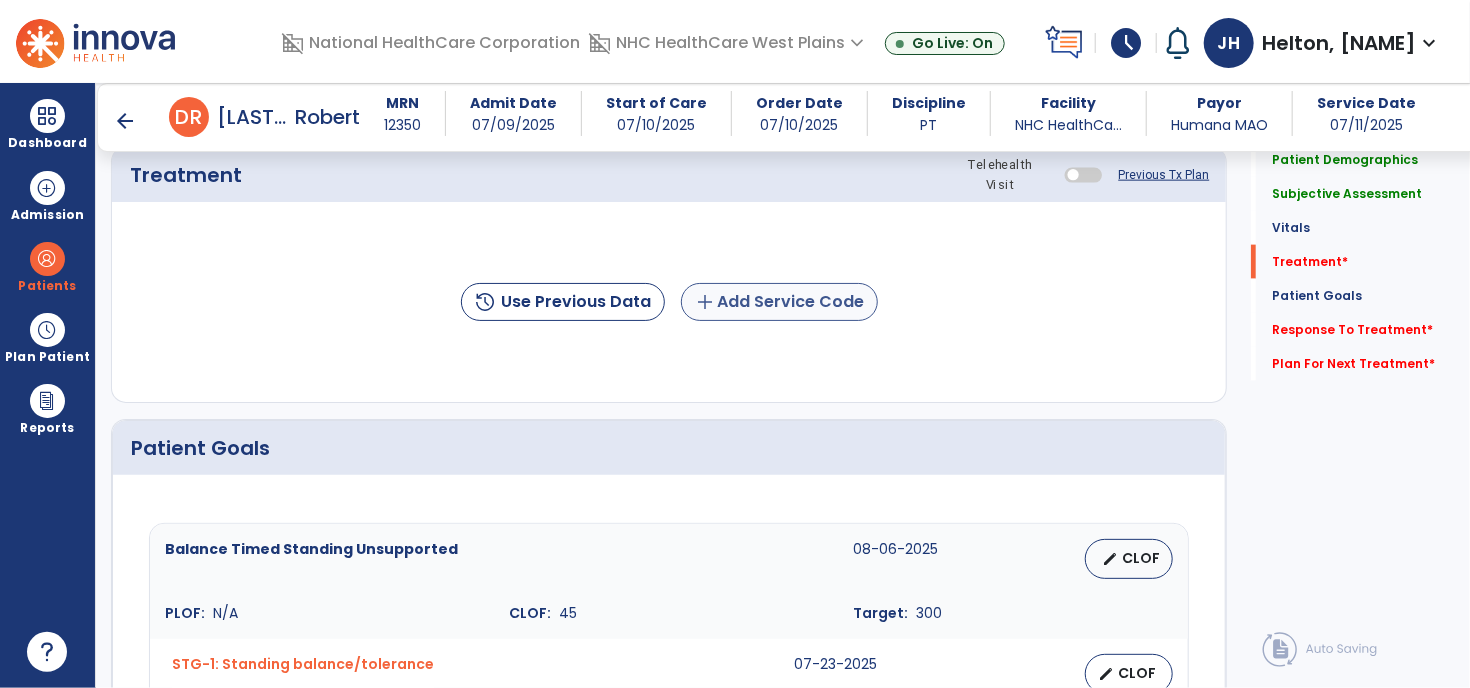 type on "**********" 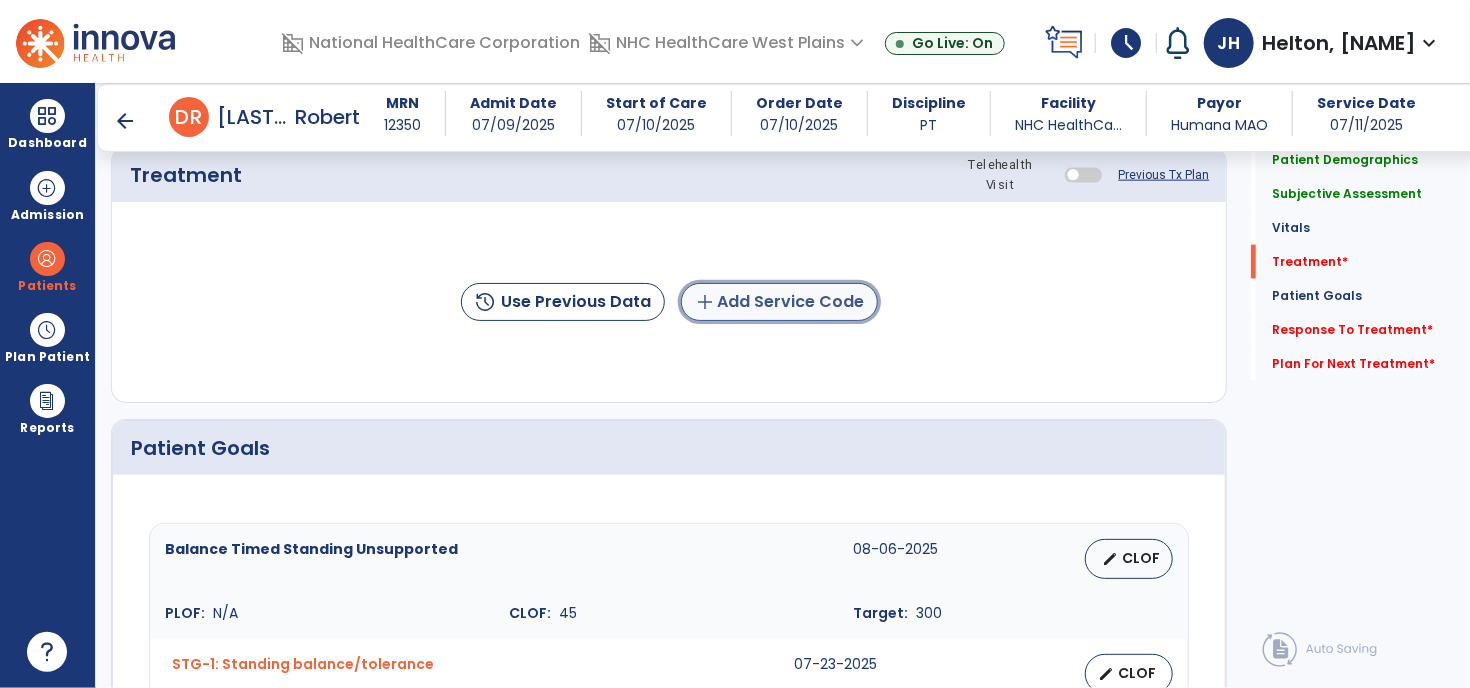 click on "add  Add Service Code" 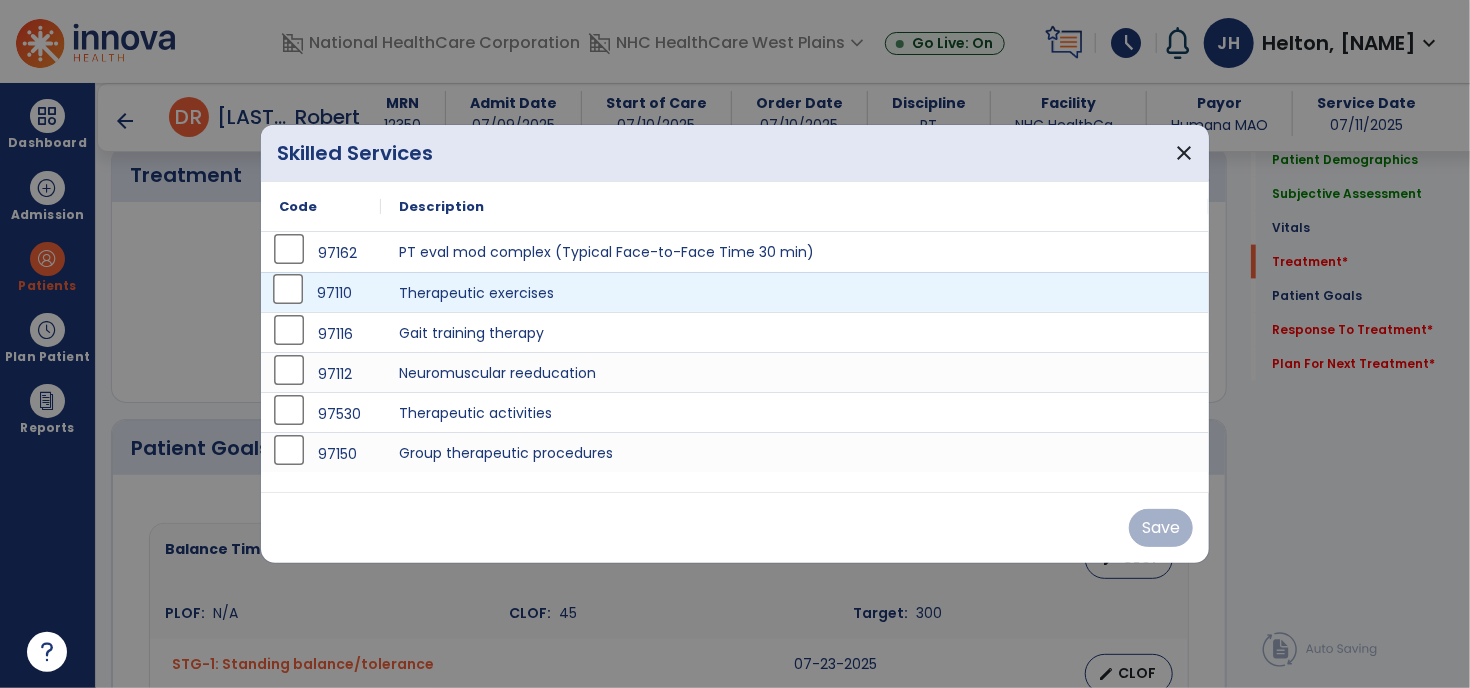 click on "97110" at bounding box center [321, 293] 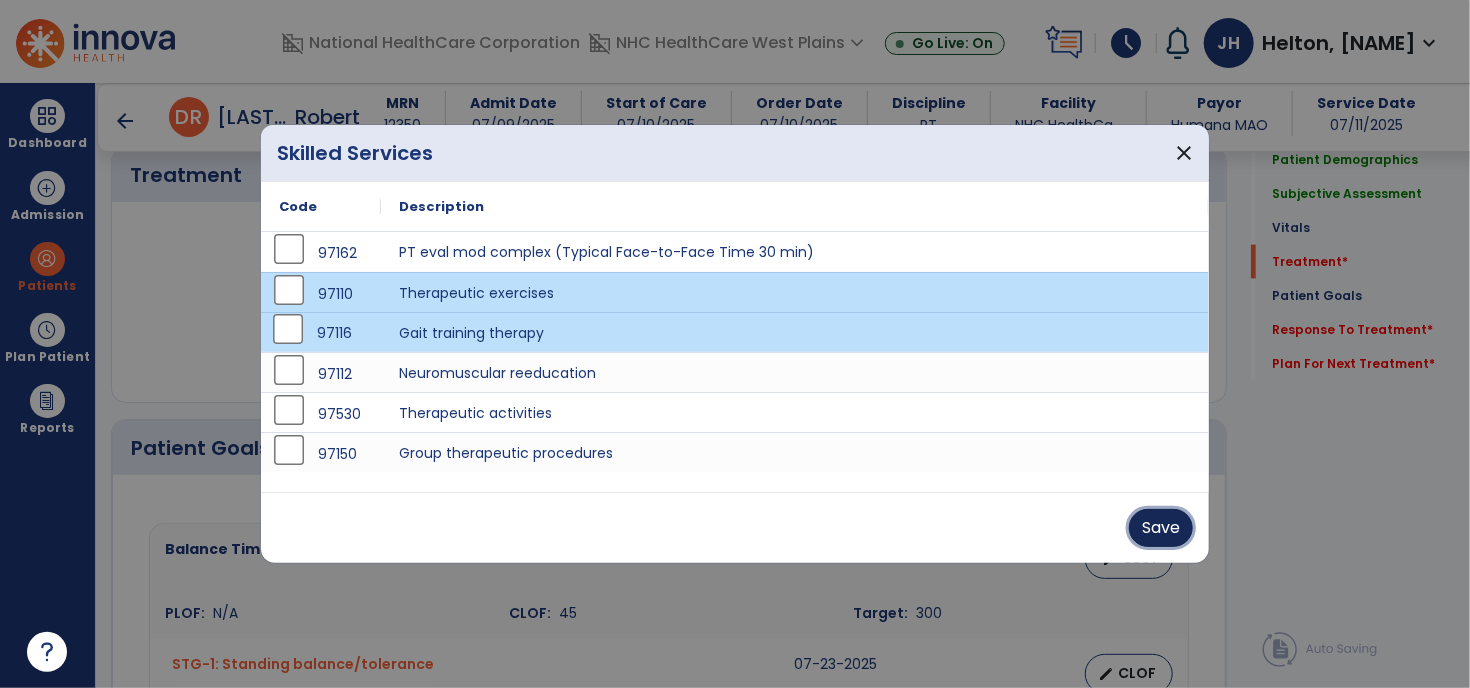 click on "Save" at bounding box center (1161, 528) 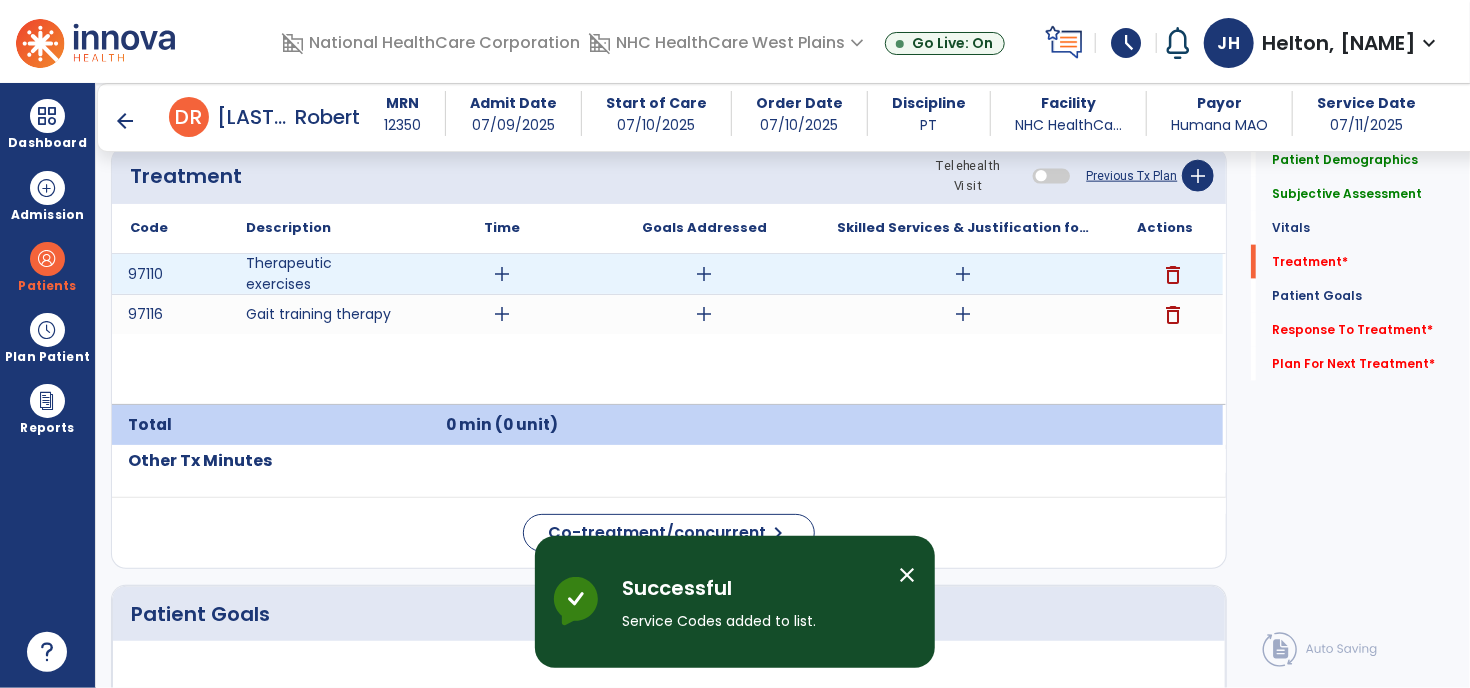 click on "add" at bounding box center (704, 274) 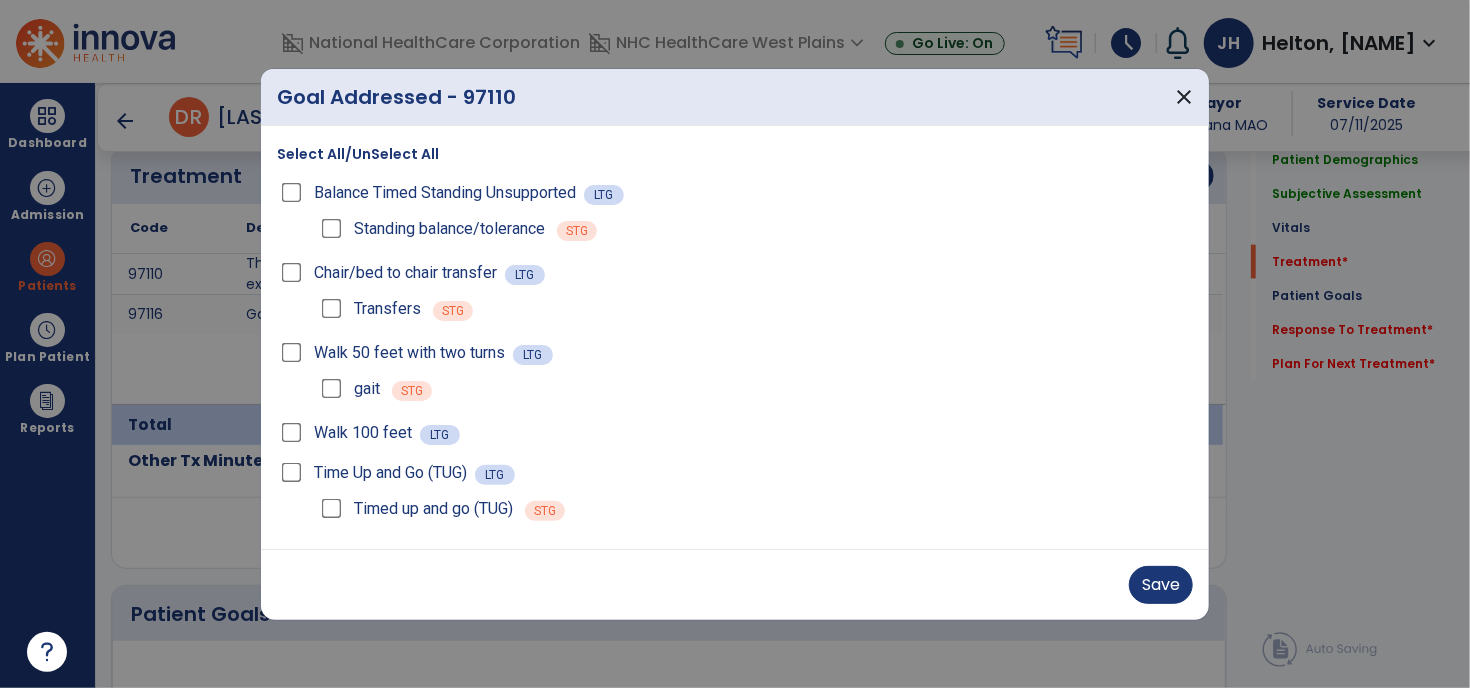 click on "Chair/bed to chair transfer  LTG" at bounding box center (735, 273) 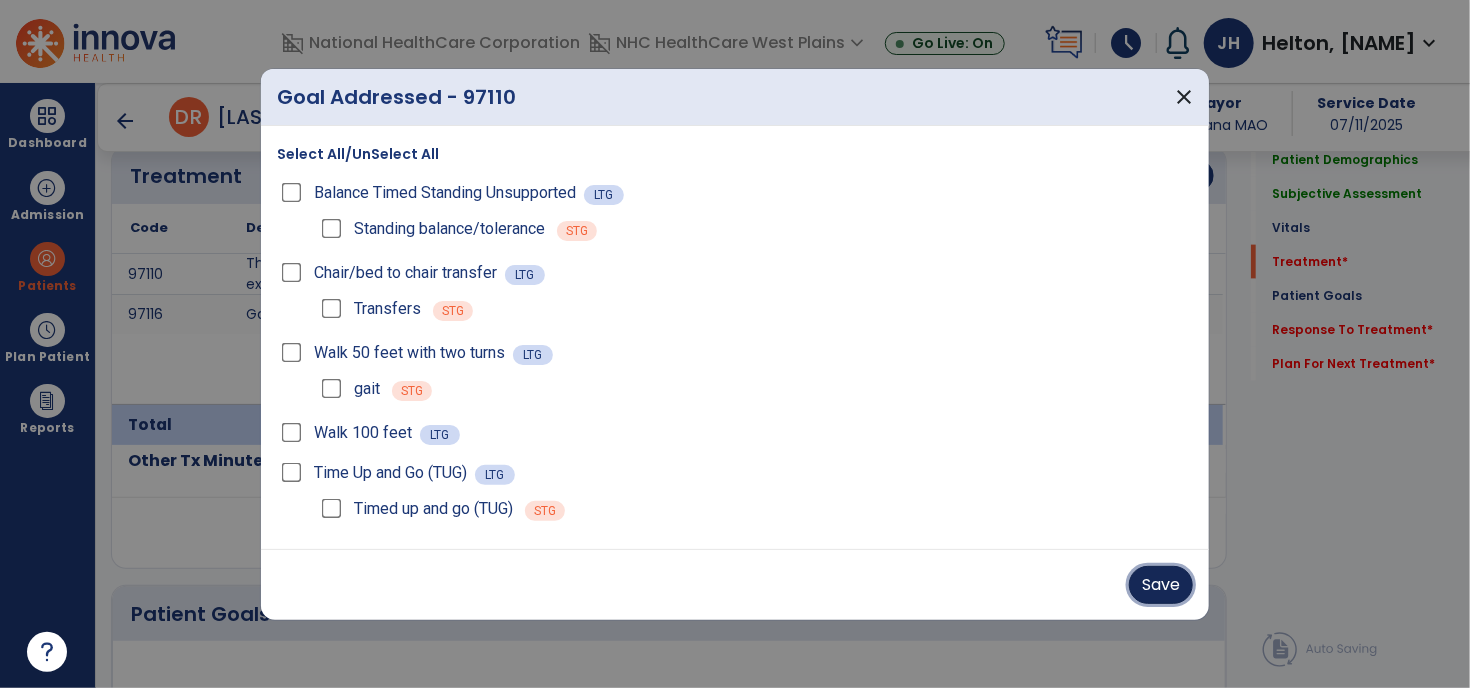 click on "Save" at bounding box center (1161, 585) 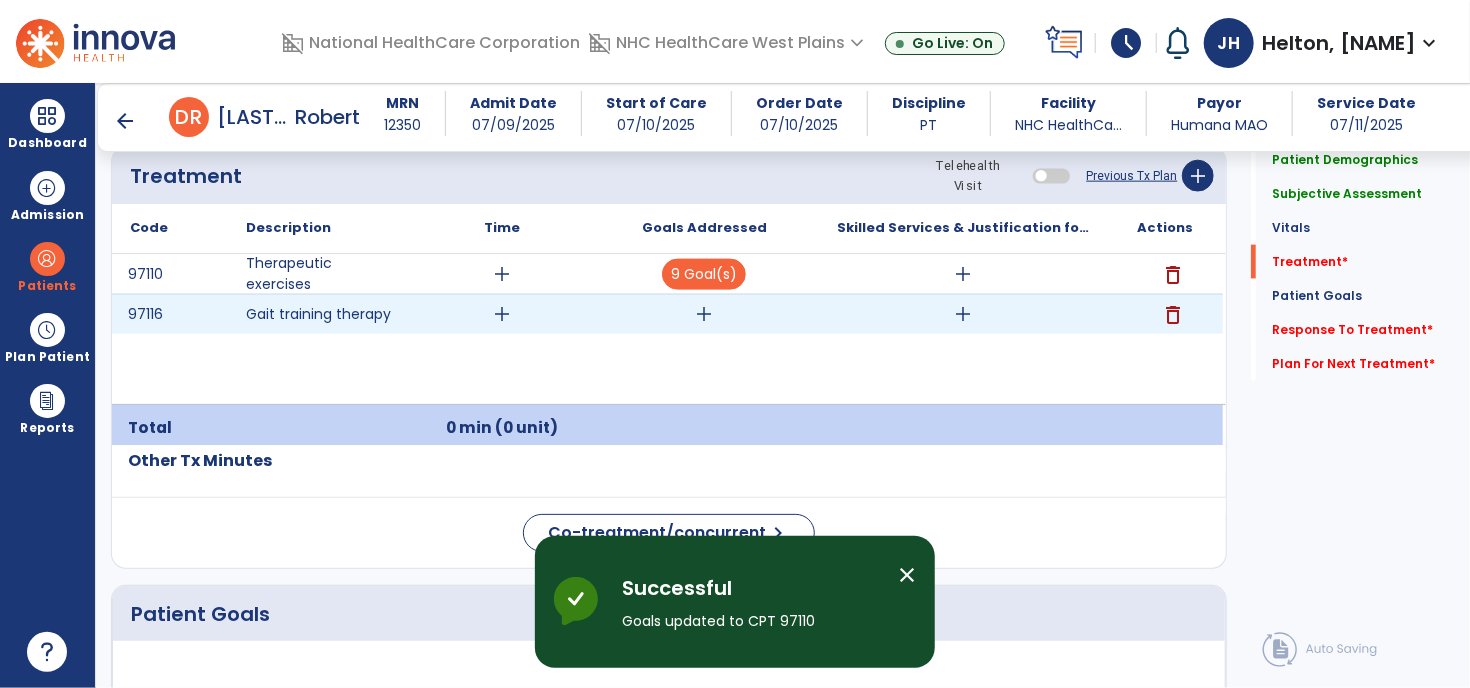 click on "add" at bounding box center [704, 314] 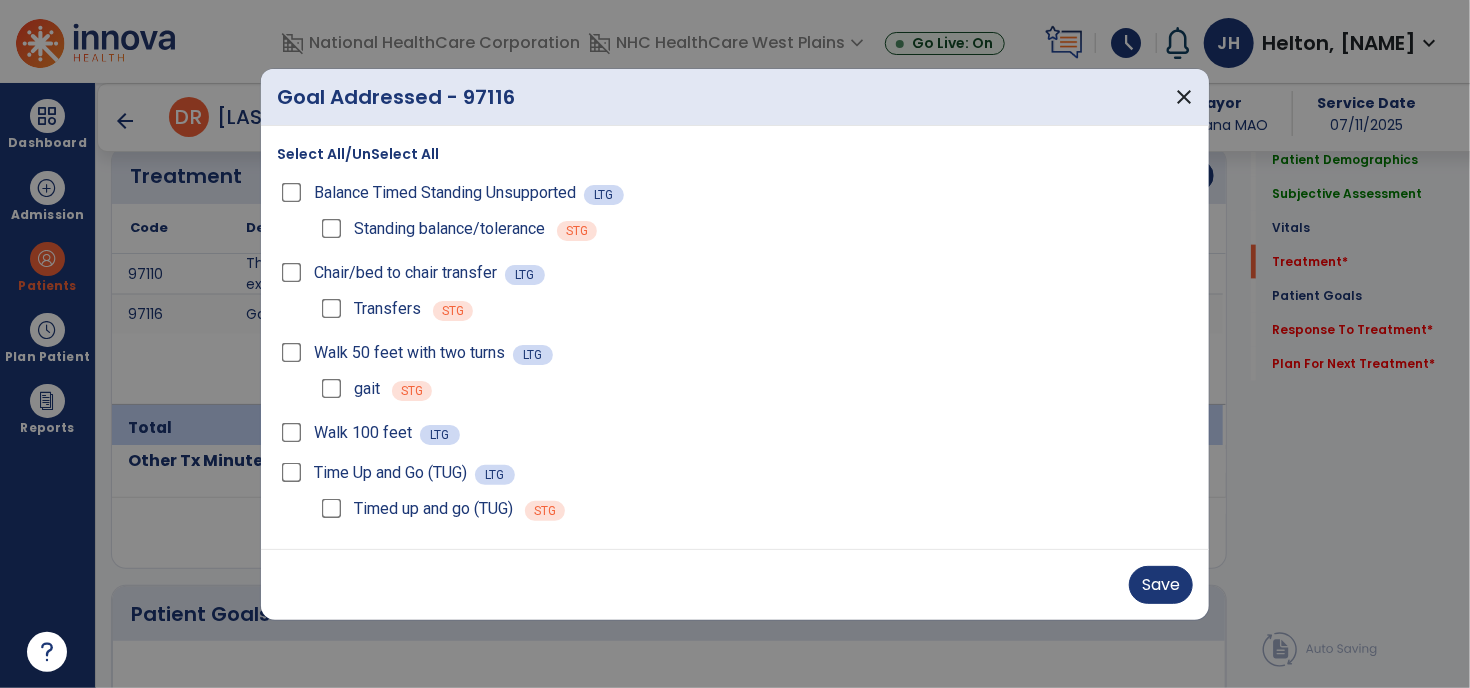 click on "Walk 50 feet with two turns" at bounding box center [395, 353] 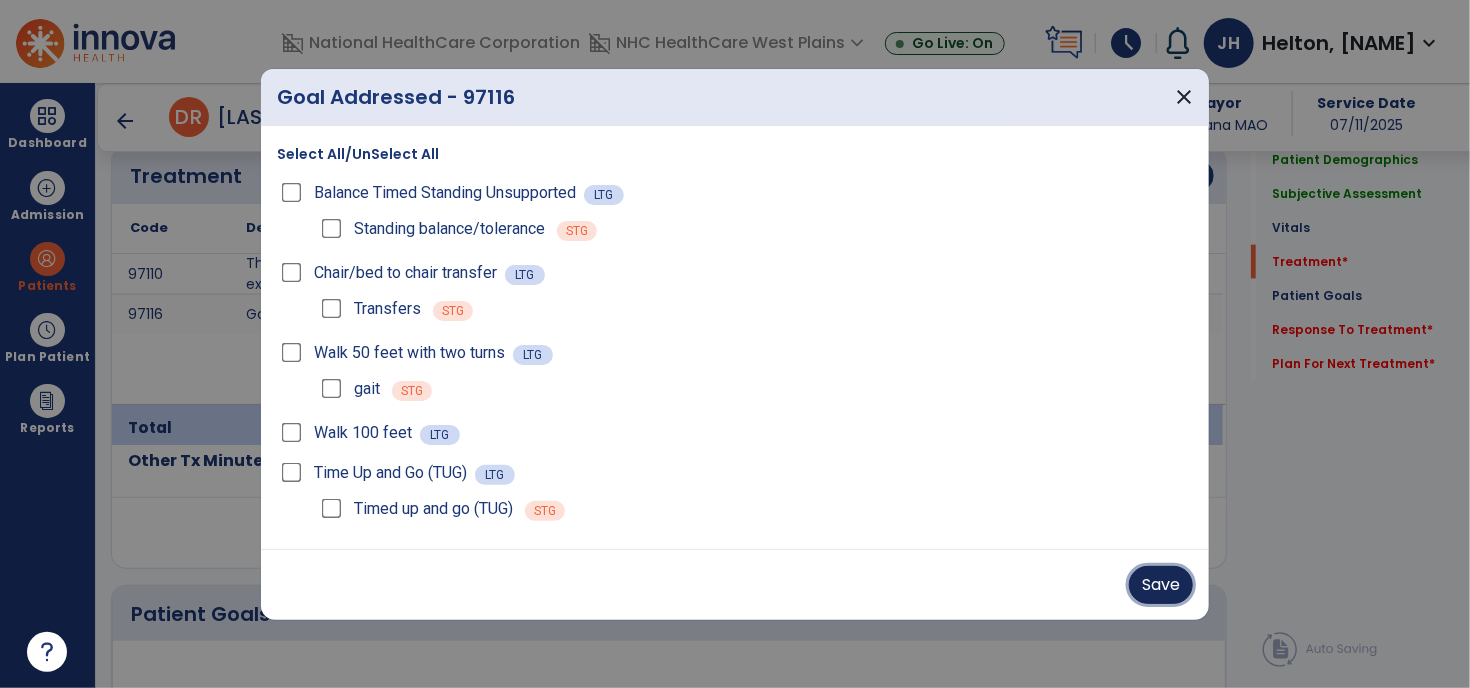 click on "Save" at bounding box center (1161, 585) 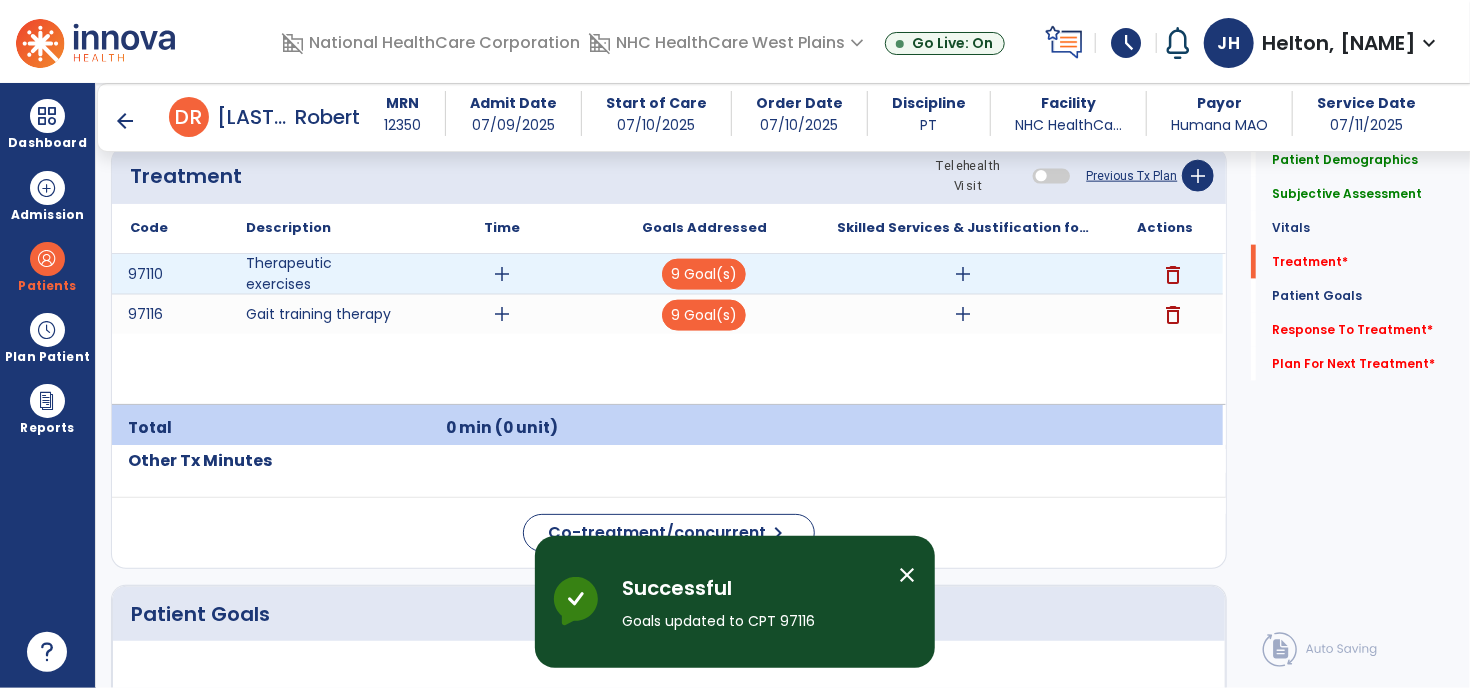 click on "add" at bounding box center (964, 274) 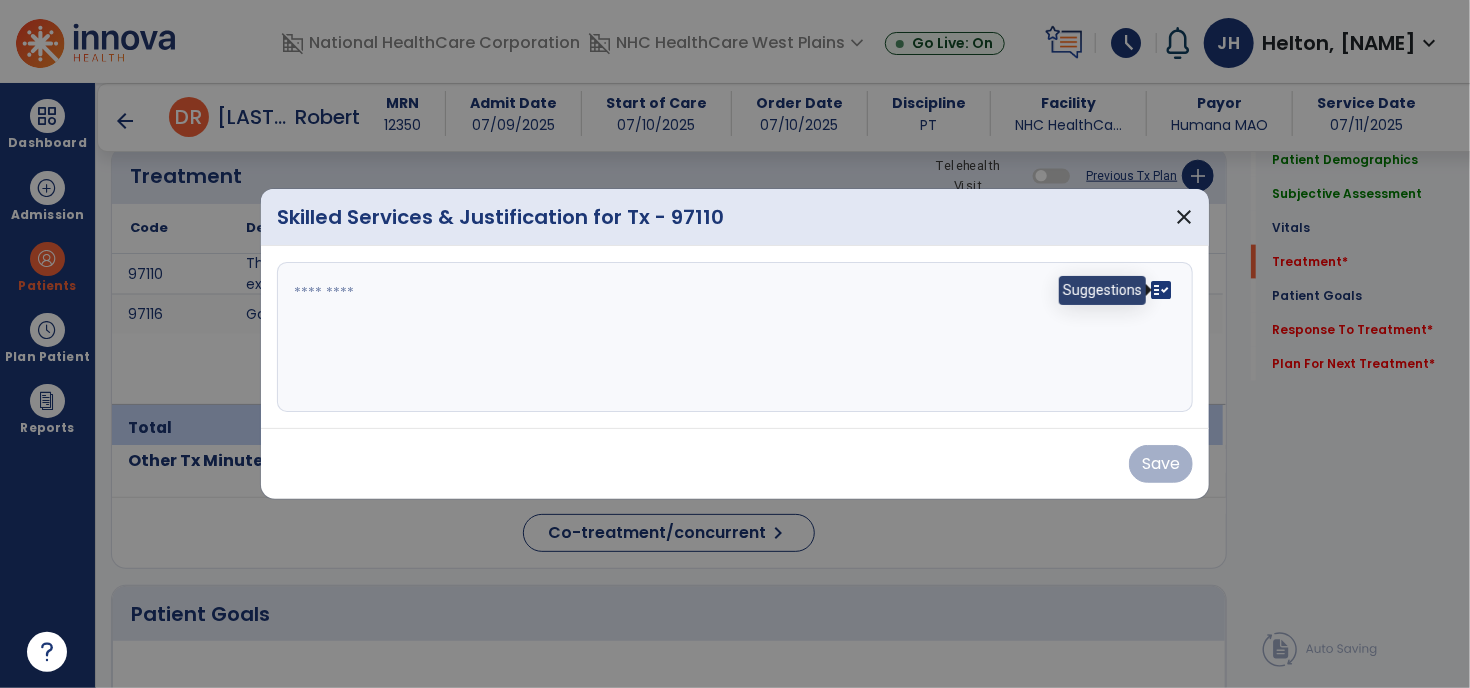 click on "fact_check" at bounding box center (1161, 290) 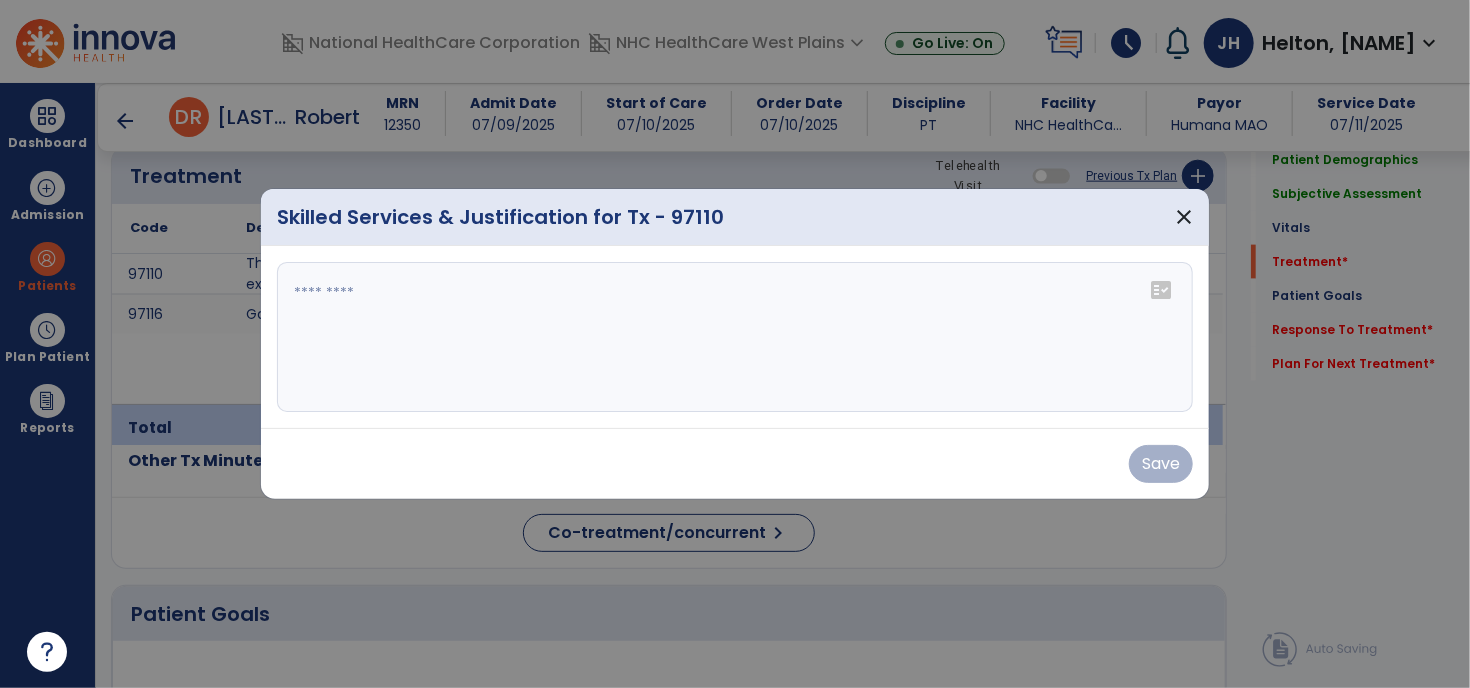 click at bounding box center (735, 337) 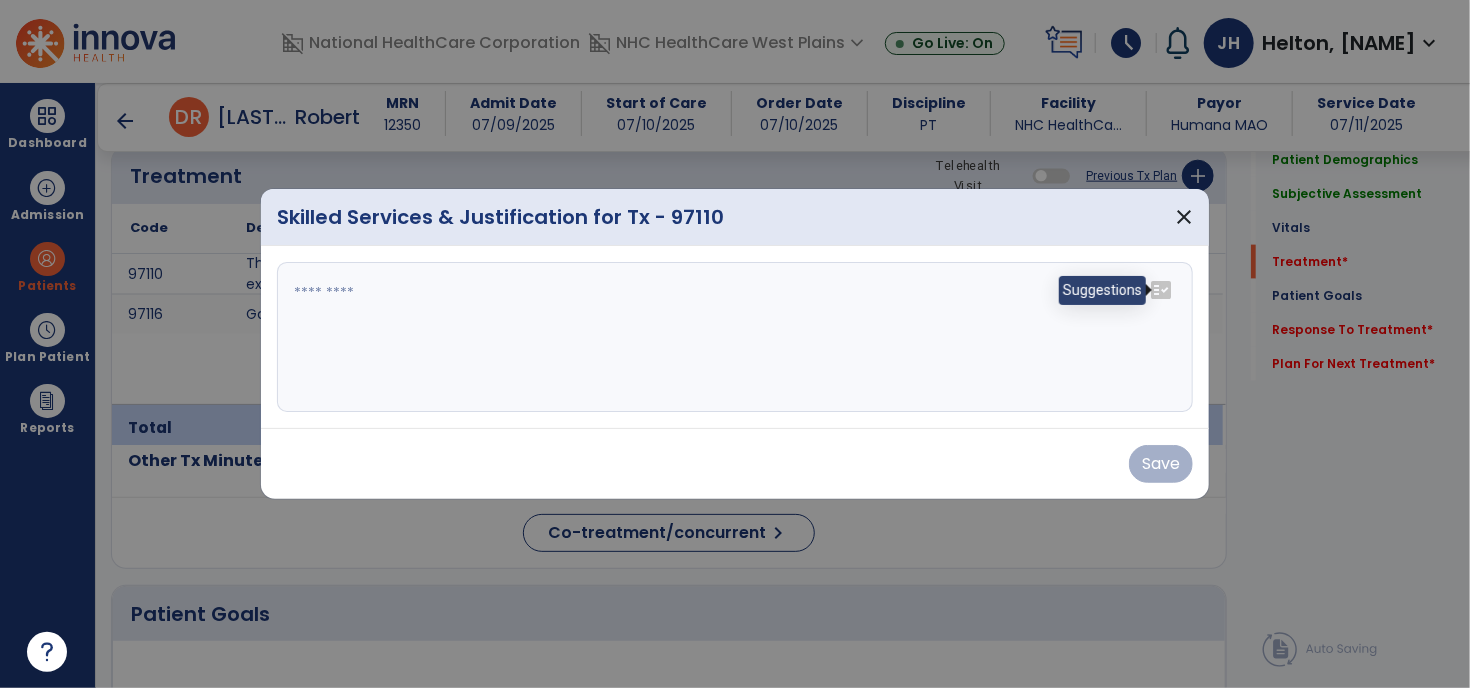 click on "fact_check" at bounding box center [1161, 290] 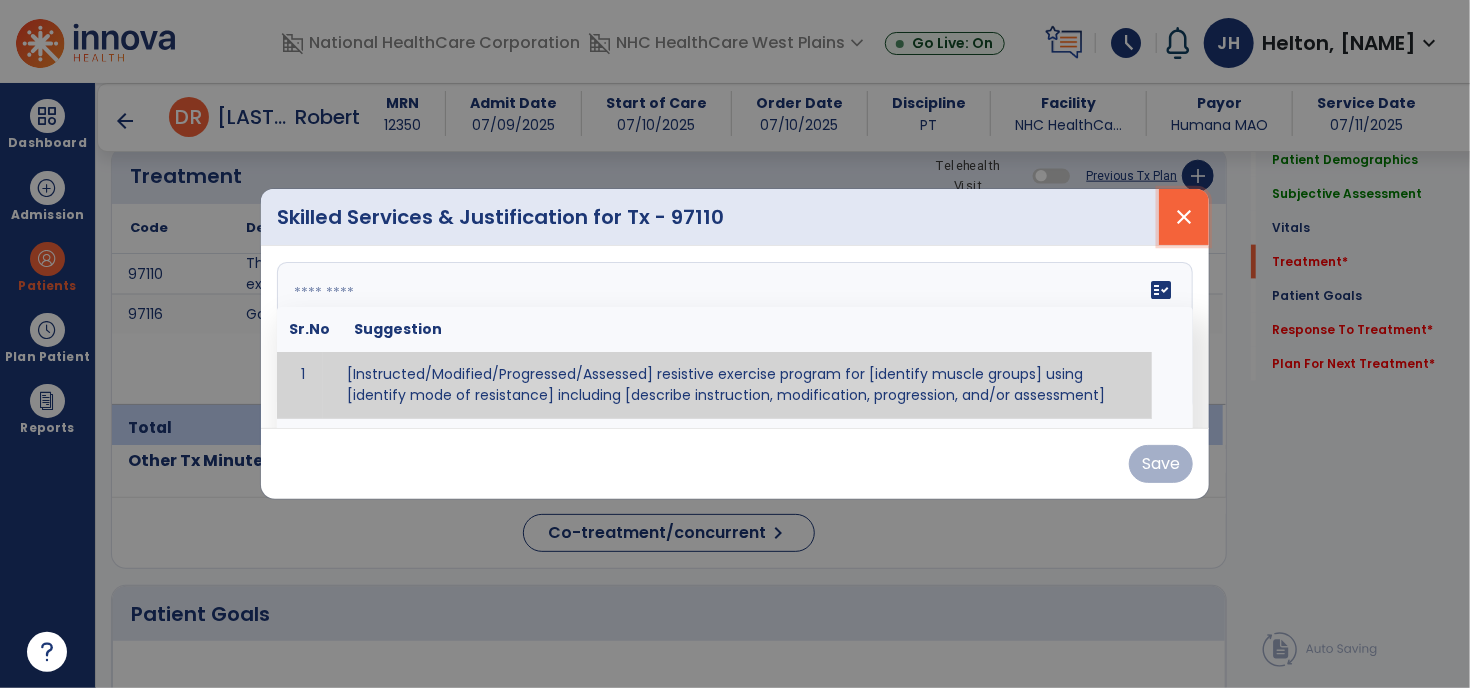 click on "close" at bounding box center (1184, 217) 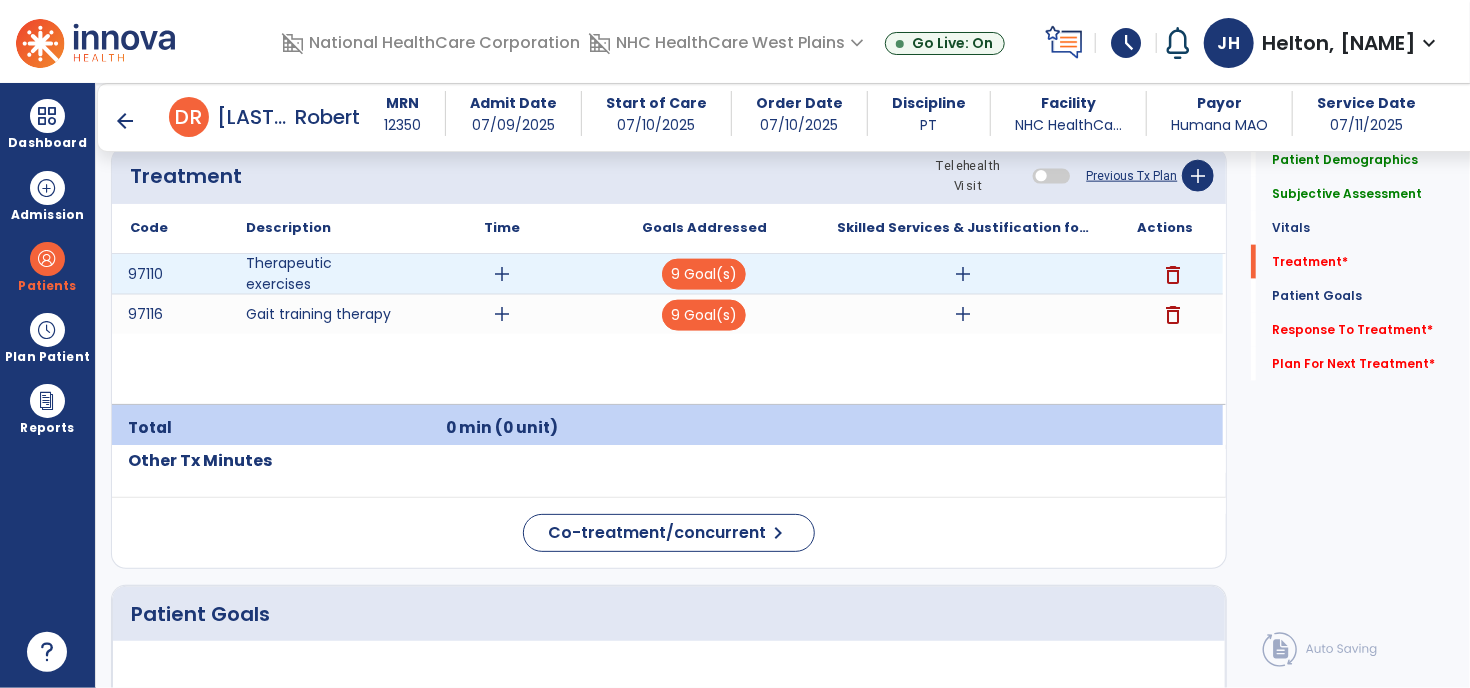 scroll, scrollTop: 1112, scrollLeft: 0, axis: vertical 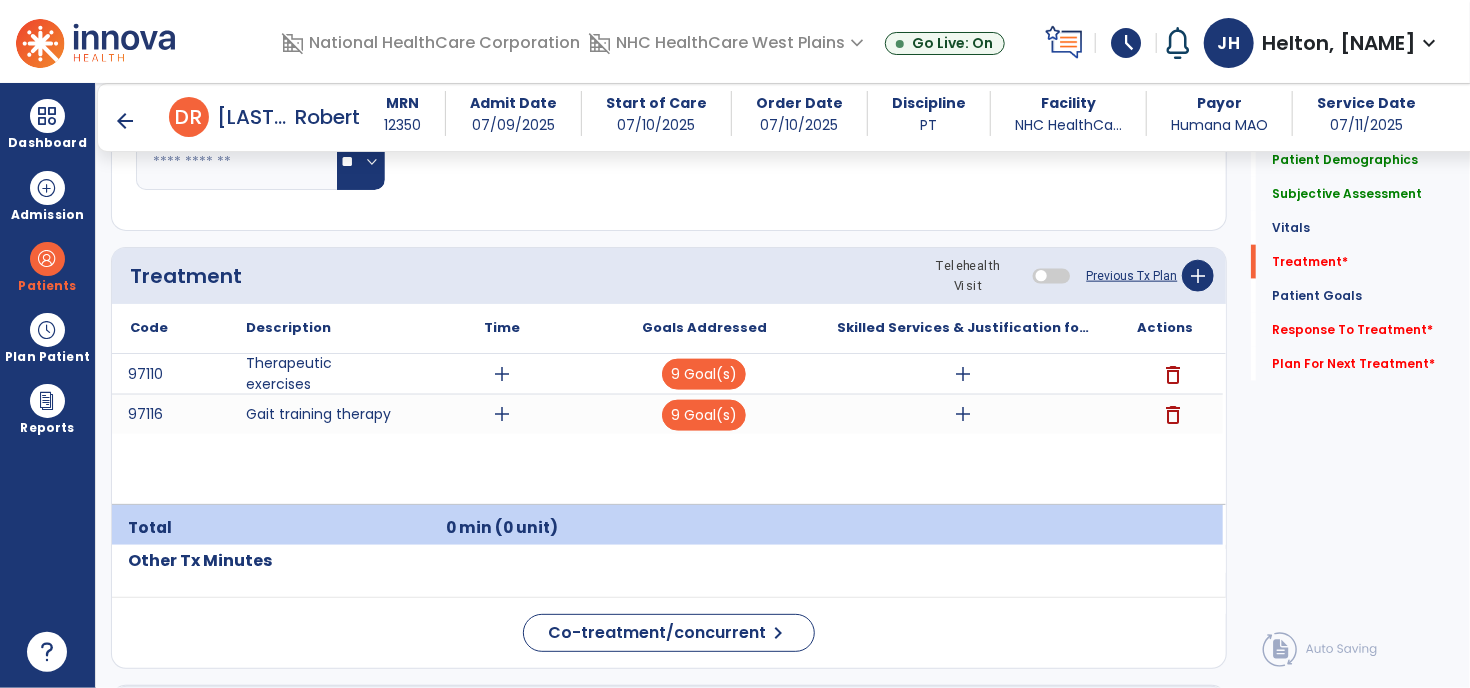click on "Previous Tx Plan" 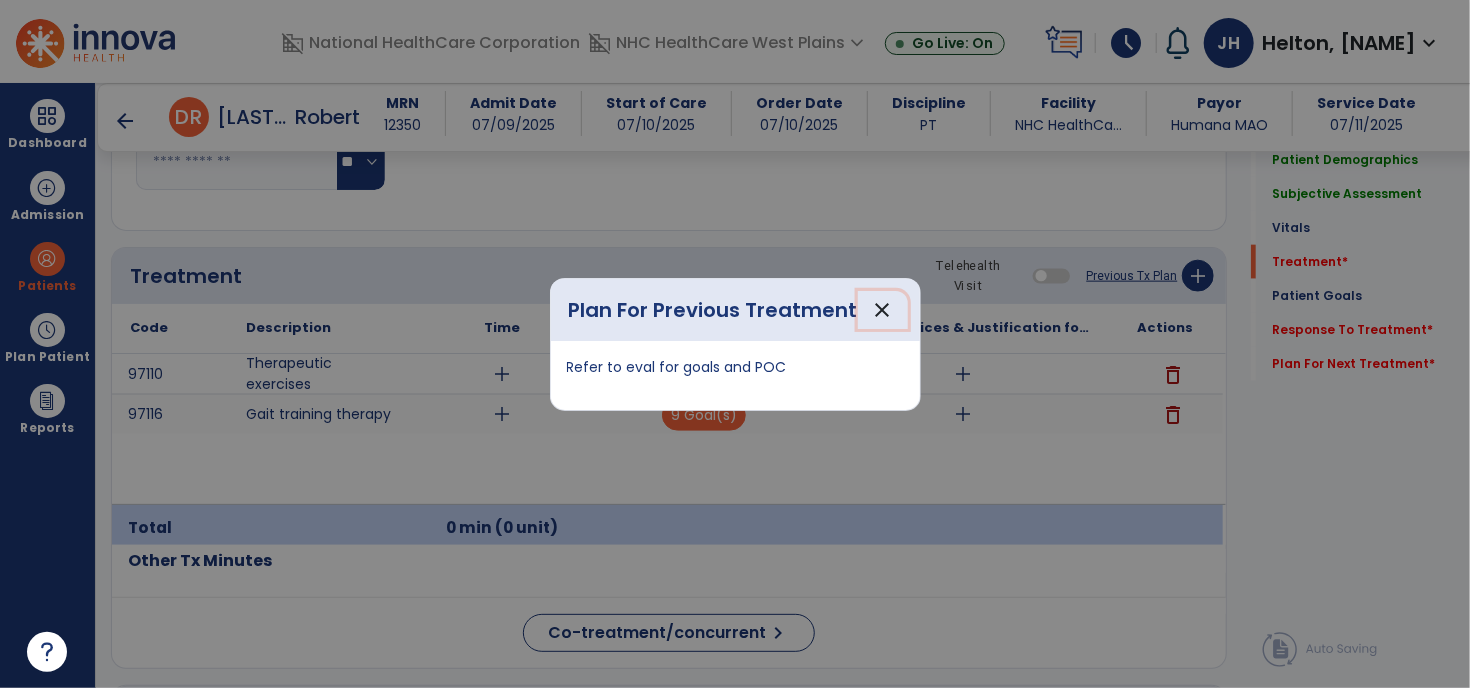 click on "close" at bounding box center [883, 310] 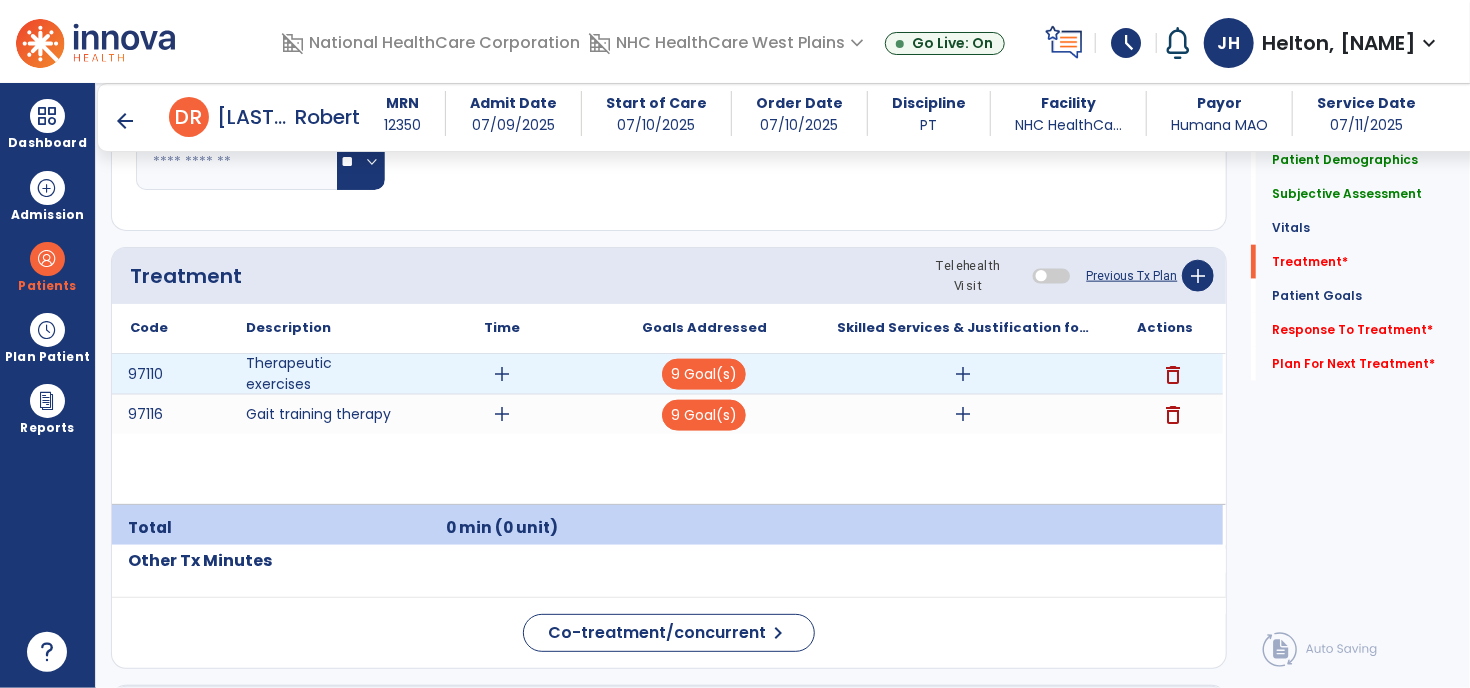 click on "add" at bounding box center (502, 374) 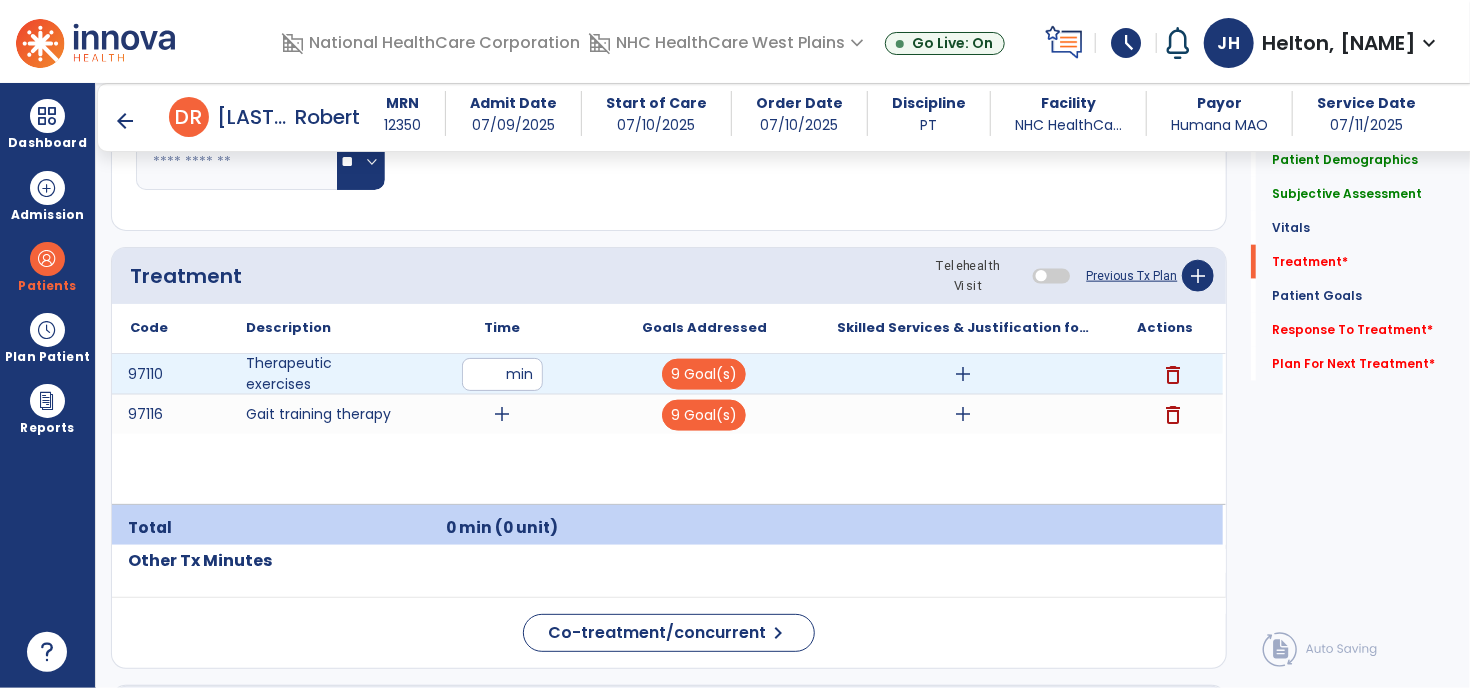 type on "**" 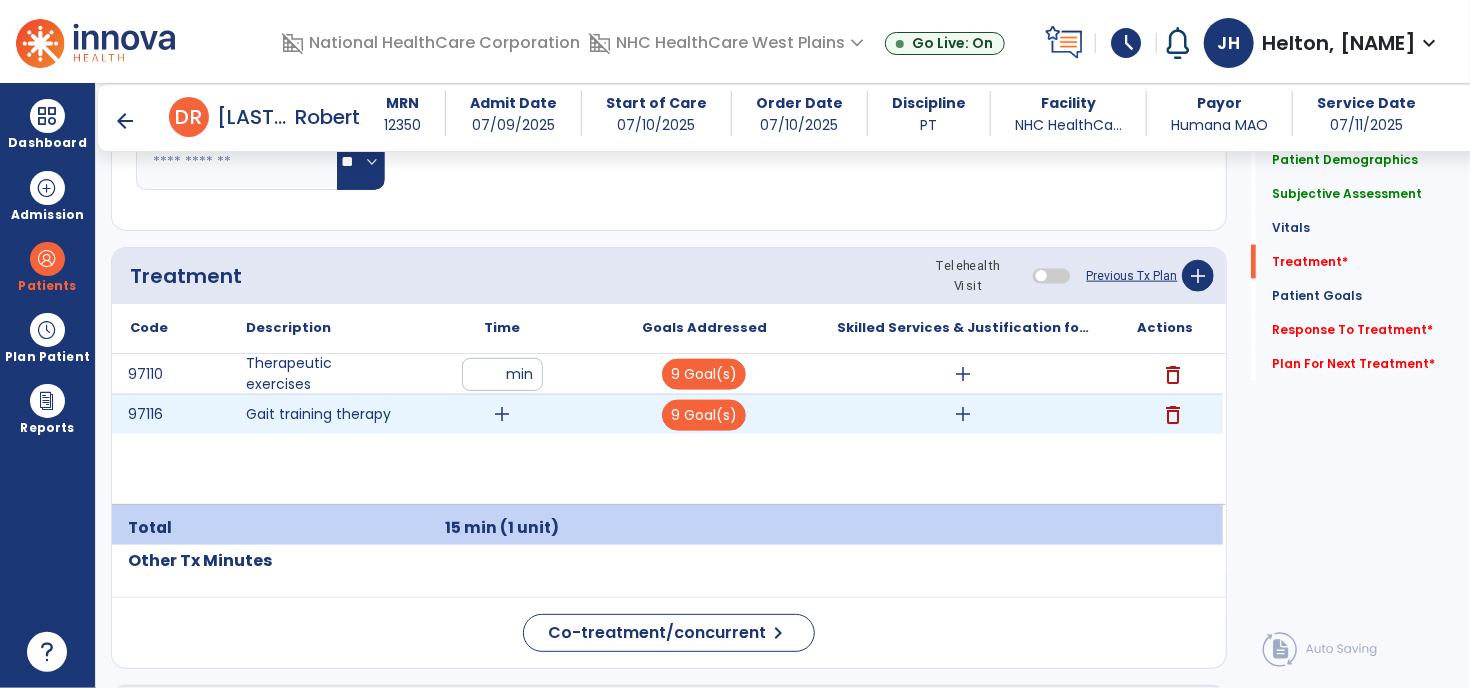 click on "add" at bounding box center (502, 414) 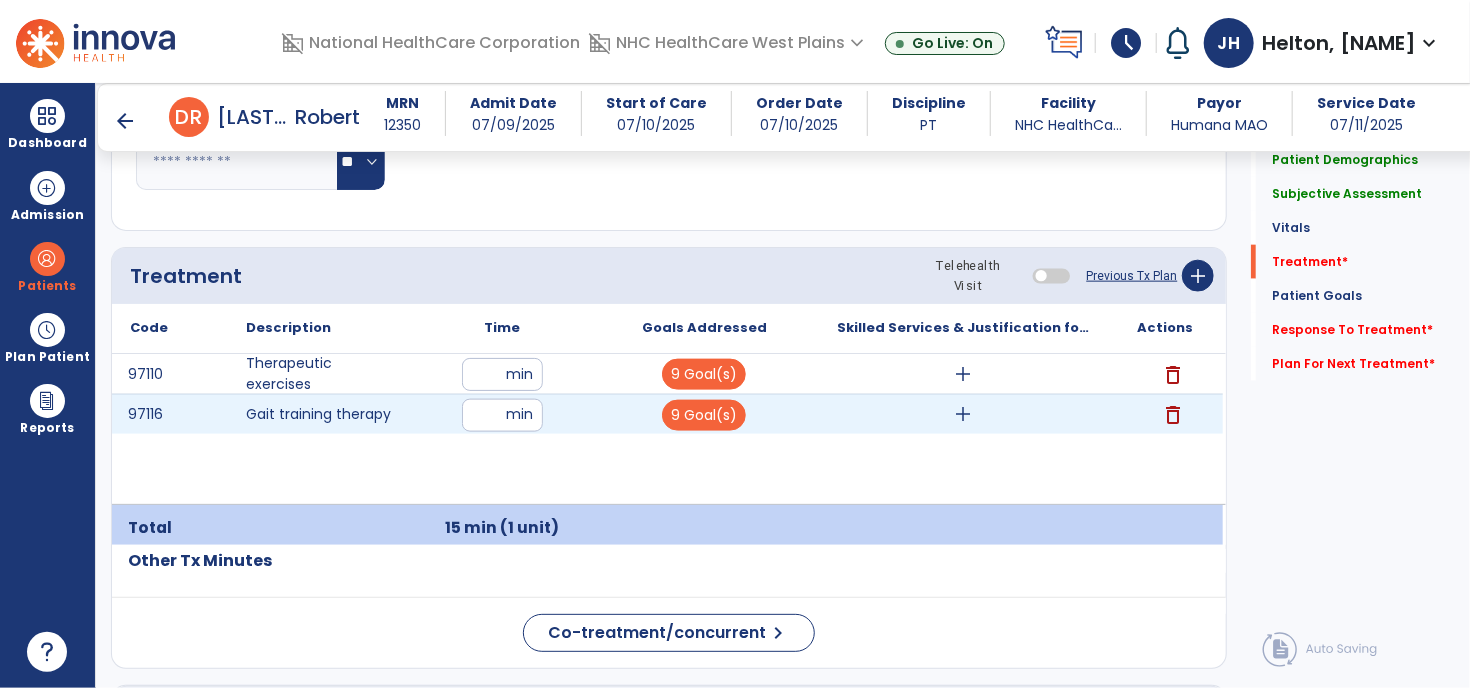 type on "**" 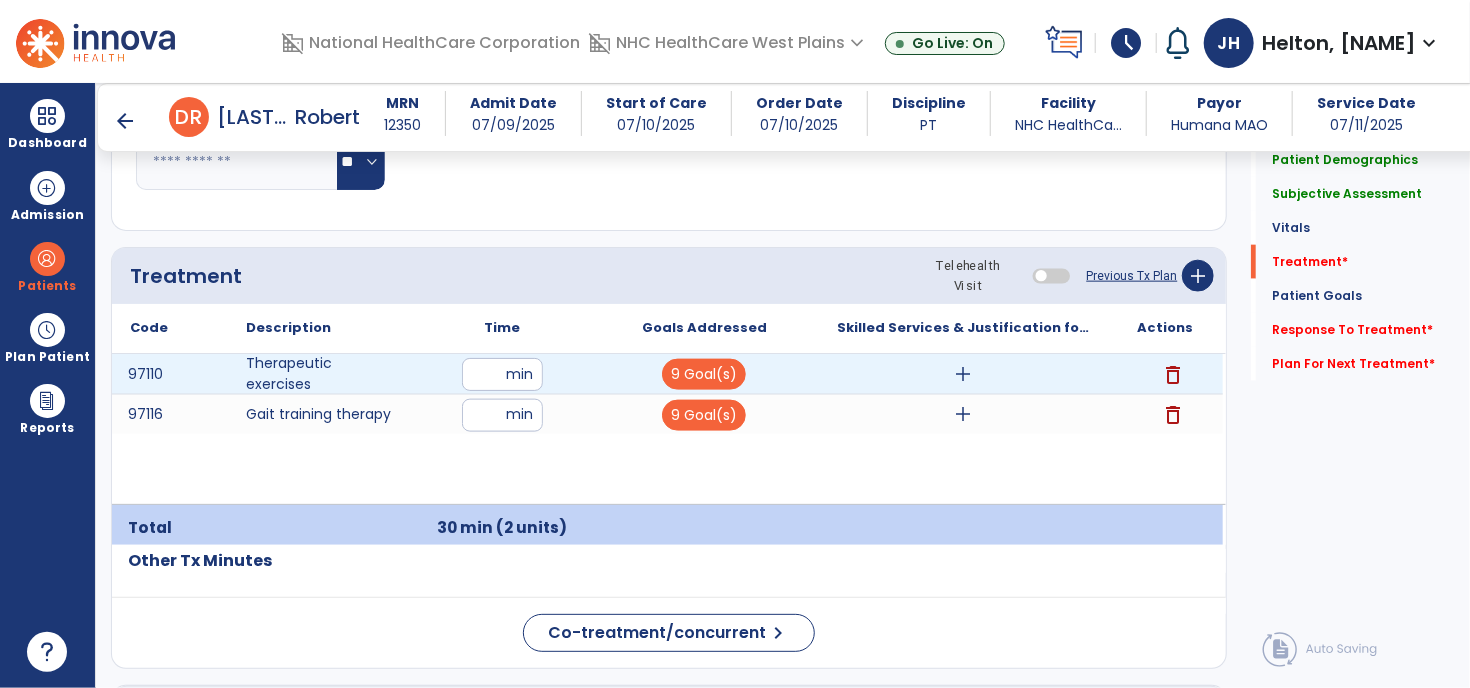 click on "add" at bounding box center (964, 374) 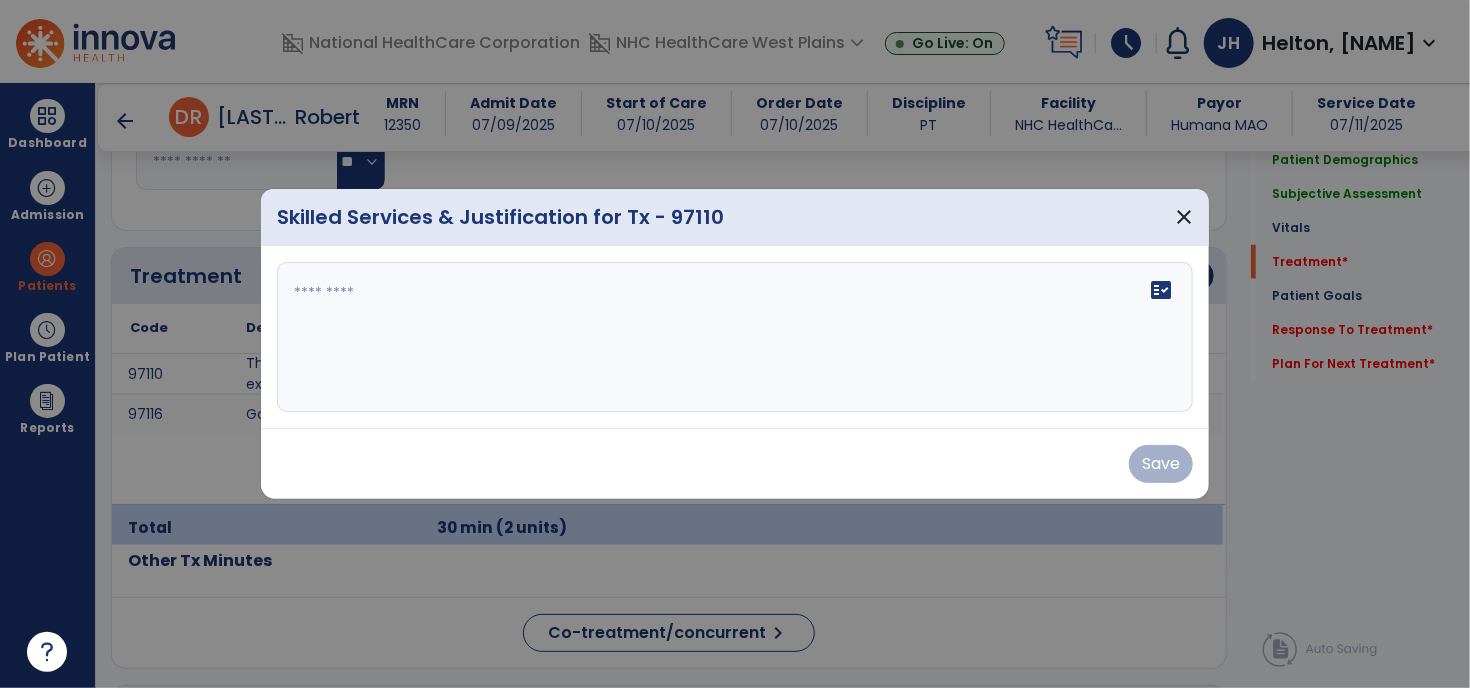click on "fact_check" at bounding box center (735, 337) 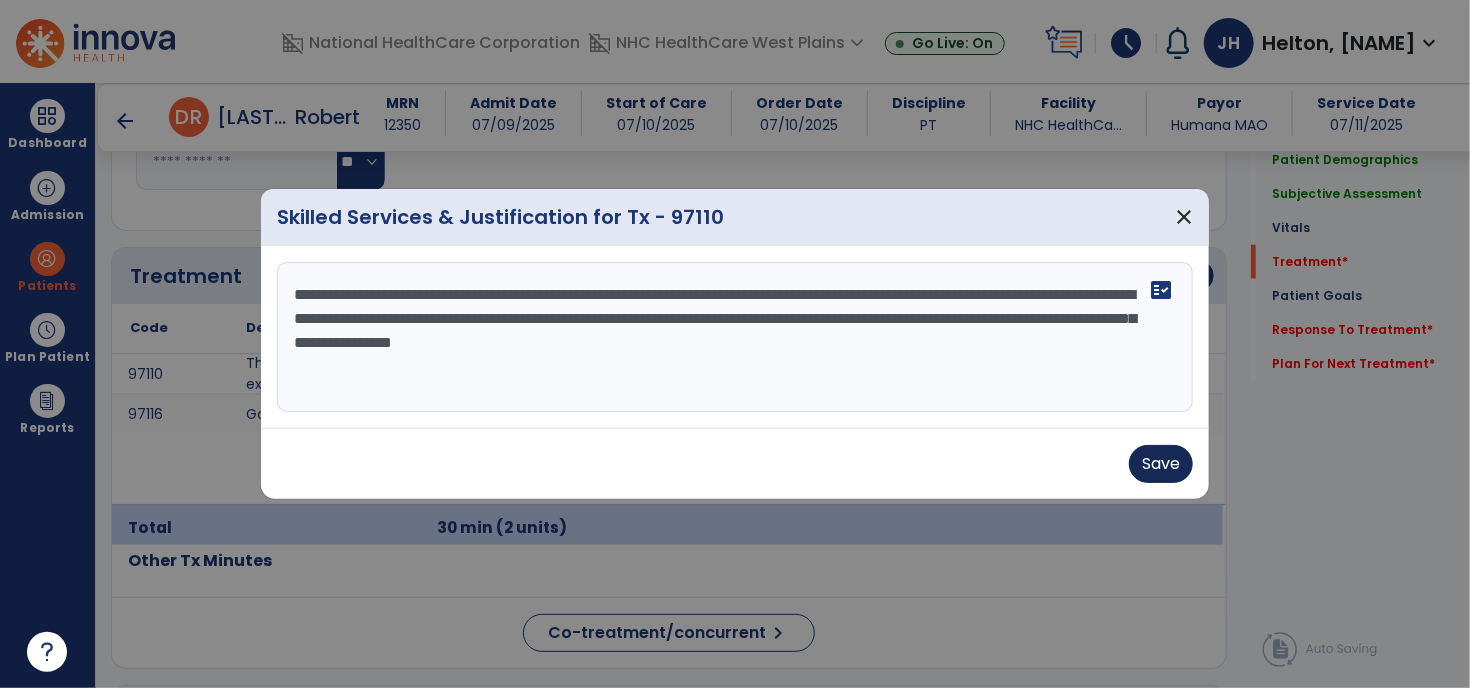 type on "**********" 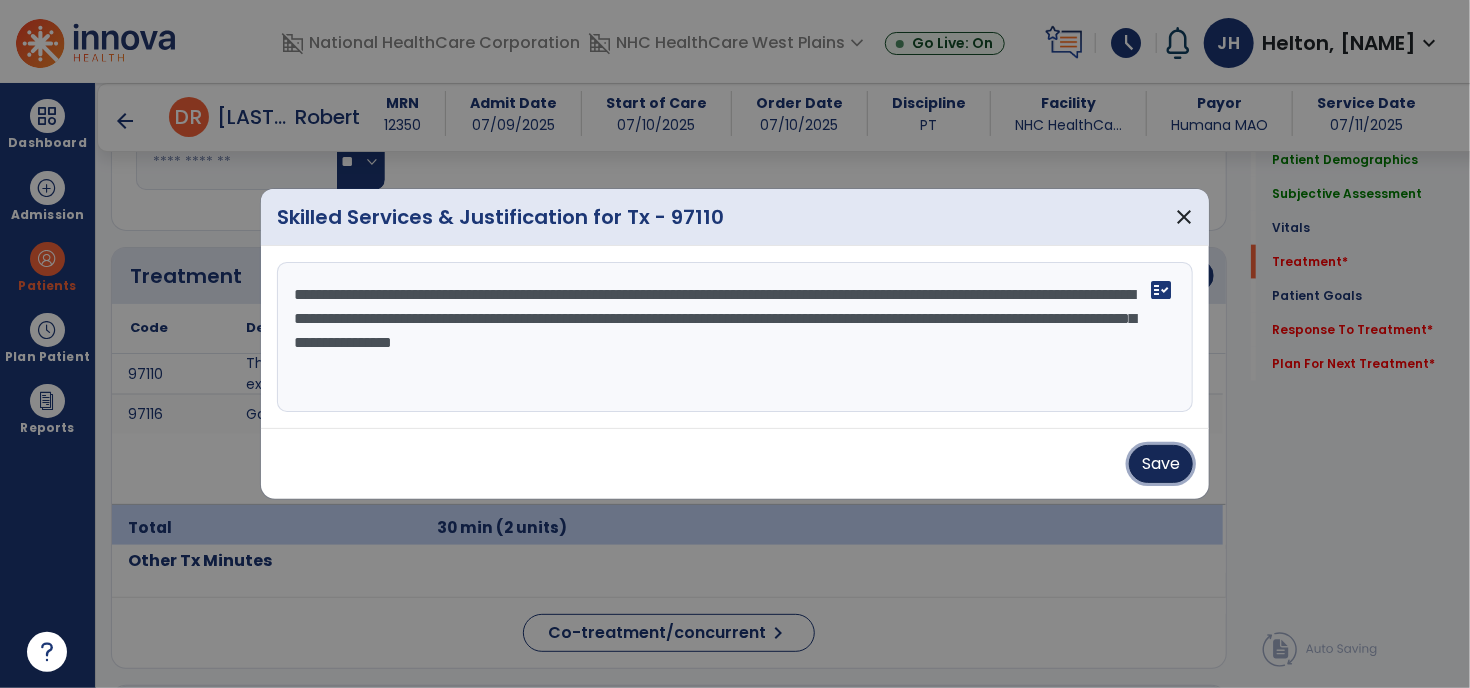 click on "Save" at bounding box center (1161, 464) 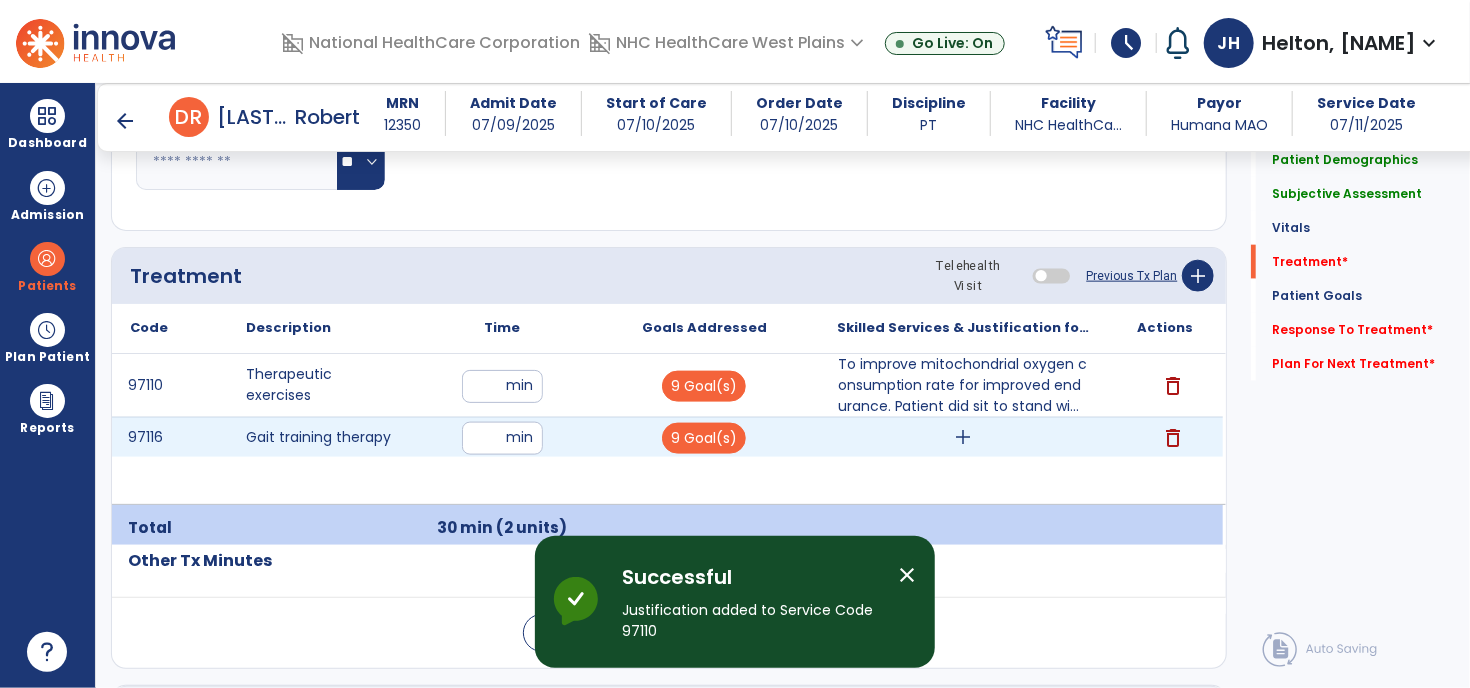 click on "add" at bounding box center [964, 437] 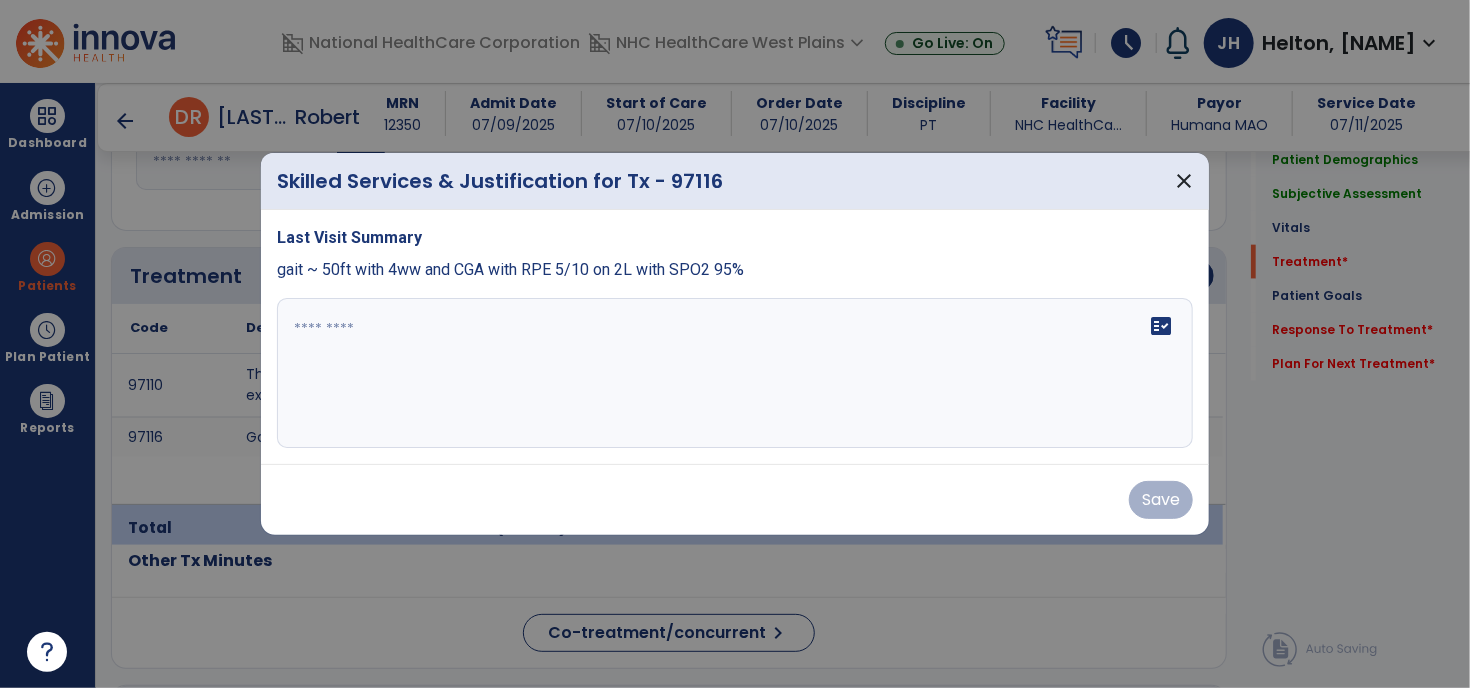 drag, startPoint x: 788, startPoint y: 273, endPoint x: 259, endPoint y: 292, distance: 529.3411 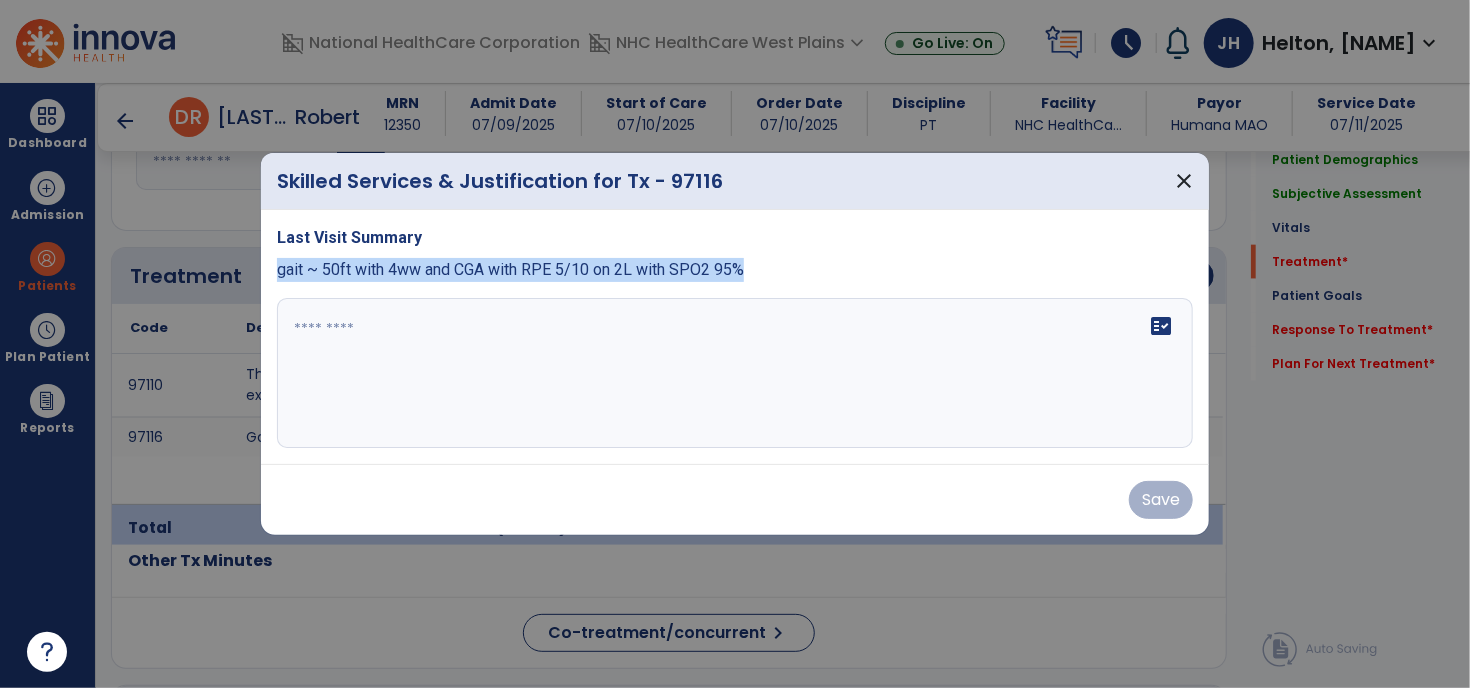 drag, startPoint x: 277, startPoint y: 267, endPoint x: 780, endPoint y: 263, distance: 503.0159 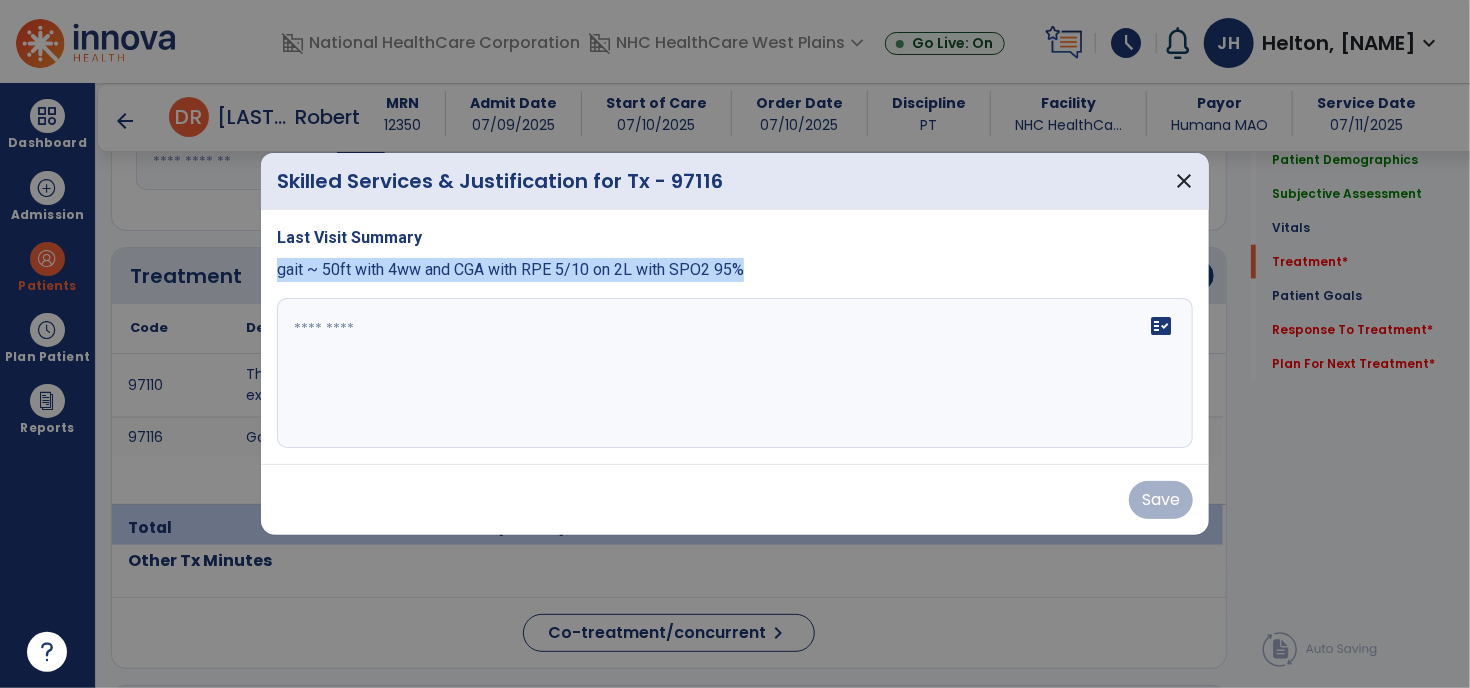 click on "gait ~ 50ft with 4ww and CGA with RPE 5/10 on 2L with SPO2 95%" at bounding box center [735, 270] 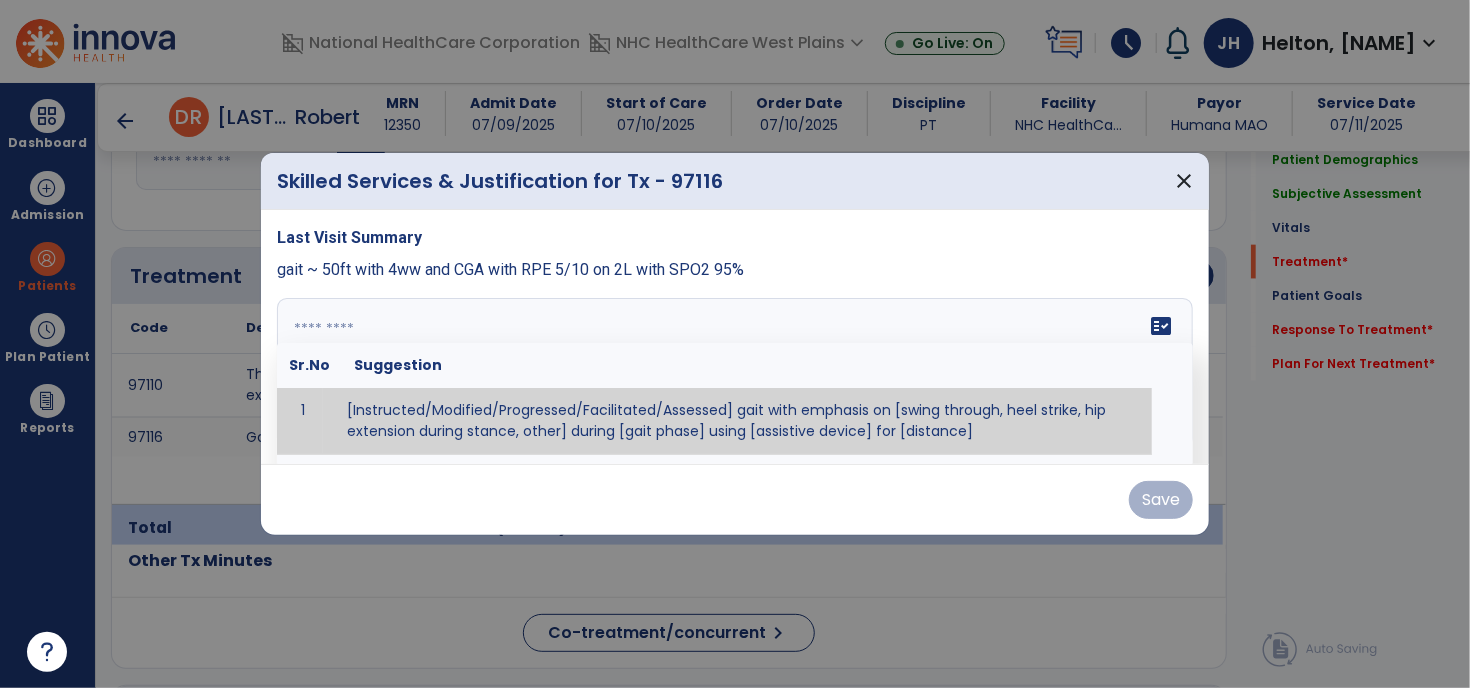 click on "fact_check  Sr.No Suggestion 1 [Instructed/Modified/Progressed/Facilitated/Assessed] gait with emphasis on [swing through, heel strike, hip extension during stance, other] during [gait phase] using [assistive device] for [distance] 2 [Instructed/Modified/Progressed/Facilitated/Assessed] use of [assistive device] and [NWB, PWB, step-to gait pattern, step through gait pattern] 3 [Instructed/Modified/Progressed/Facilitated/Assessed] patient's ability to [ascend/descend # of steps, perform directional changes, walk on even/uneven surfaces, pick-up objects off floor, velocity changes, other] using [assistive device]. 4 [Instructed/Modified/Progressed/Facilitated/Assessed] pre-gait activities including [identify exercise] in order to prepare for gait training. 5" at bounding box center [735, 373] 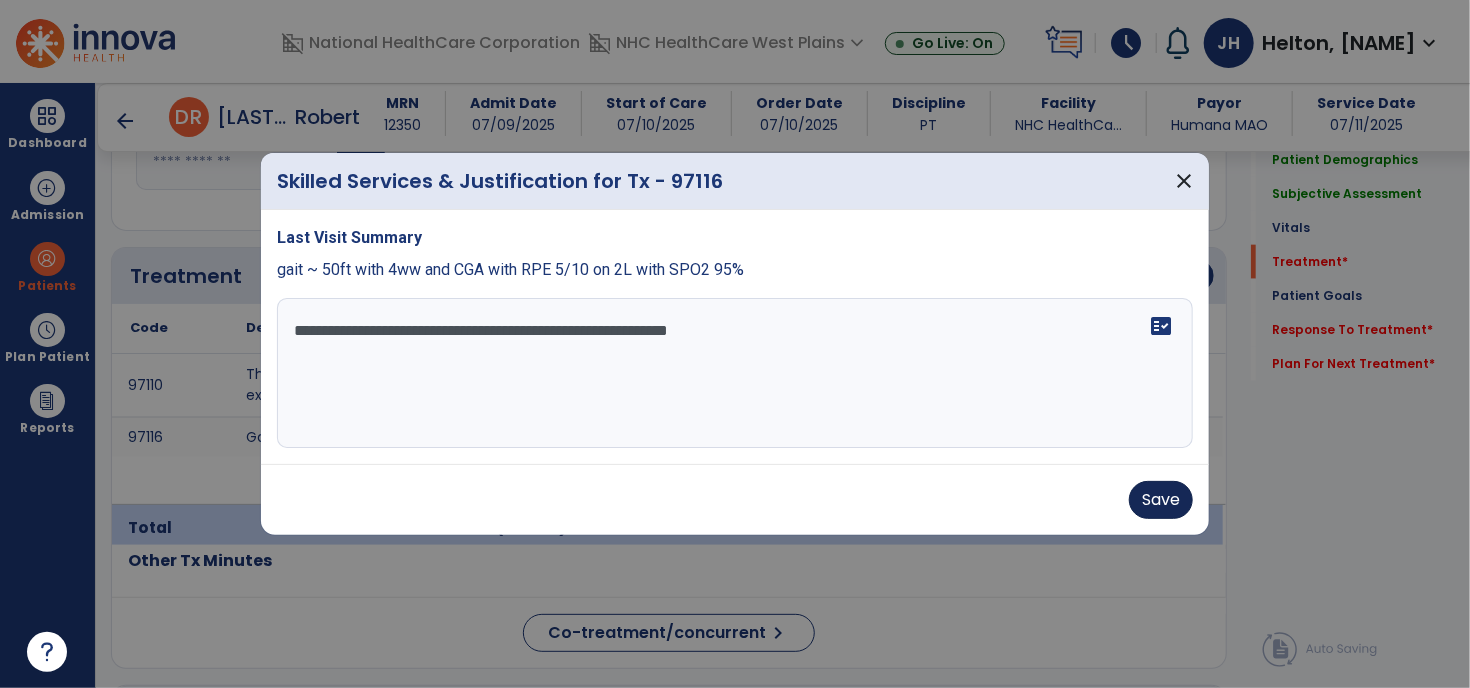 type on "**********" 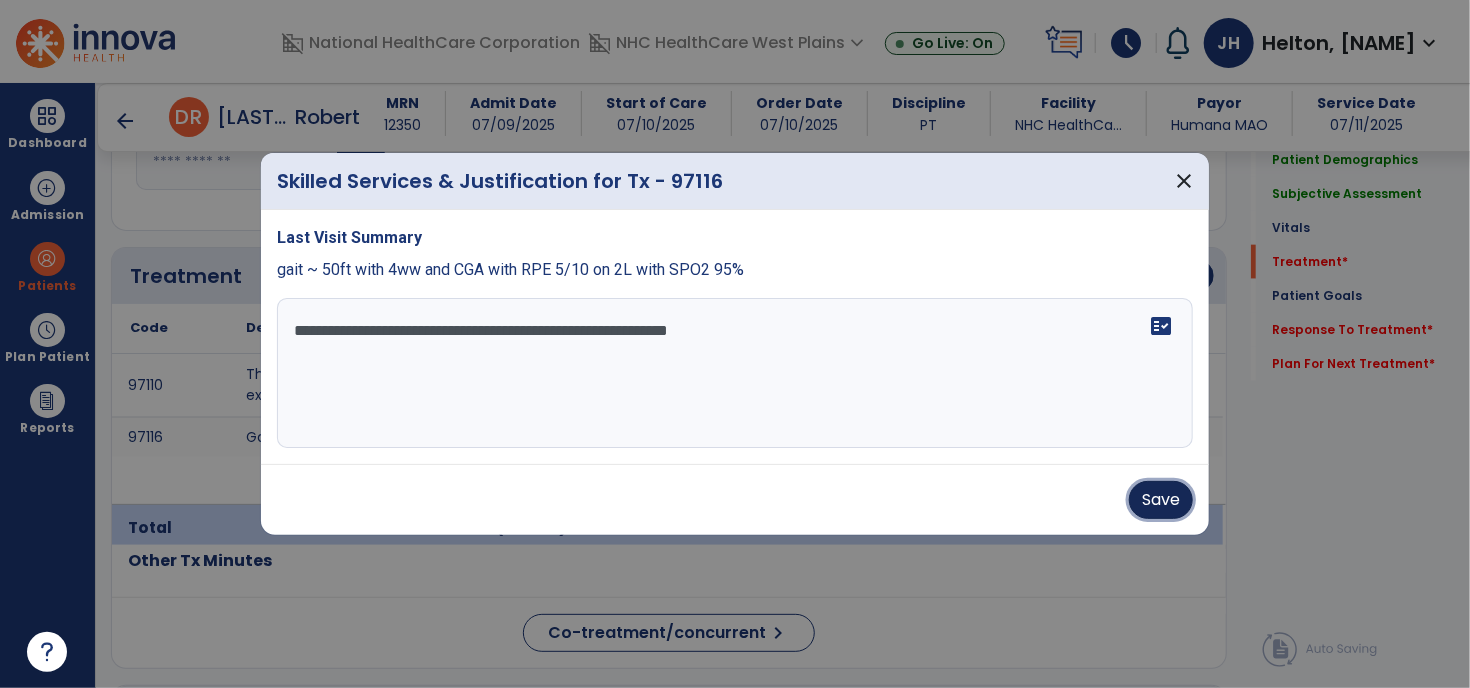 click on "Save" at bounding box center [1161, 500] 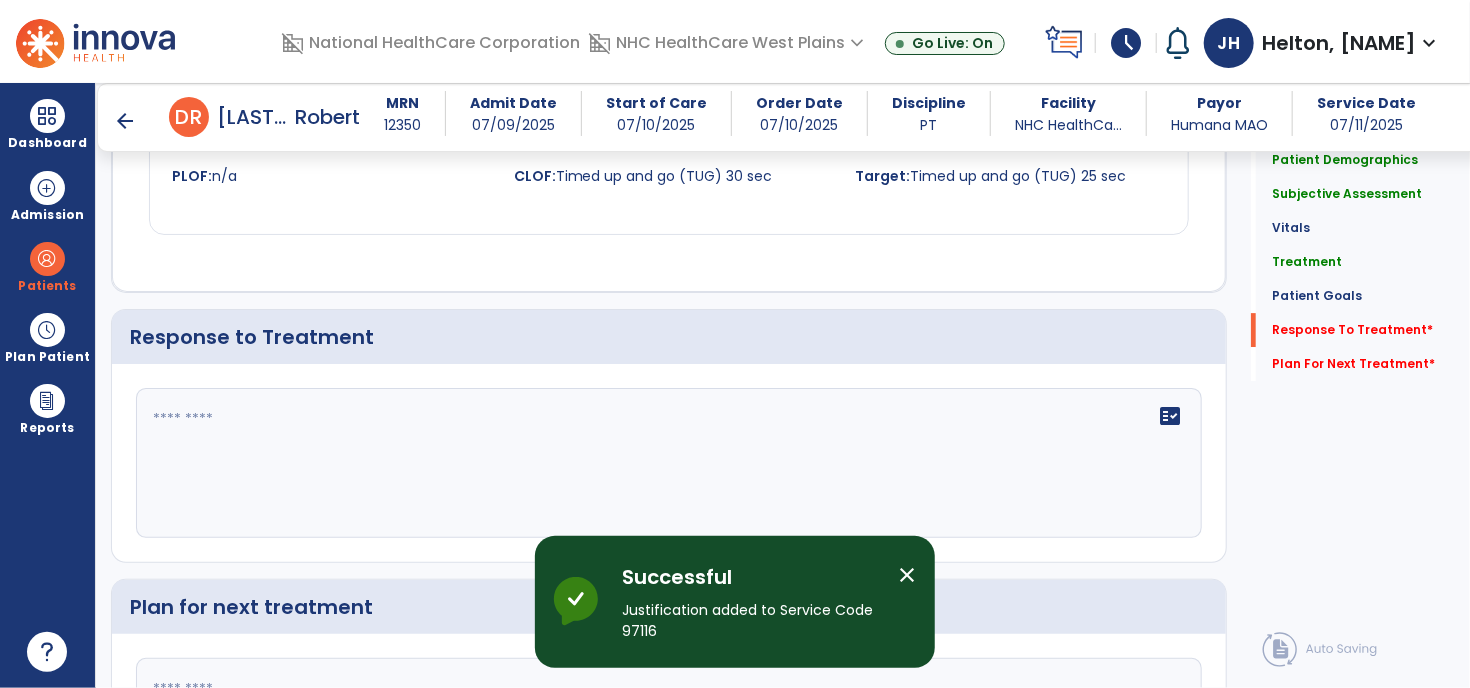 scroll, scrollTop: 3216, scrollLeft: 0, axis: vertical 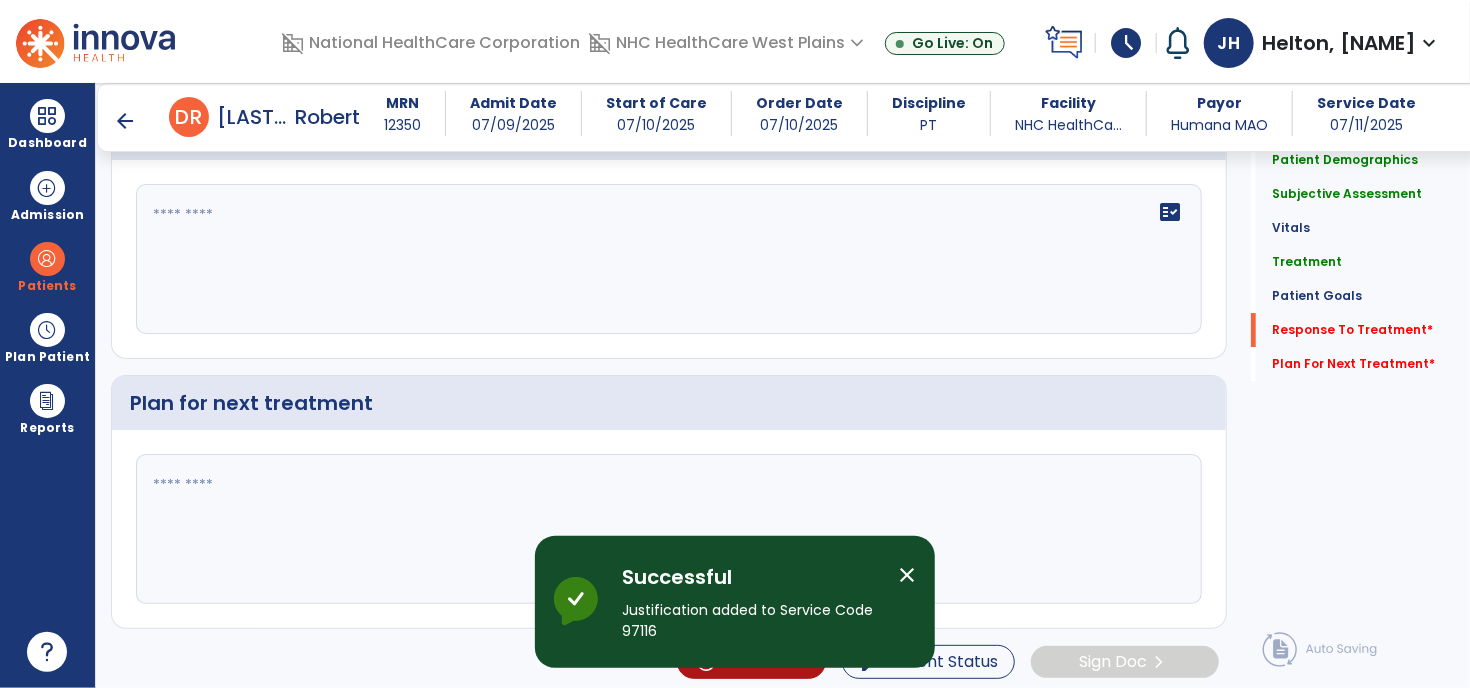 click on "fact_check" 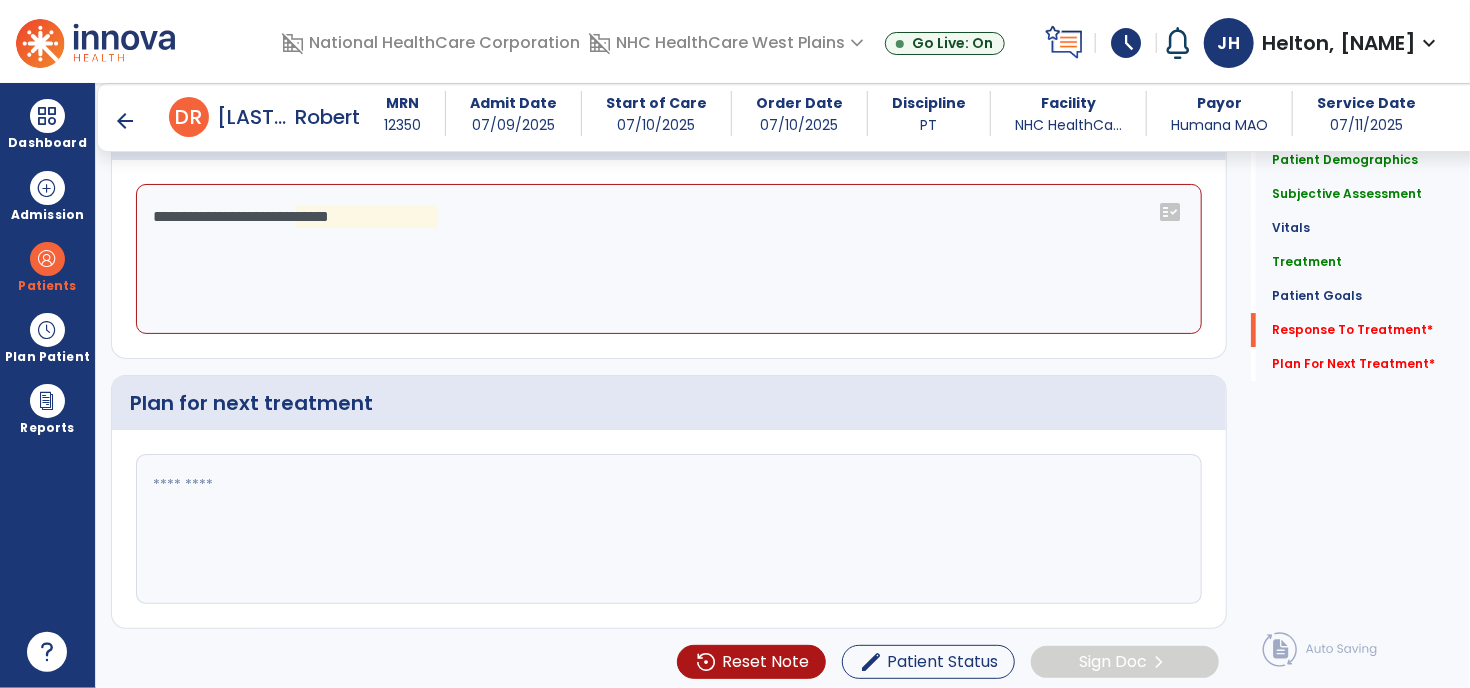 scroll, scrollTop: 2916, scrollLeft: 0, axis: vertical 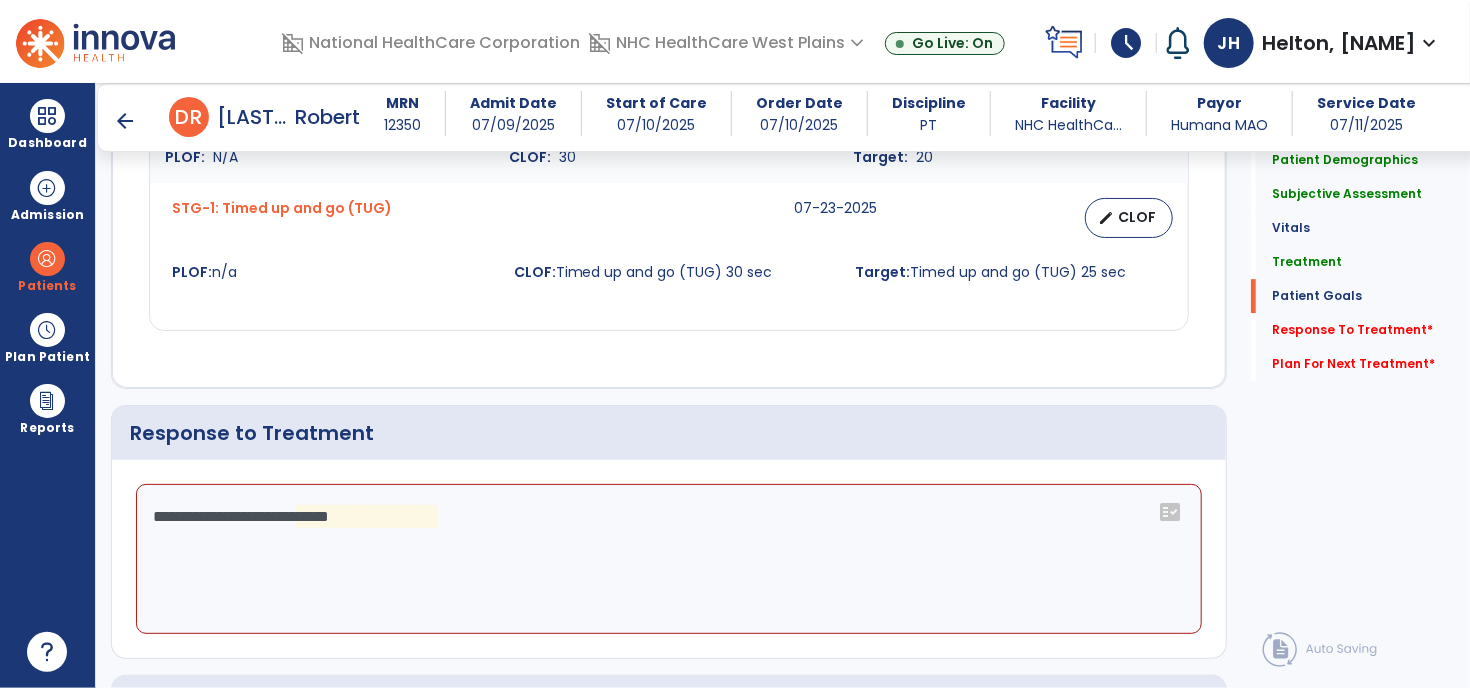 click on "**********" 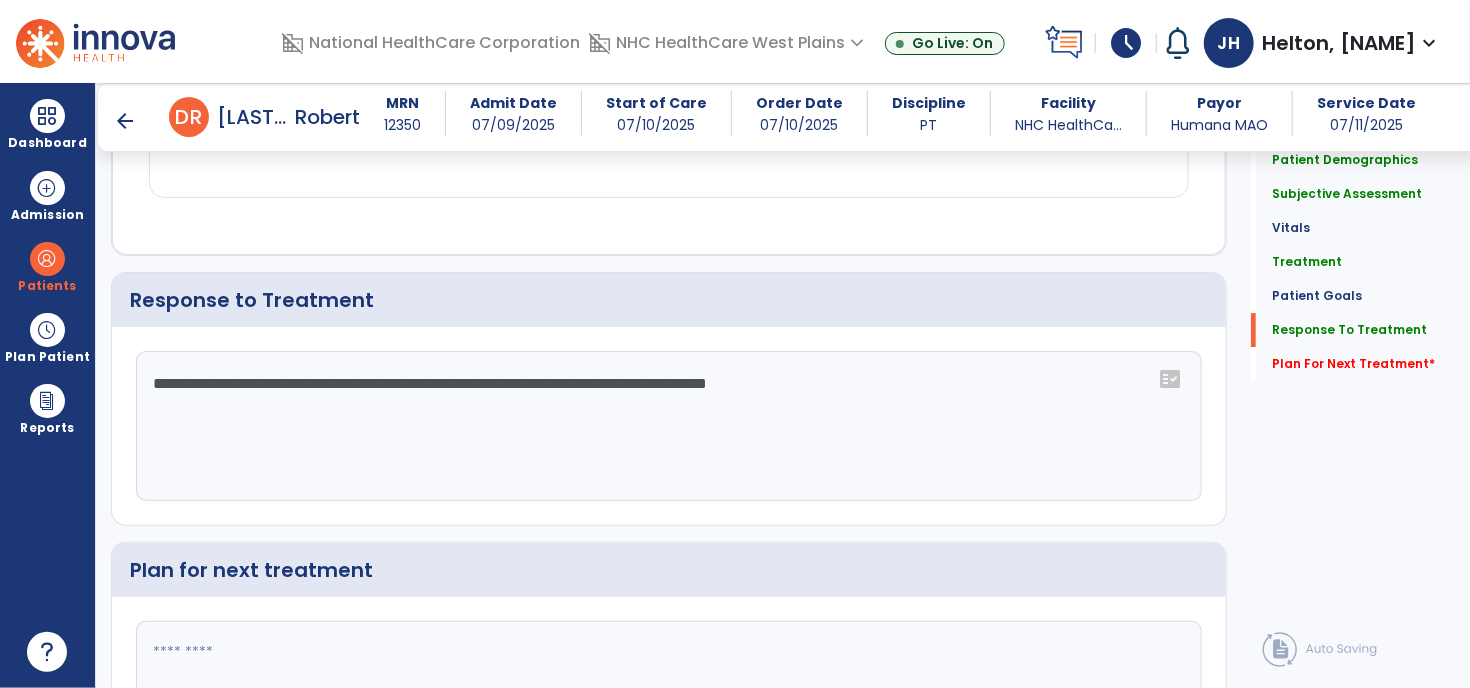 scroll, scrollTop: 3216, scrollLeft: 0, axis: vertical 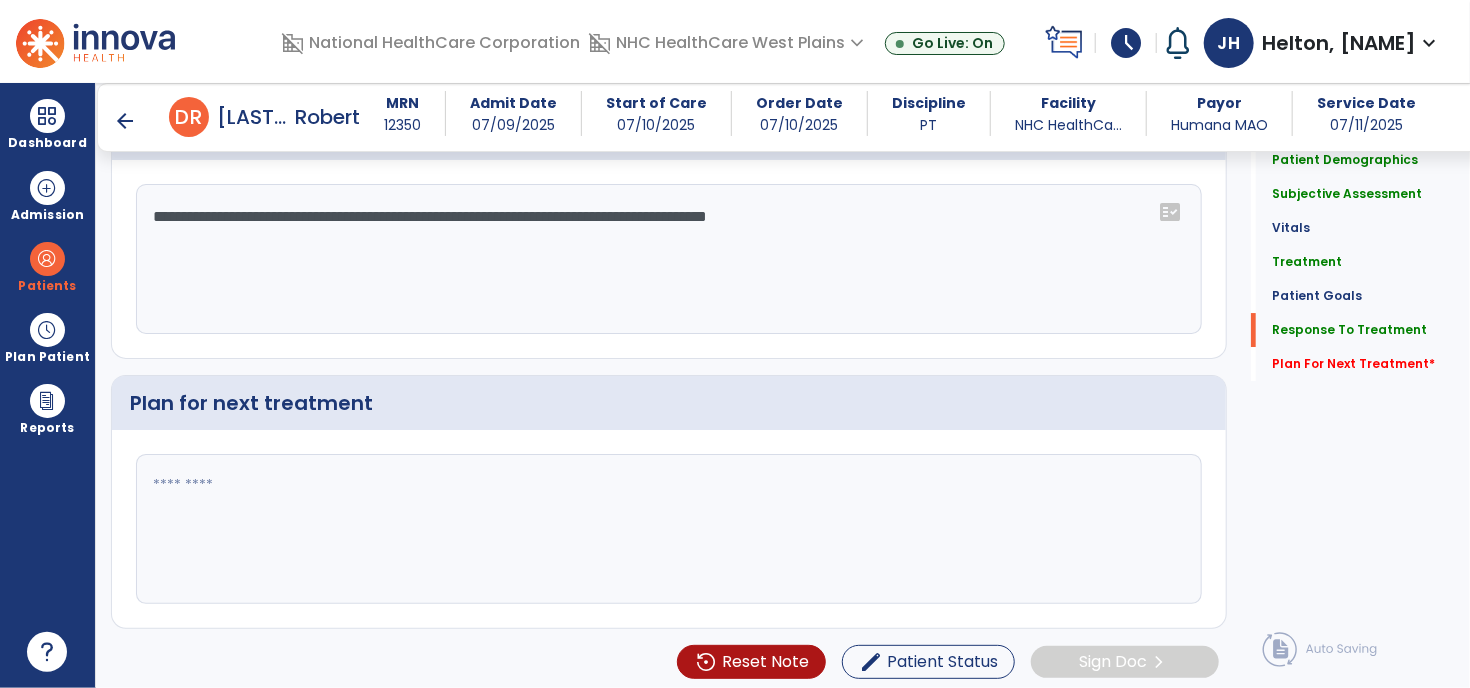 type on "**********" 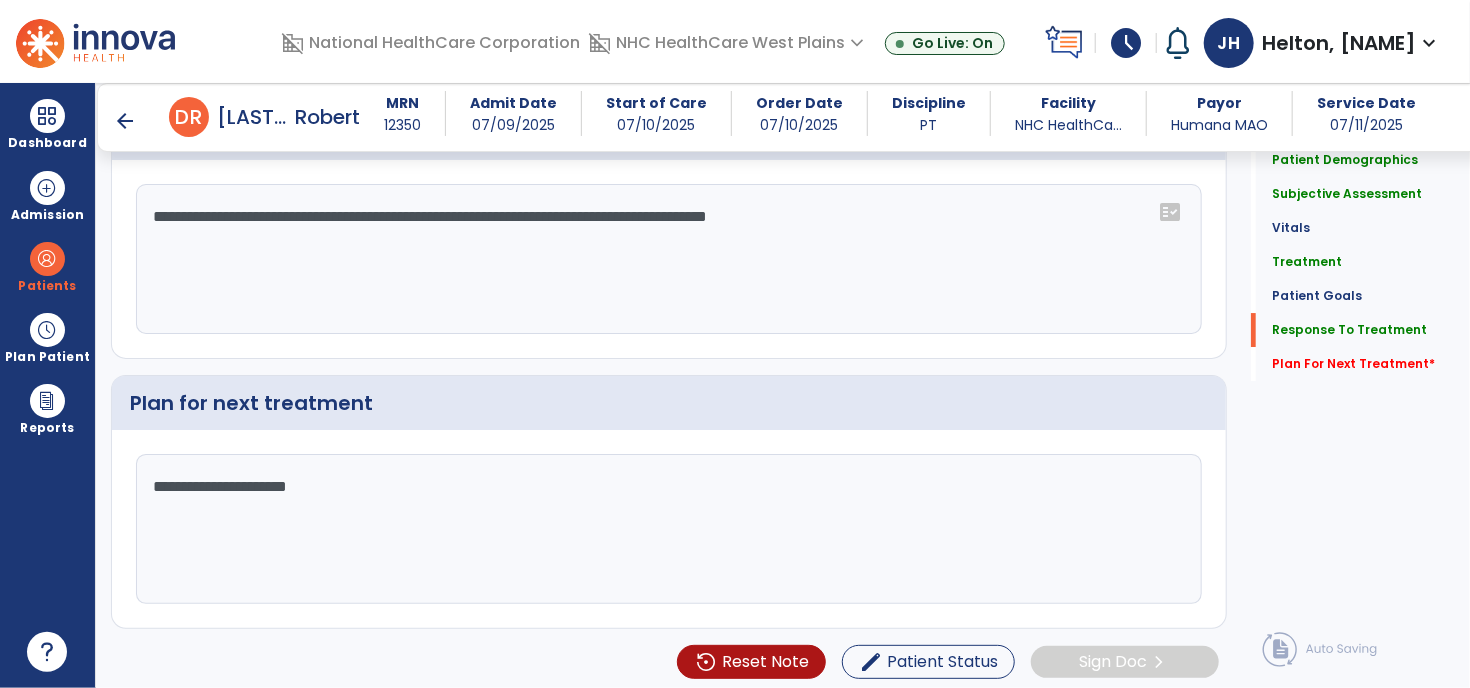 type on "**********" 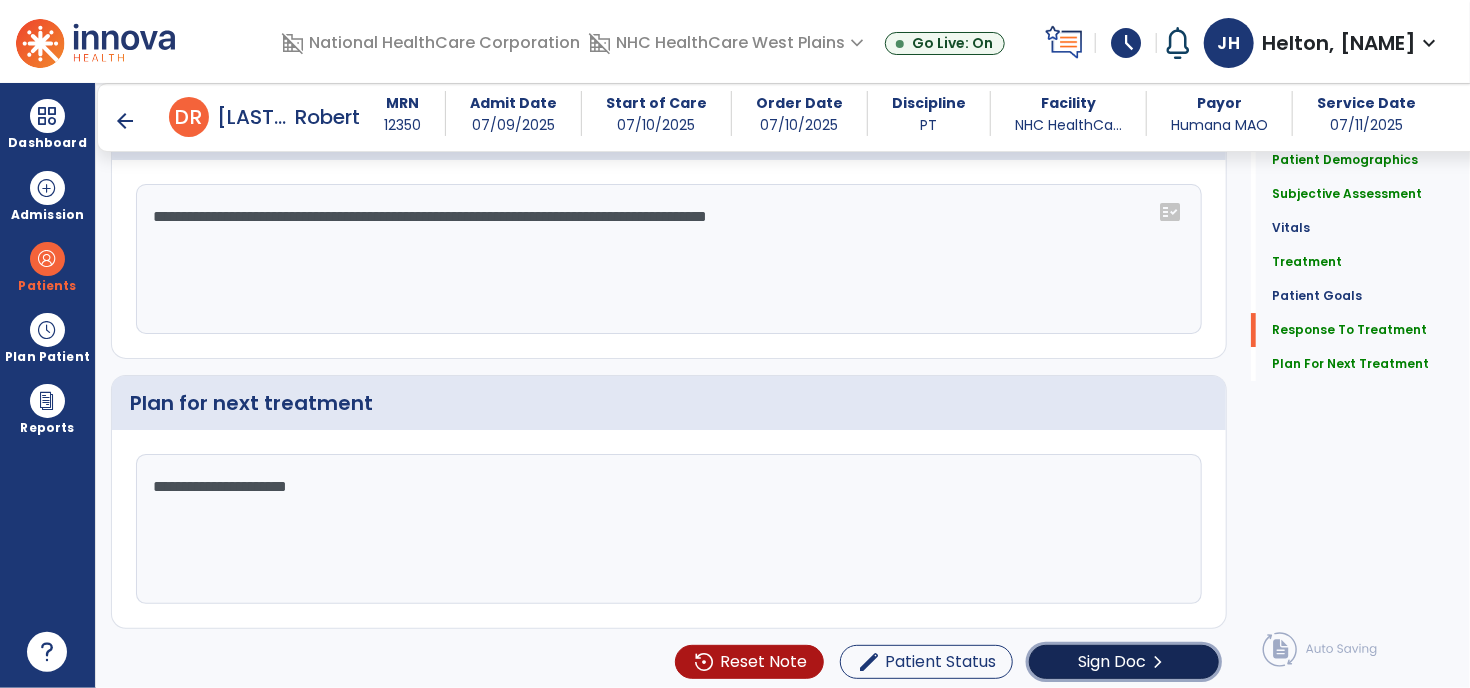 click on "Sign Doc" 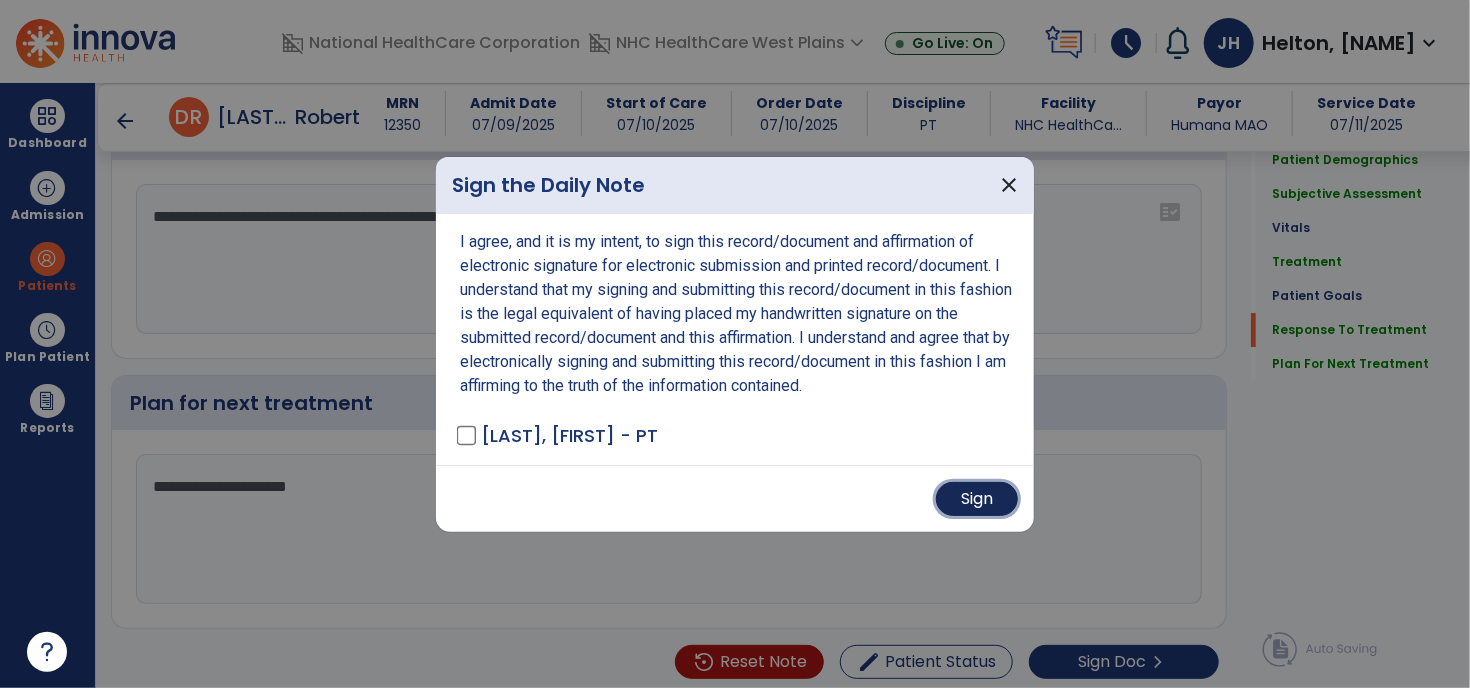click on "Sign" at bounding box center (977, 499) 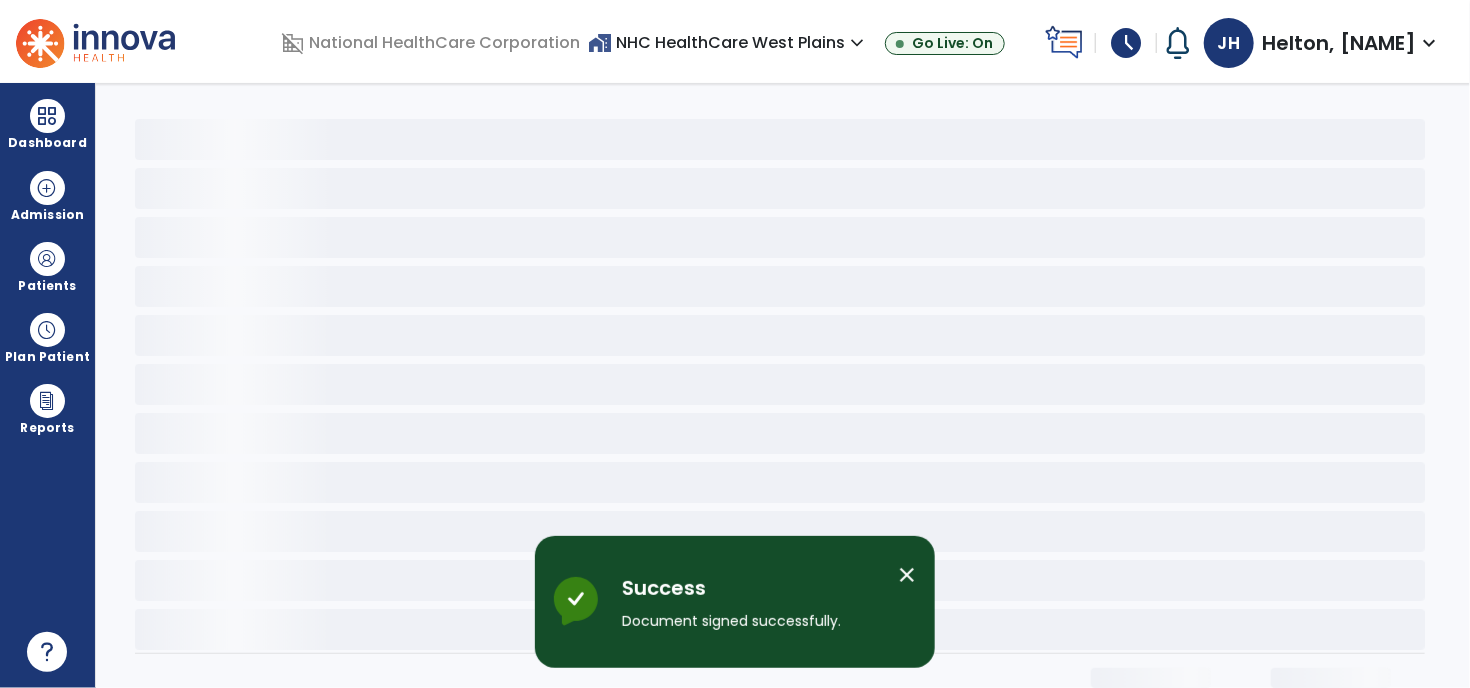 scroll, scrollTop: 0, scrollLeft: 0, axis: both 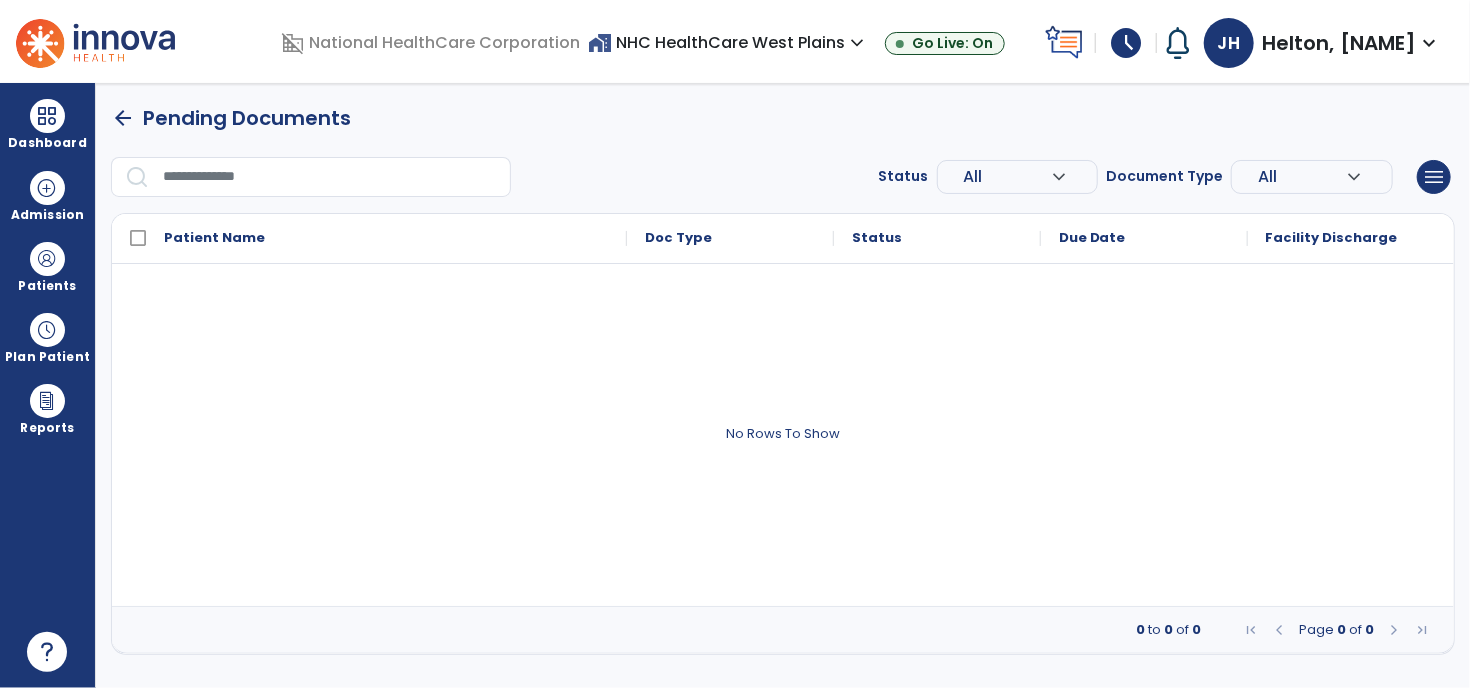 click on "arrow_back" at bounding box center [123, 118] 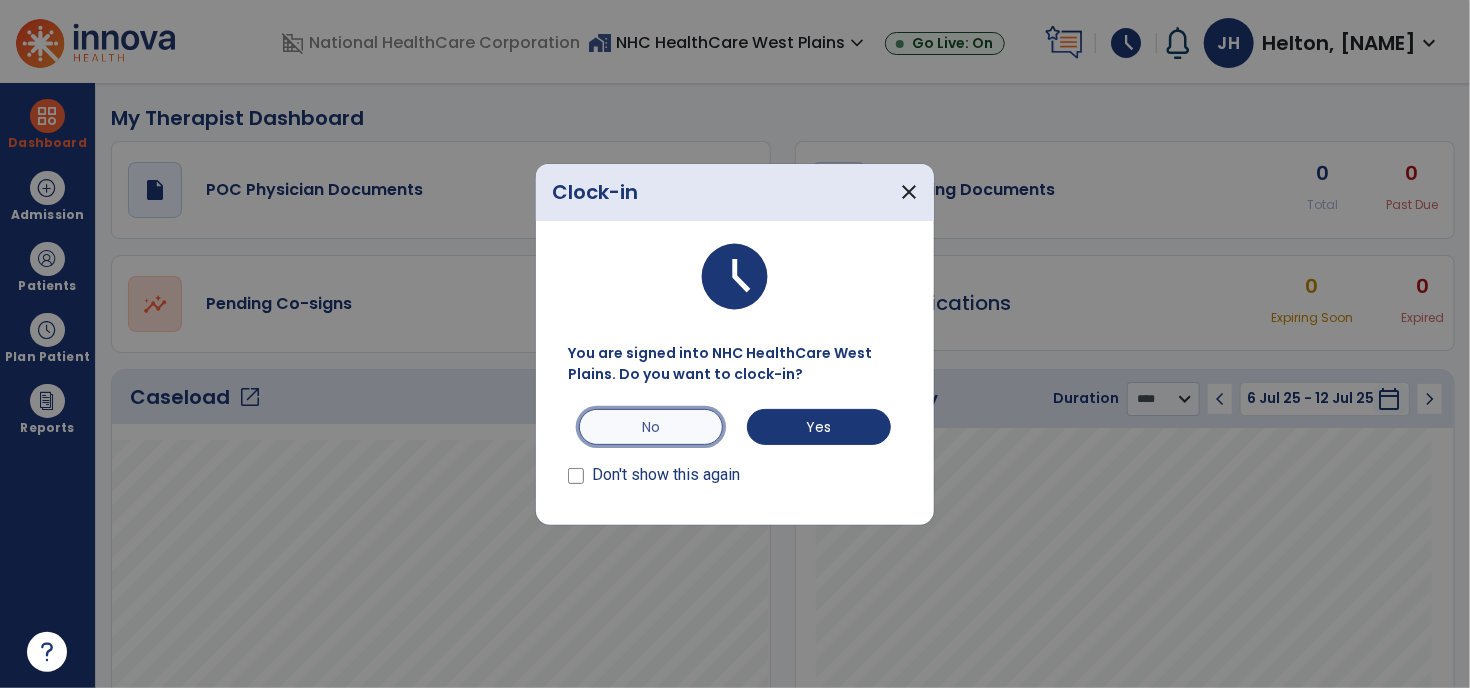click on "No" at bounding box center [651, 427] 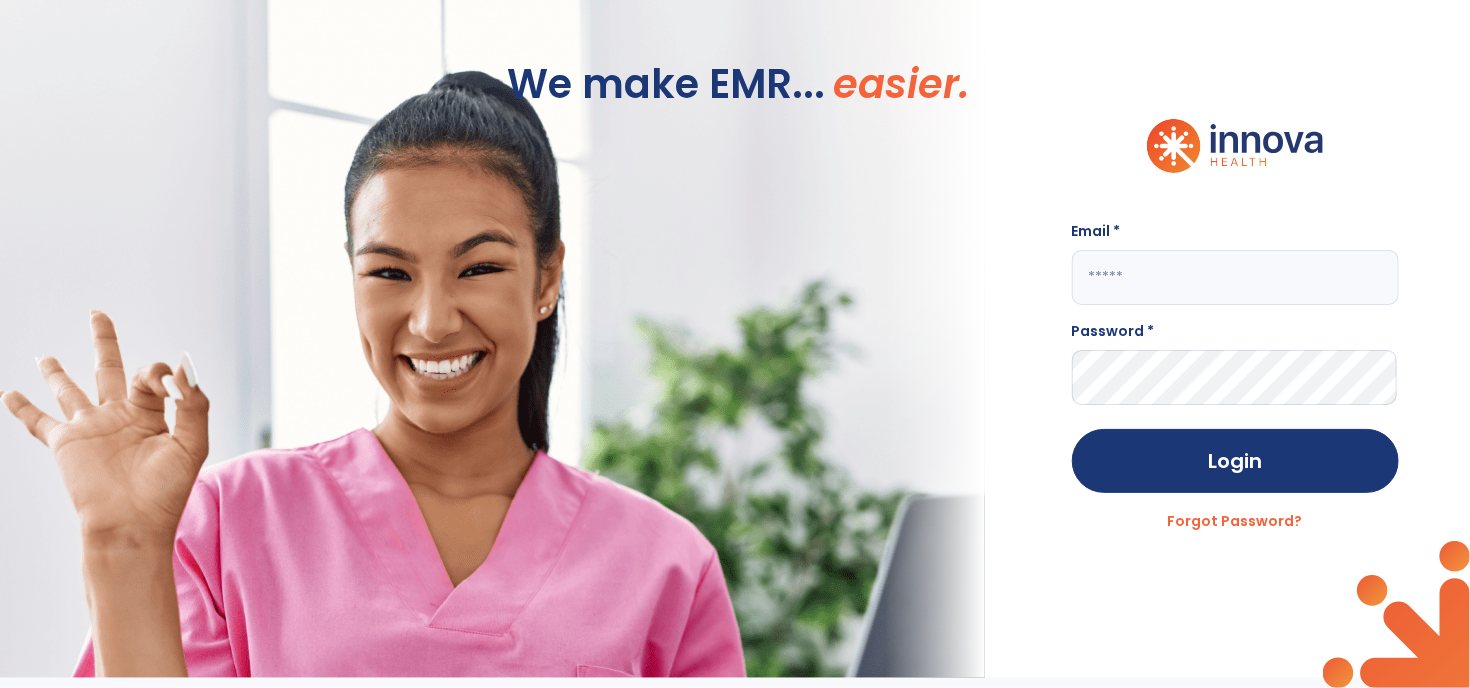 type on "**********" 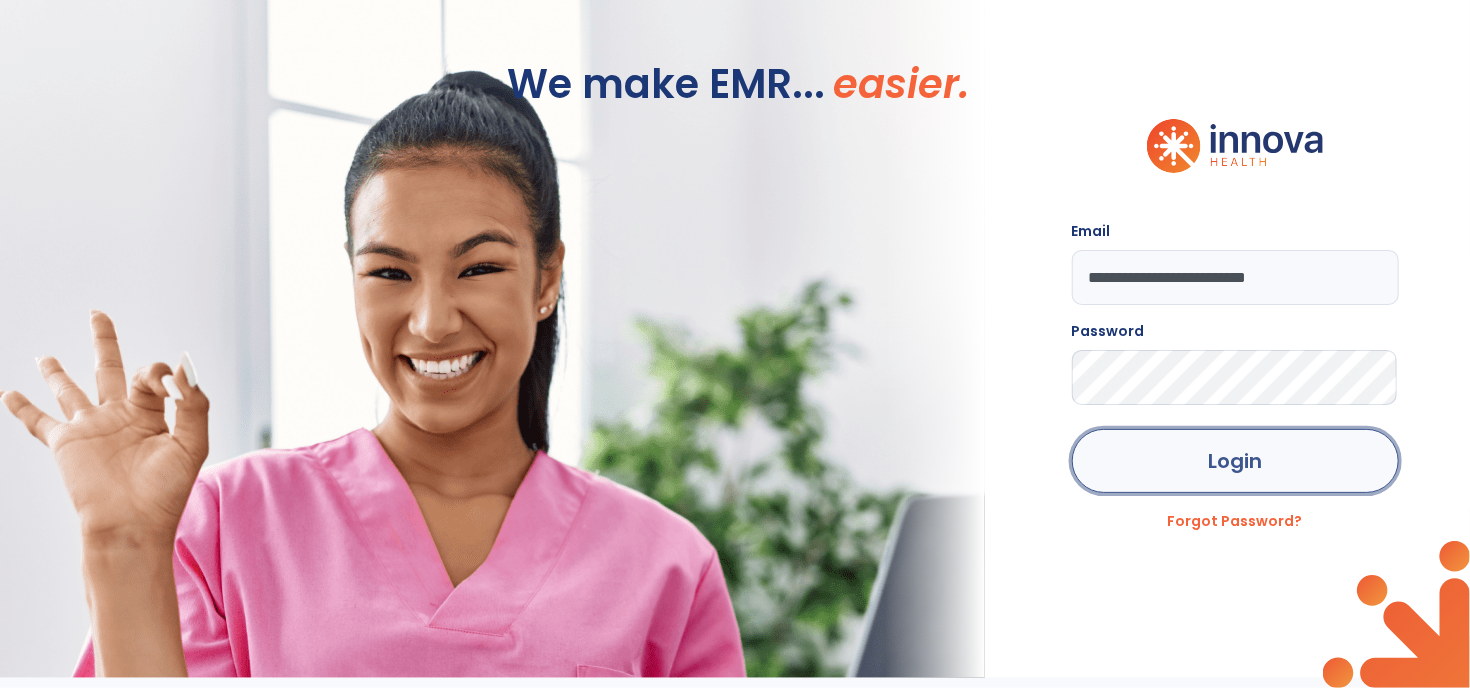 click on "Login" 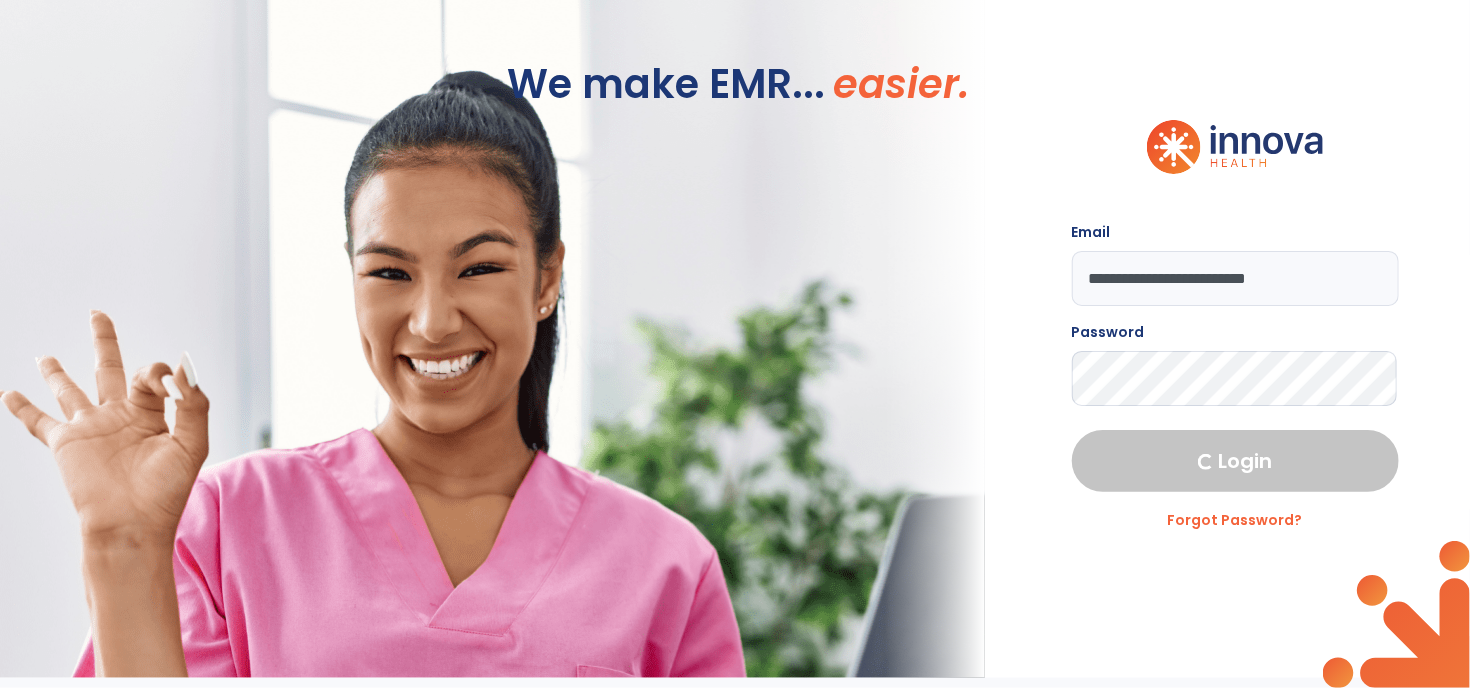 select on "****" 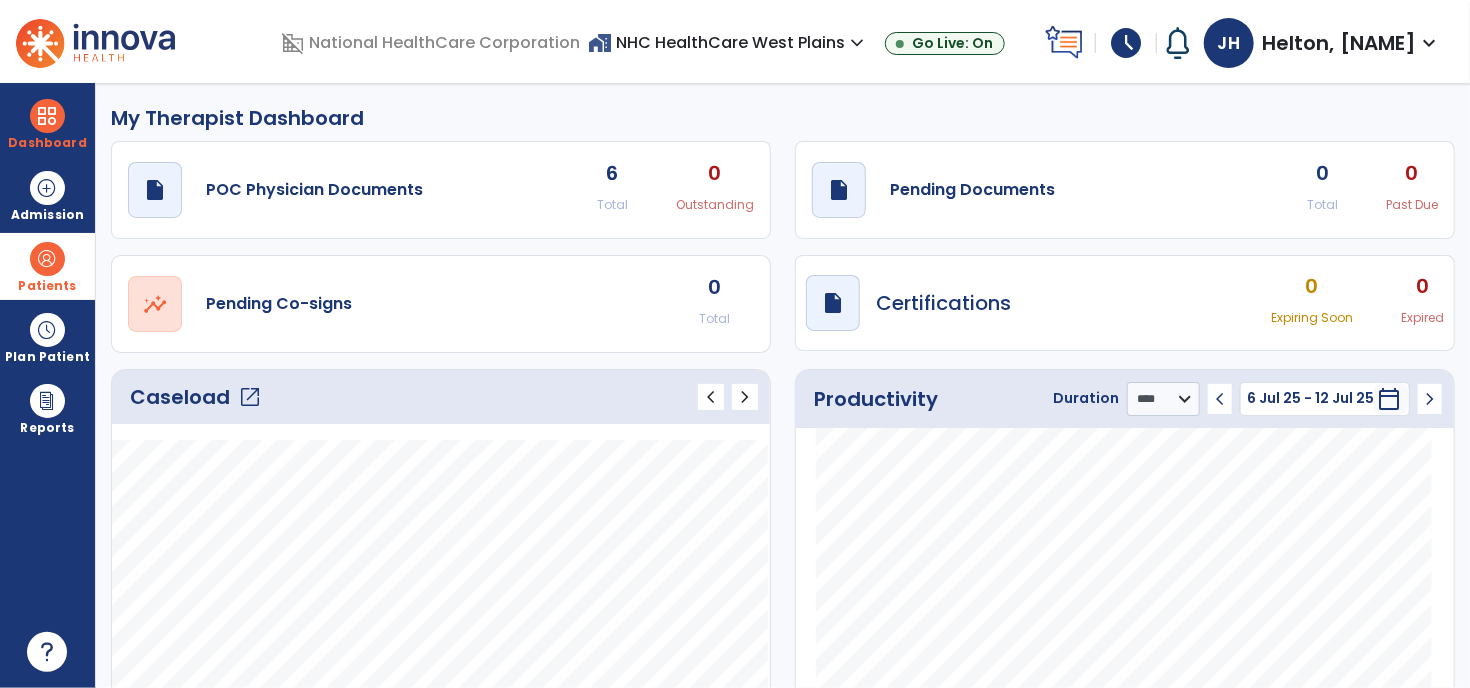 click at bounding box center [47, 259] 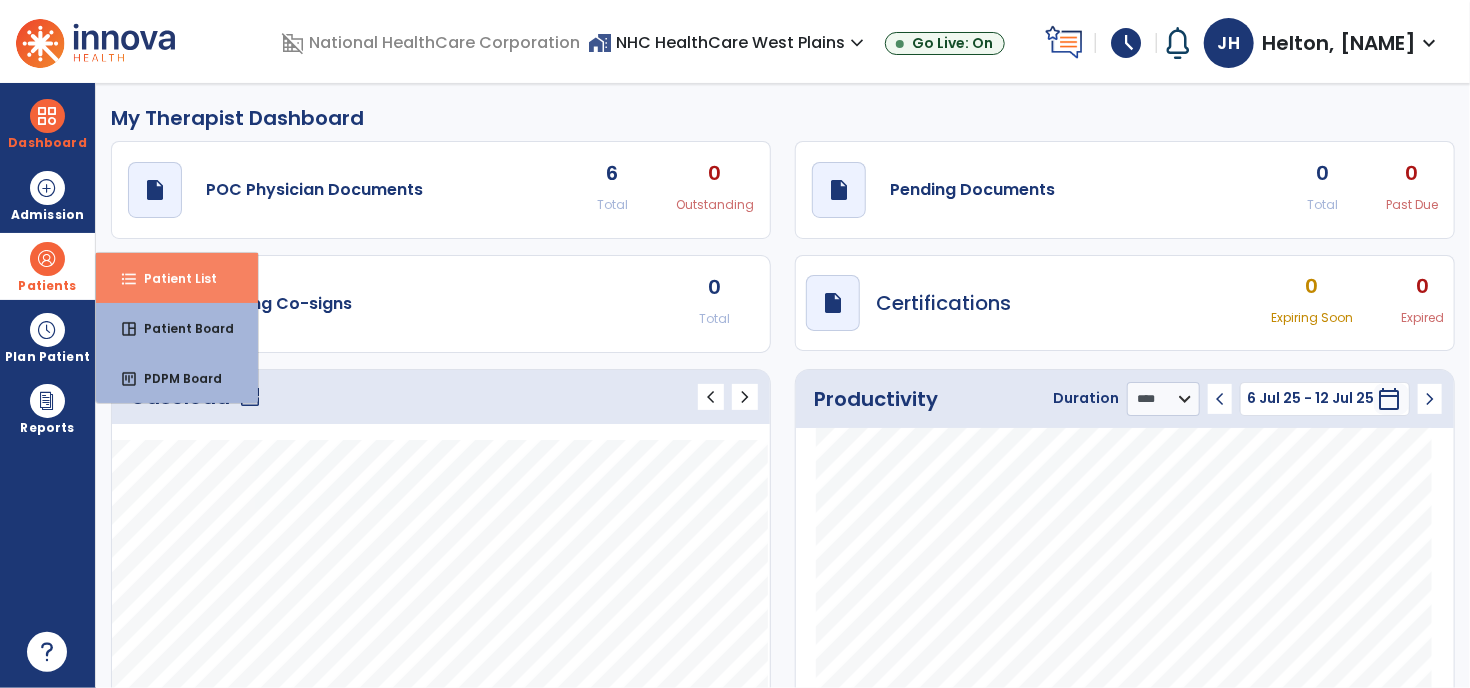 click on "Patient List" at bounding box center [172, 278] 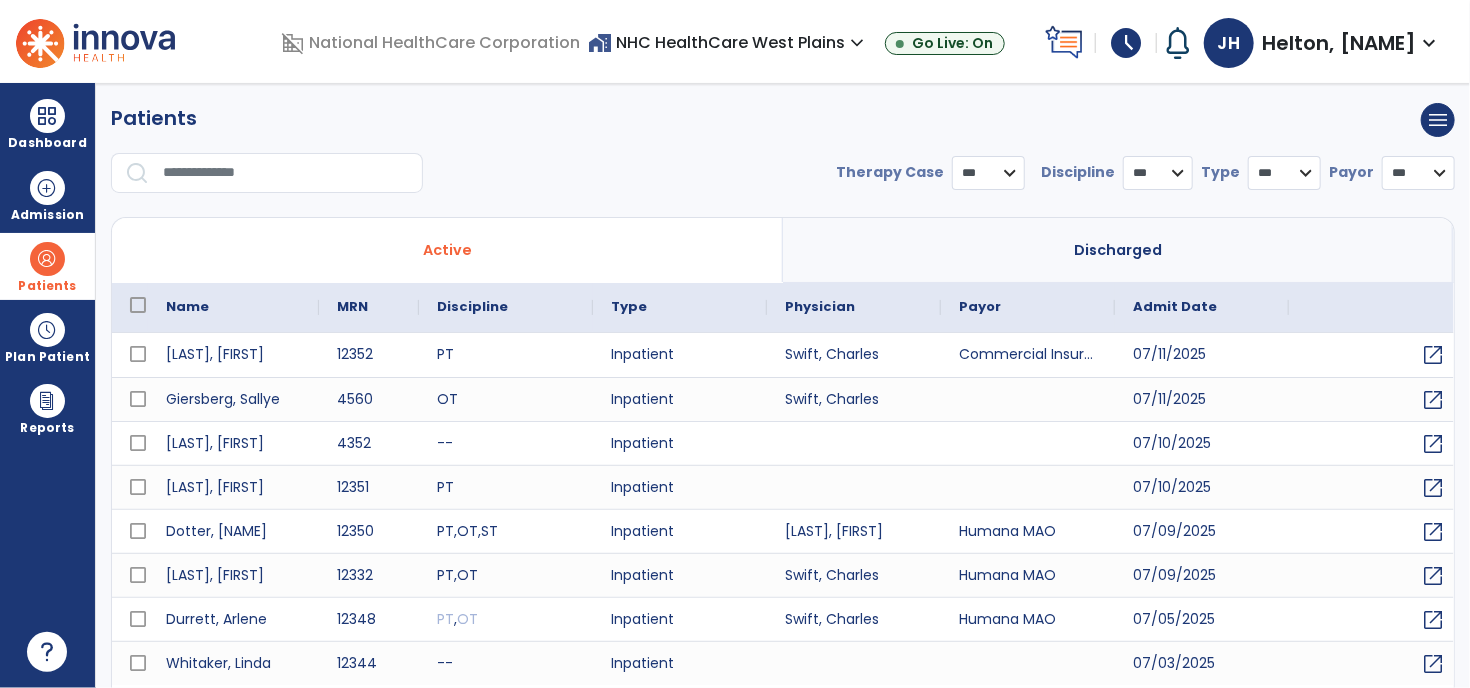 select on "***" 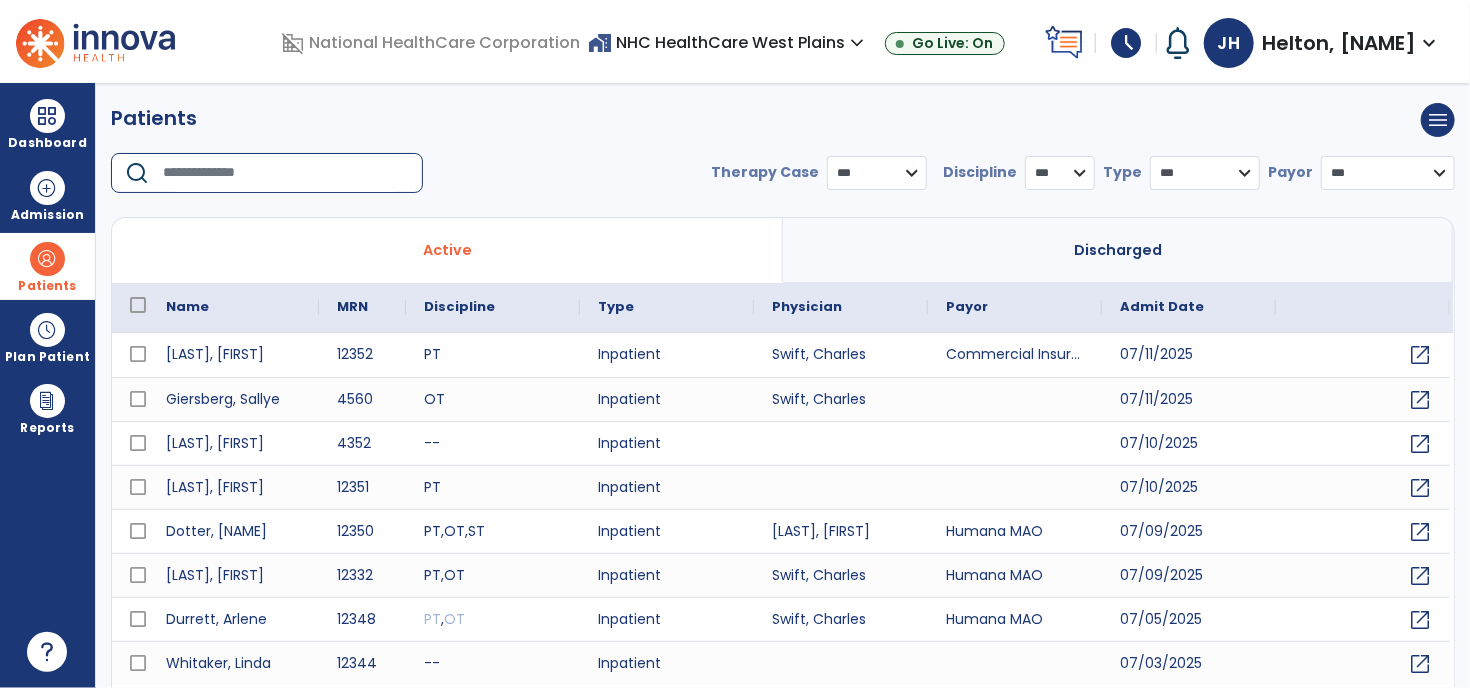 click at bounding box center (286, 173) 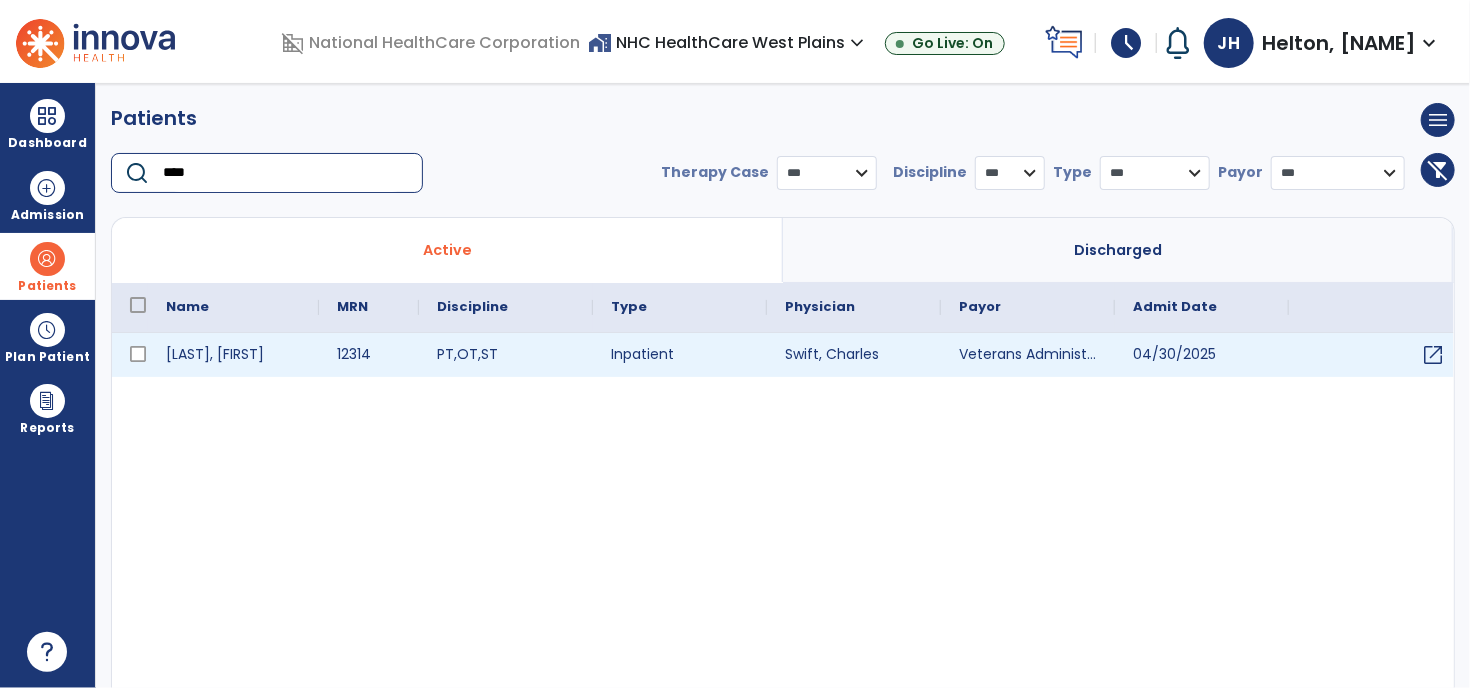 type on "****" 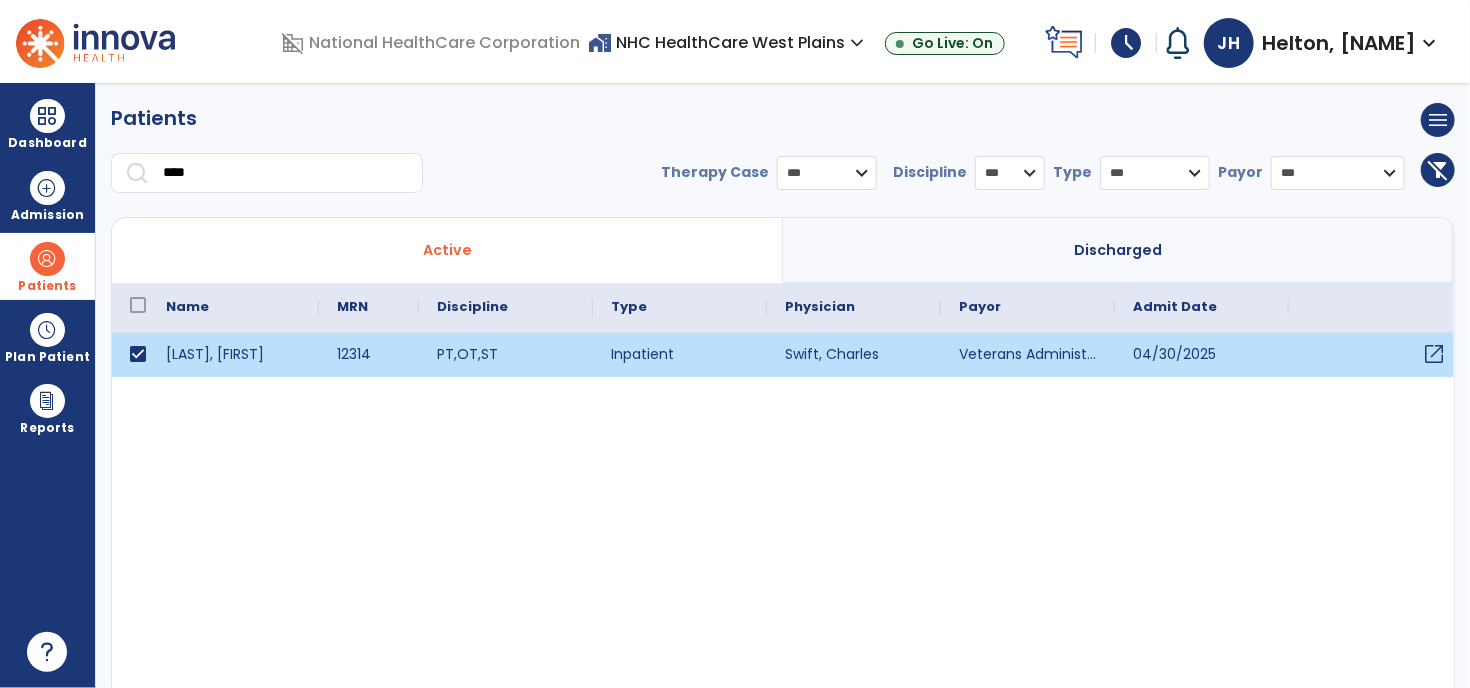 click on "open_in_new" at bounding box center (1434, 354) 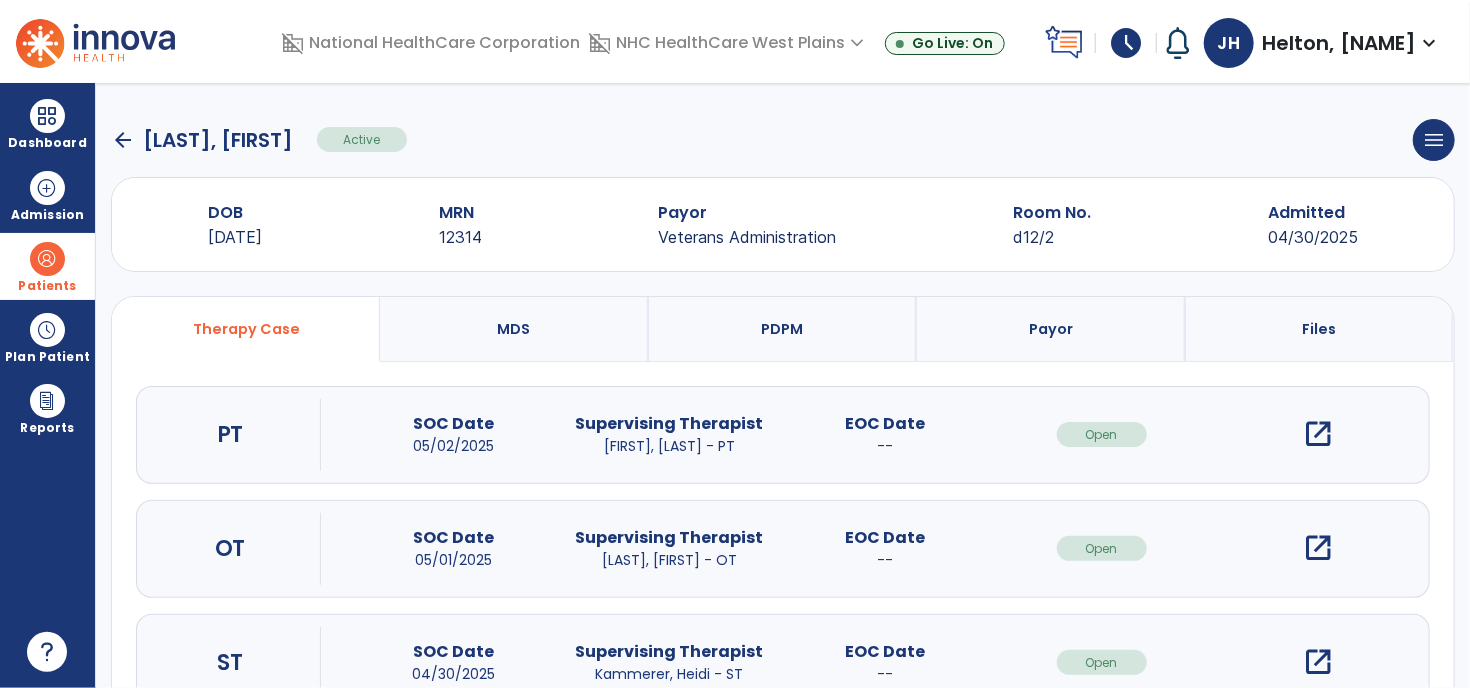 scroll, scrollTop: 69, scrollLeft: 0, axis: vertical 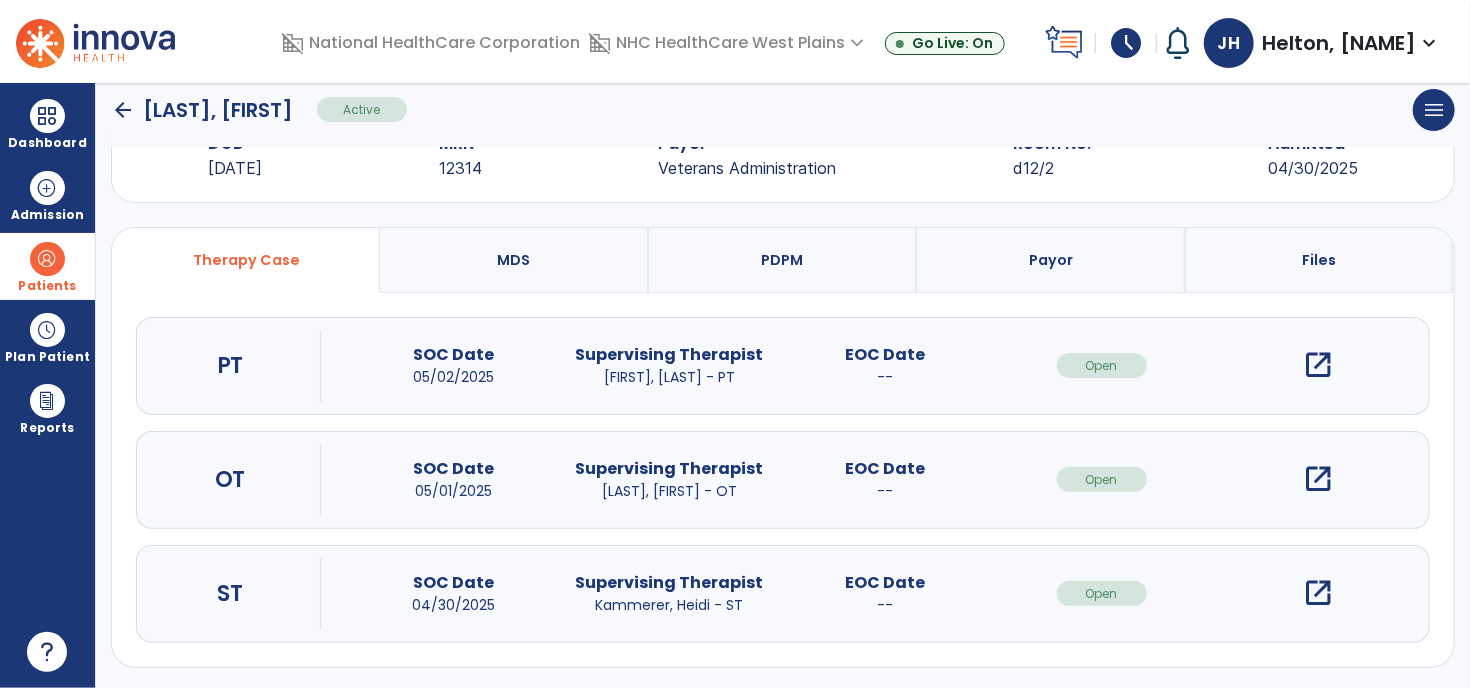click on "open_in_new" at bounding box center (1318, 365) 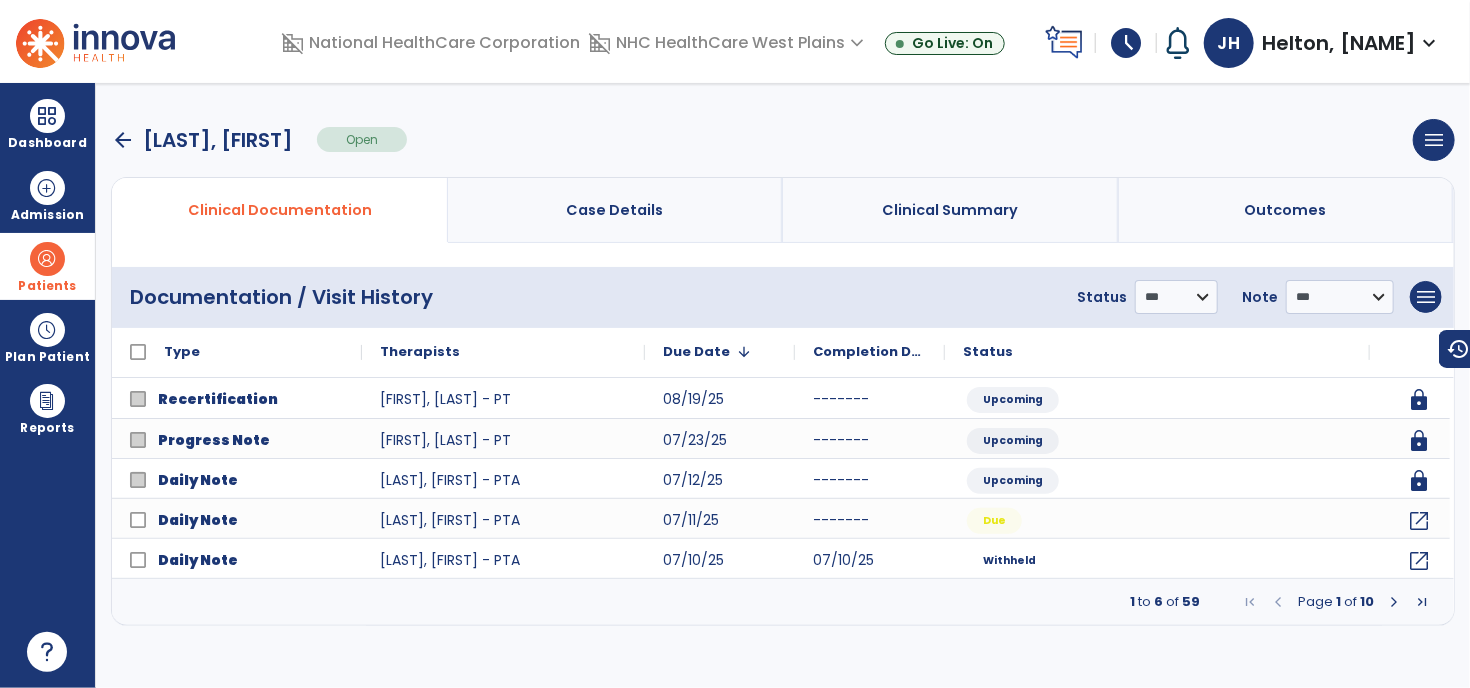 scroll, scrollTop: 0, scrollLeft: 0, axis: both 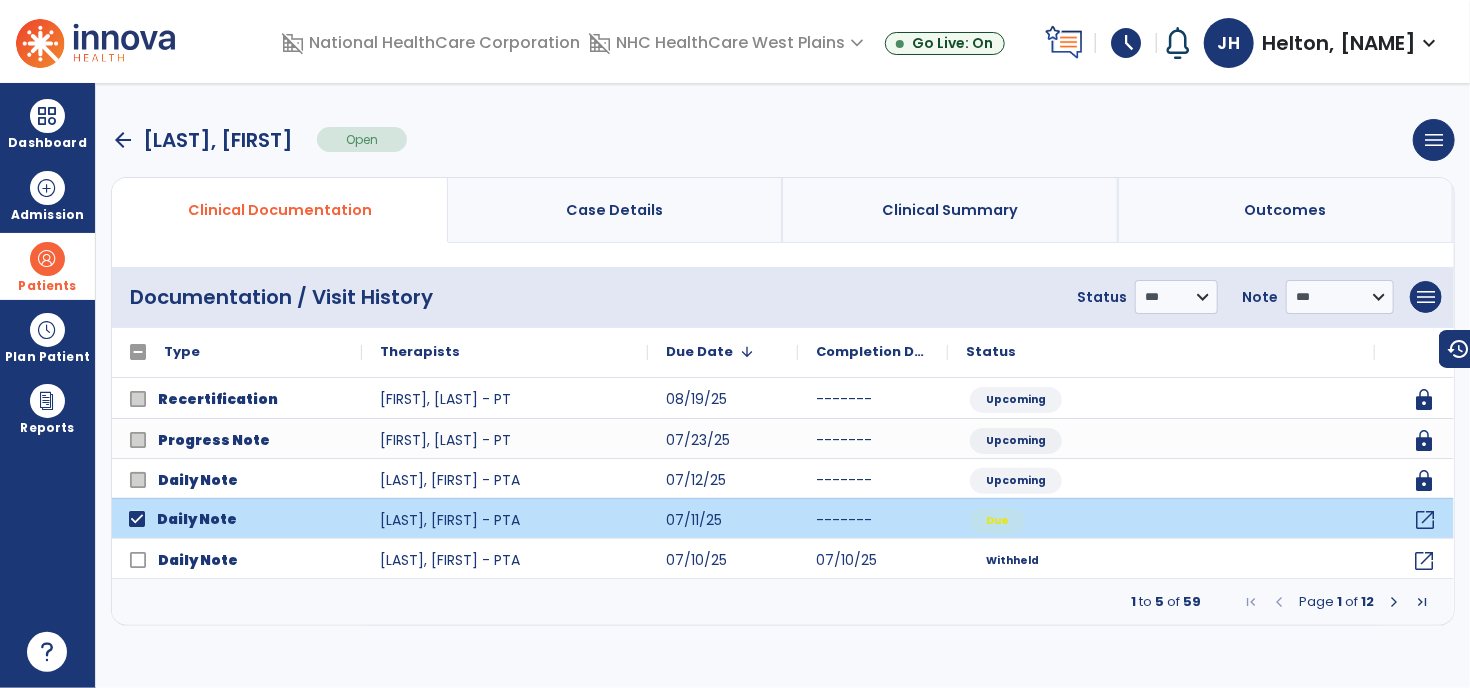 click on "open_in_new" 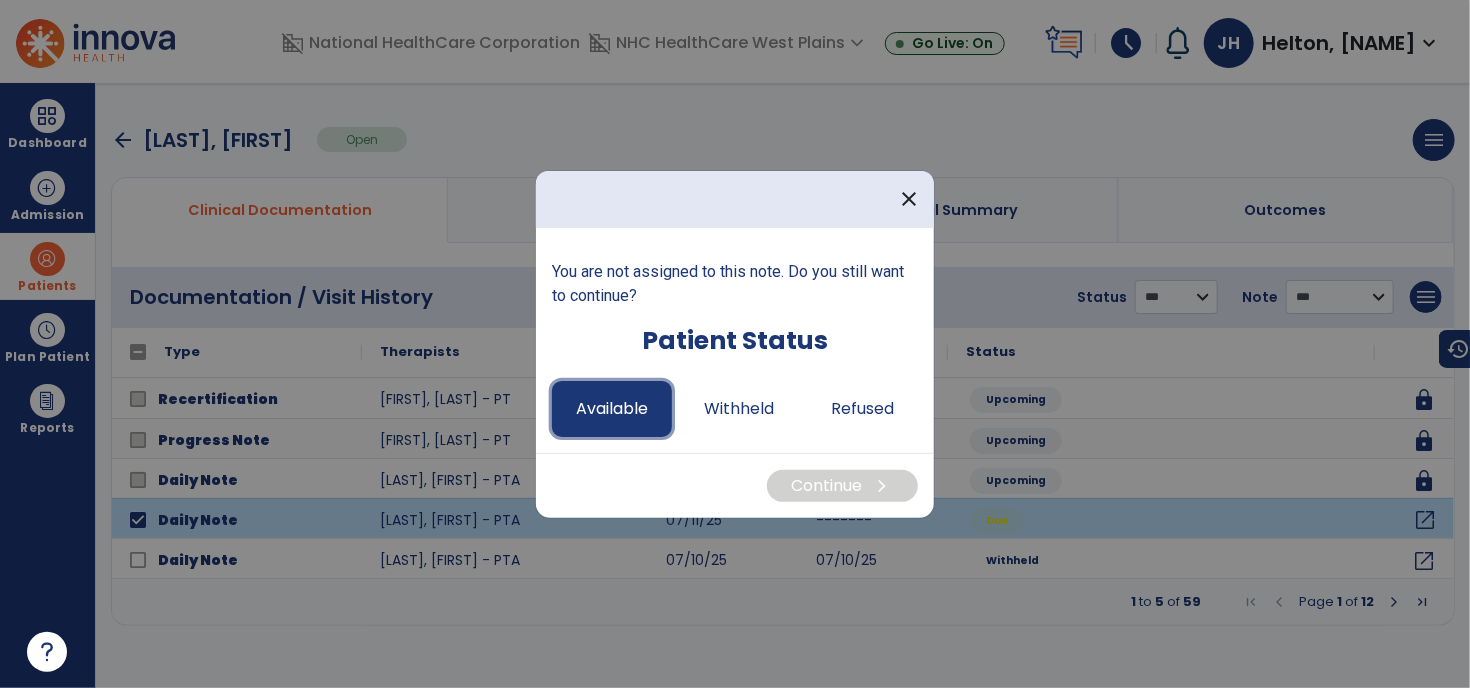 click on "Available" at bounding box center [612, 409] 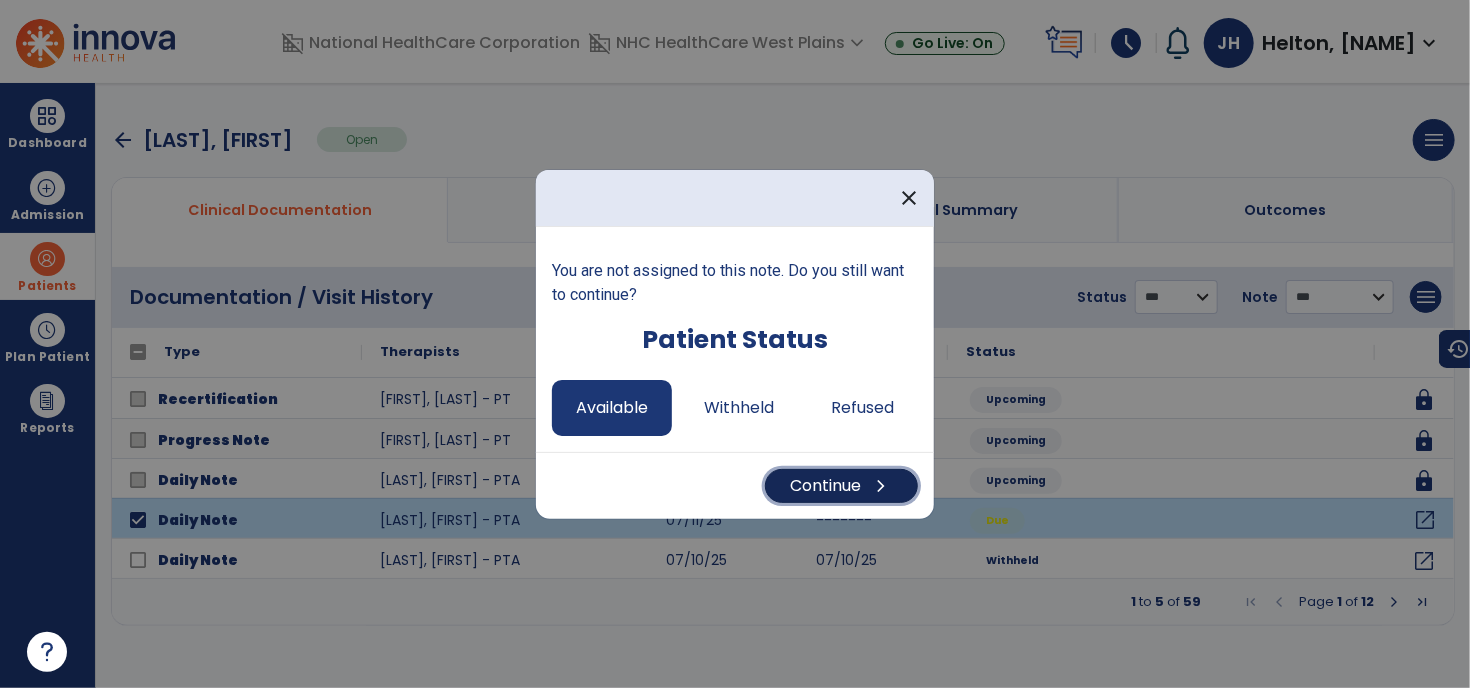click on "Continue   chevron_right" at bounding box center (841, 486) 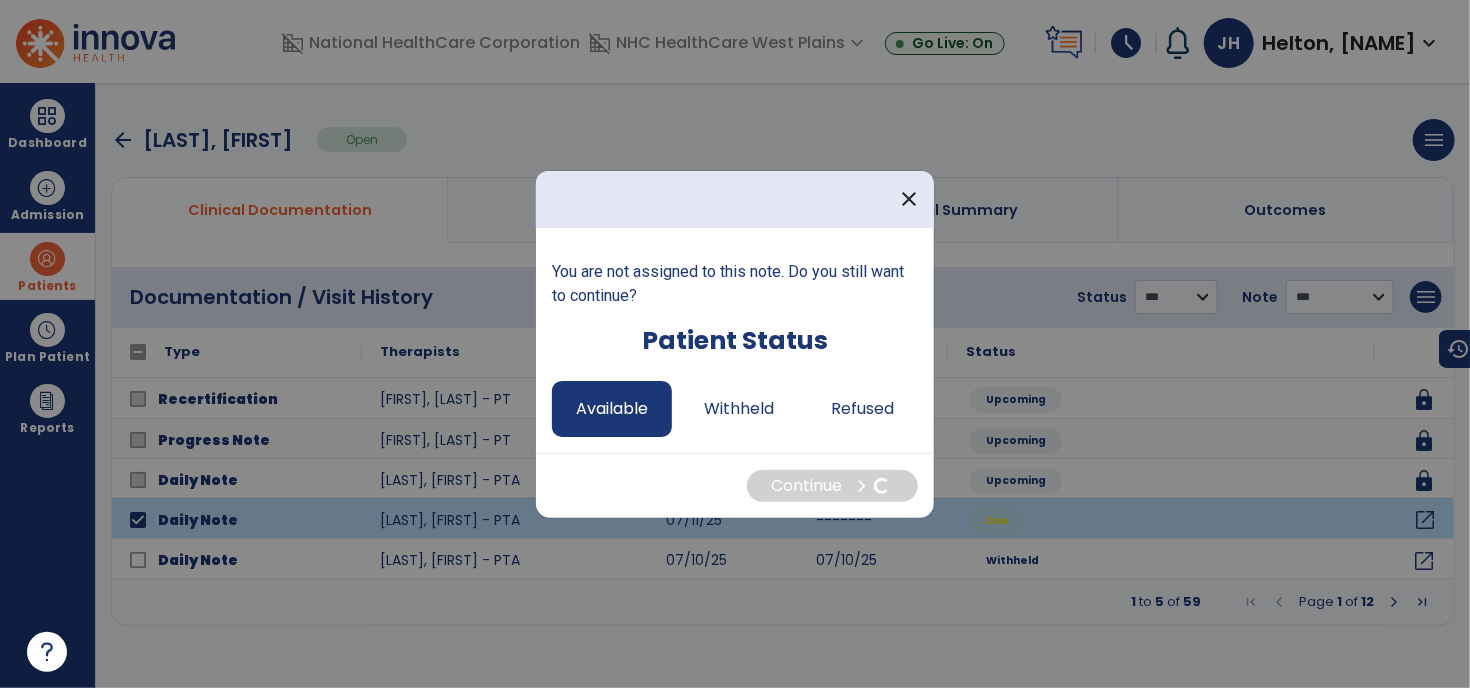 select on "*" 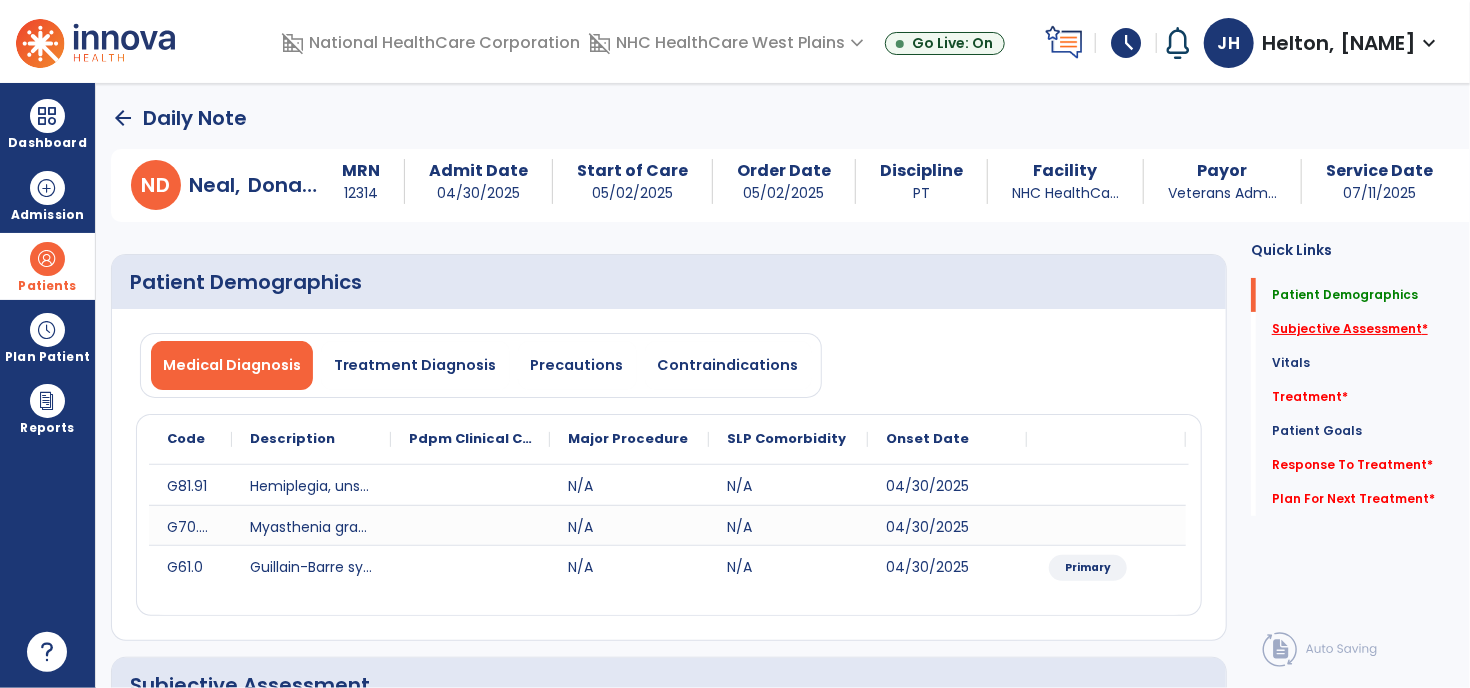 click on "Subjective Assessment   *" 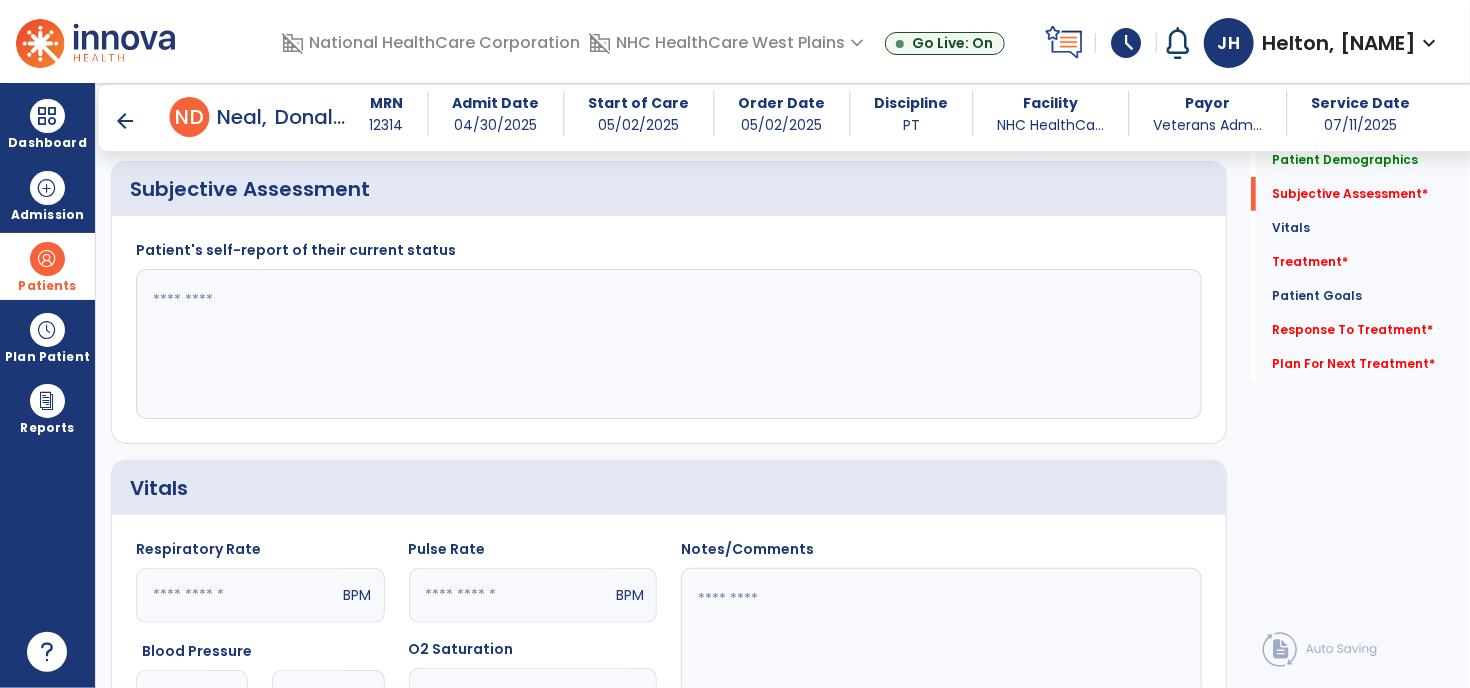 scroll, scrollTop: 512, scrollLeft: 0, axis: vertical 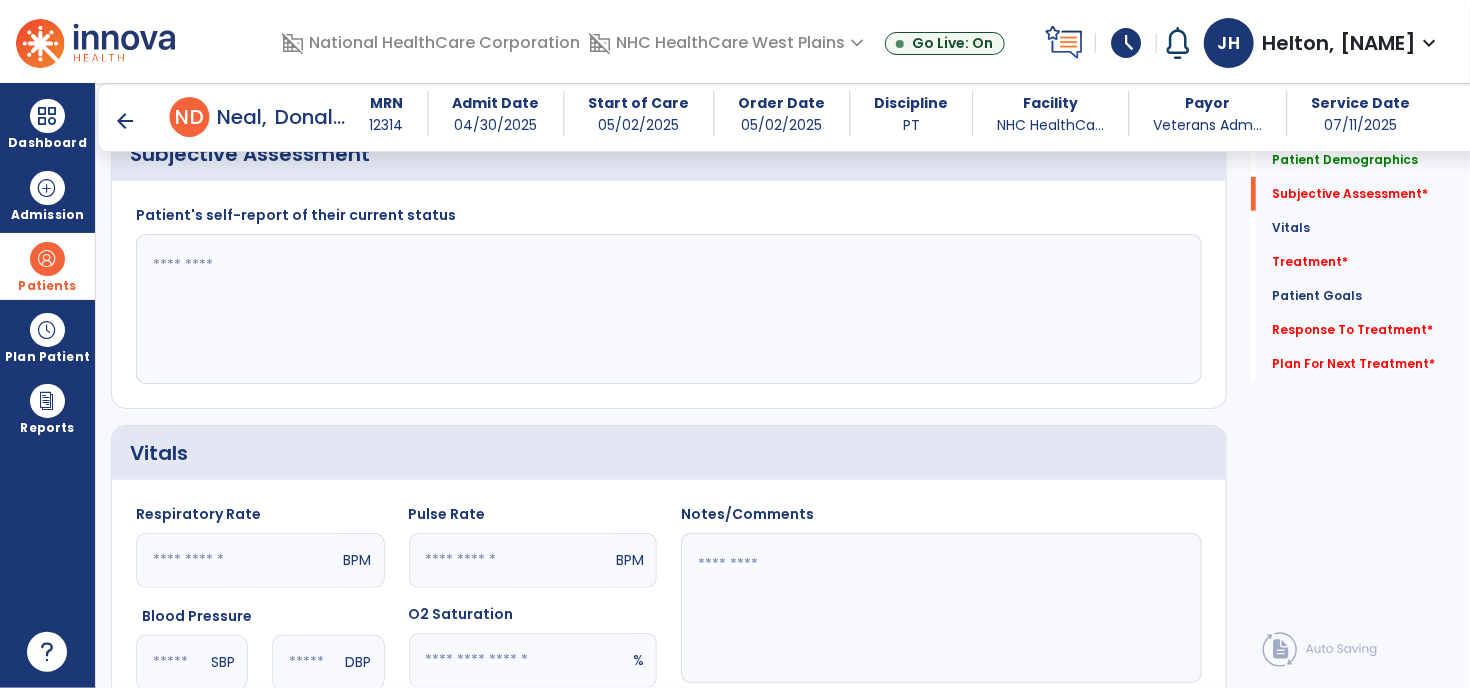 click 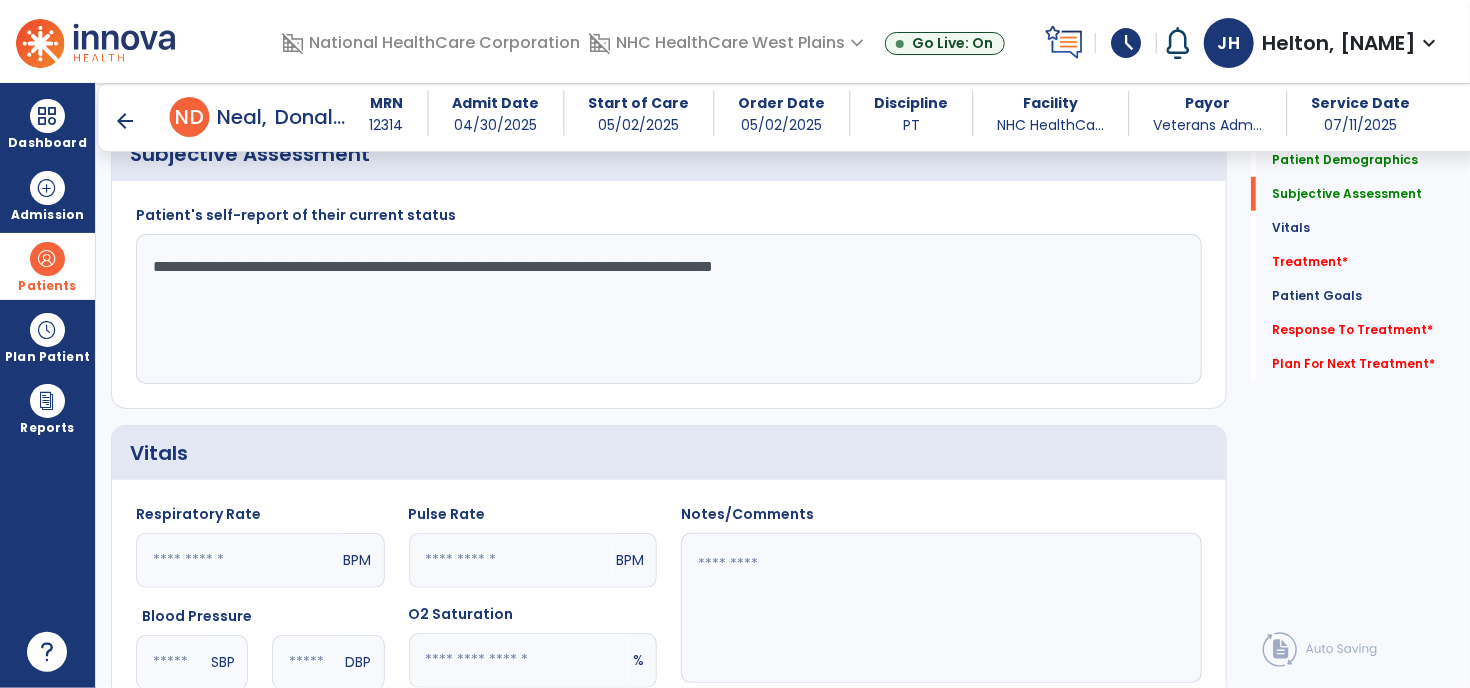 click on "**********" 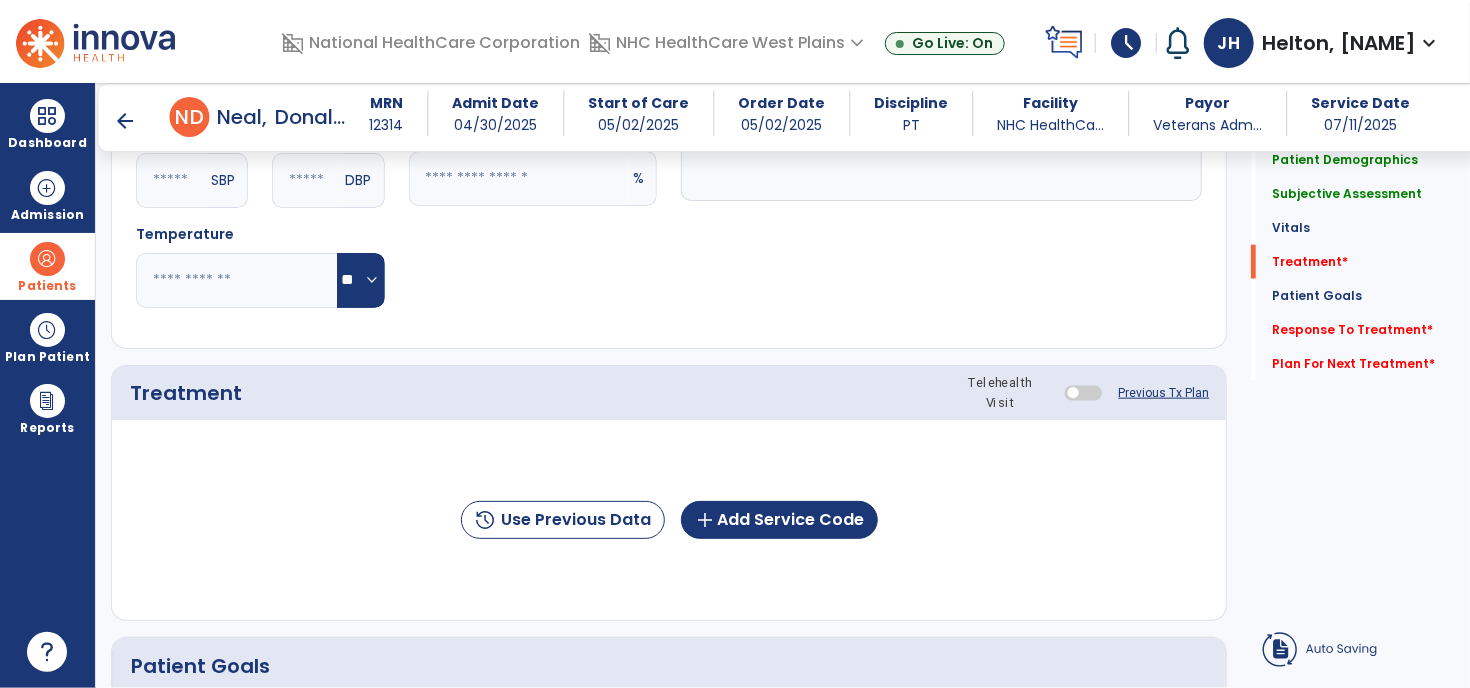 scroll, scrollTop: 1212, scrollLeft: 0, axis: vertical 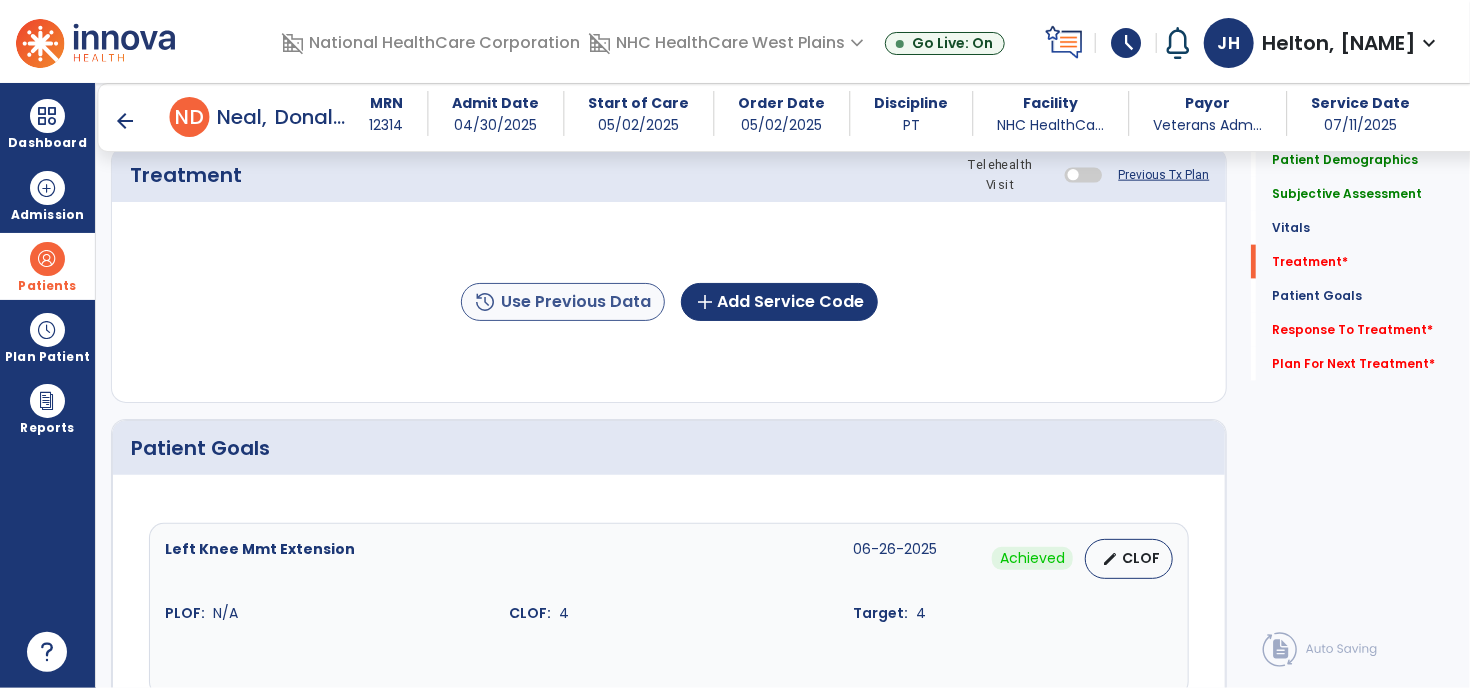 type on "**********" 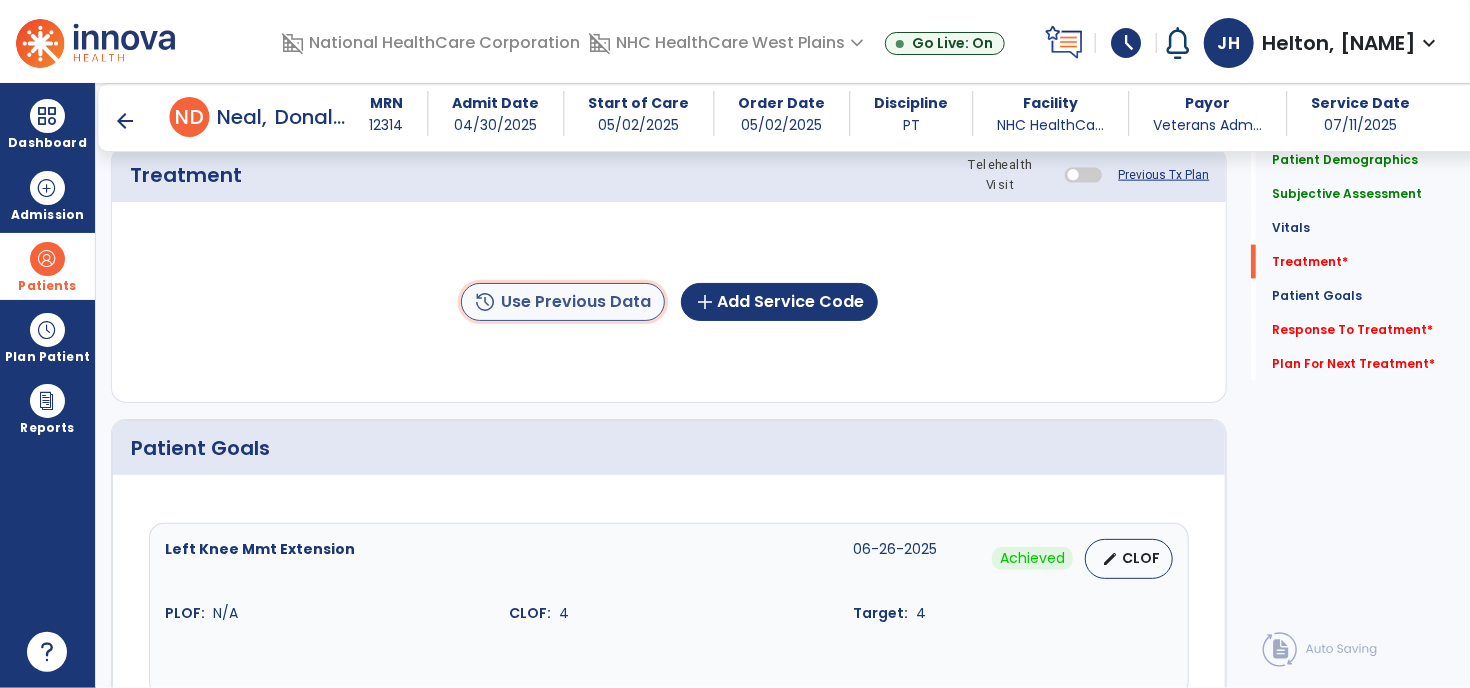 click on "history  Use Previous Data" 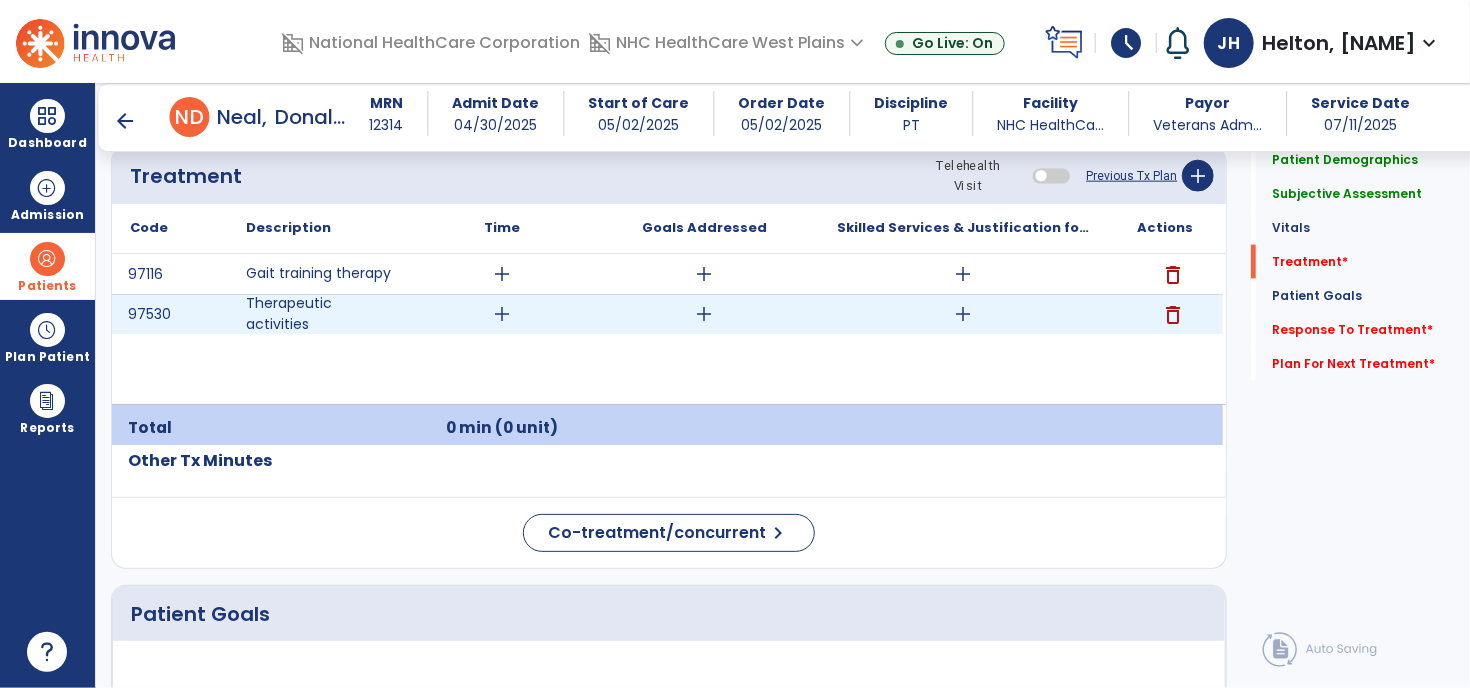 click on "add" at bounding box center (502, 314) 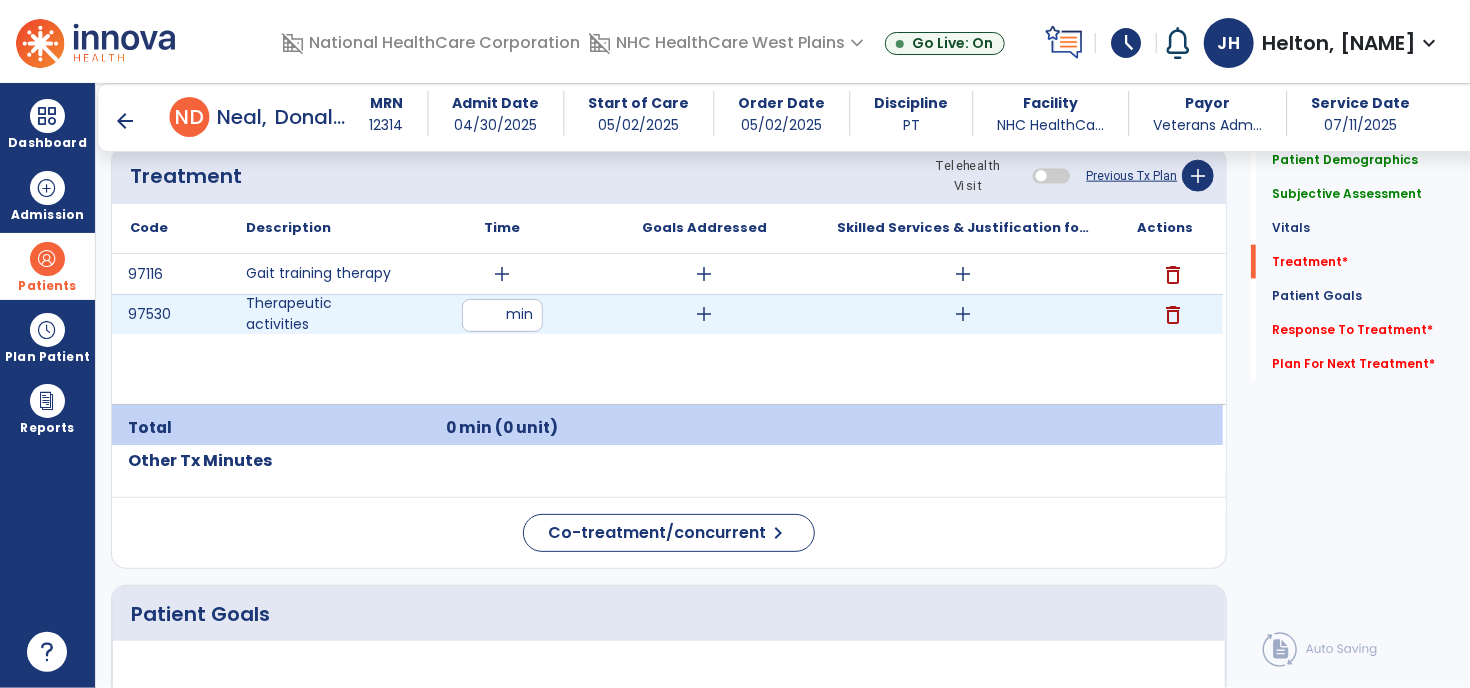 type on "**" 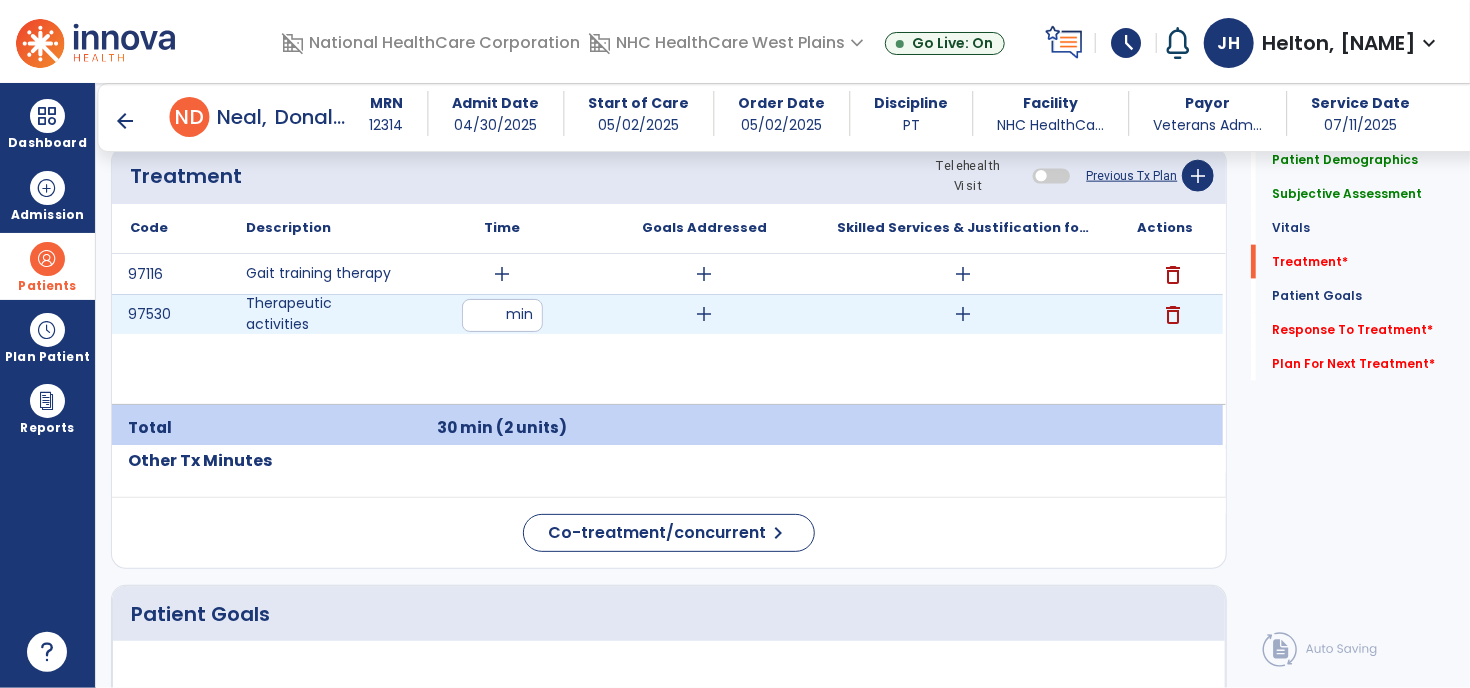 click on "add" at bounding box center (704, 314) 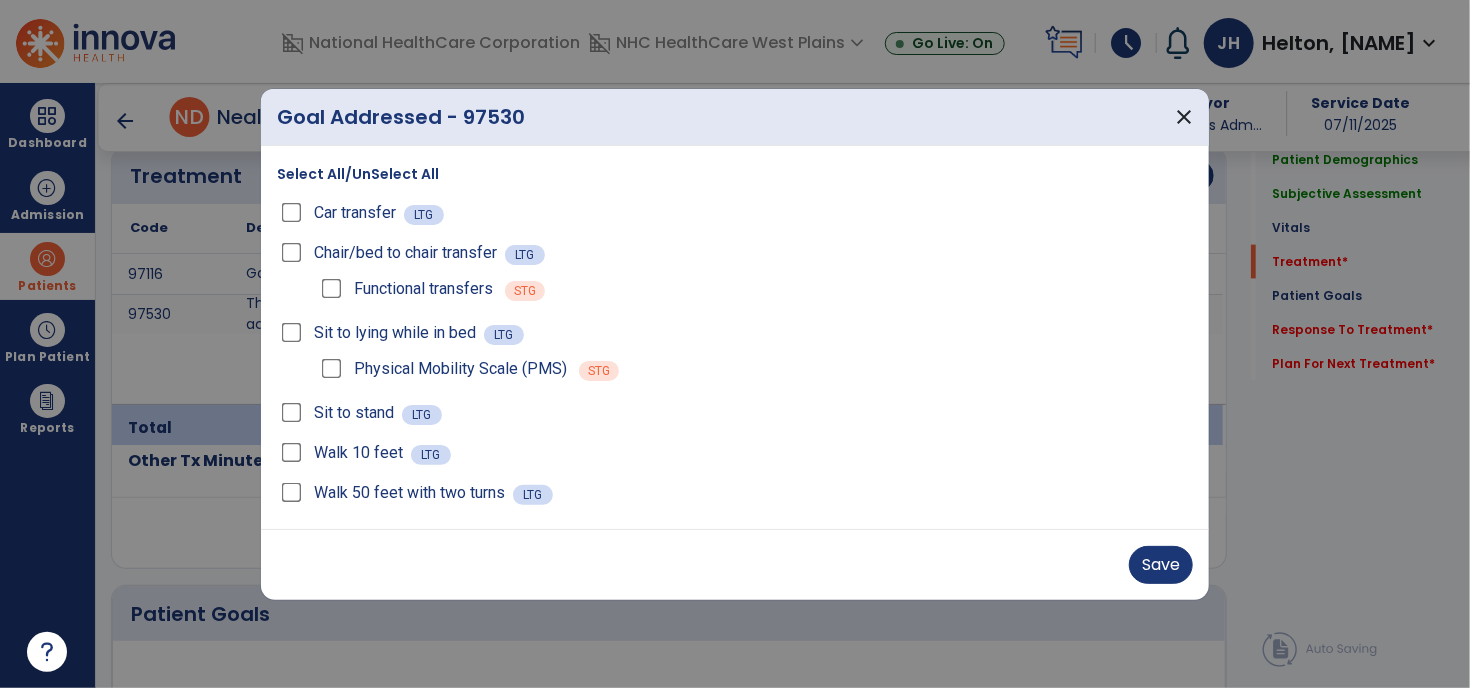 click on "Sit to stand" at bounding box center [339, 413] 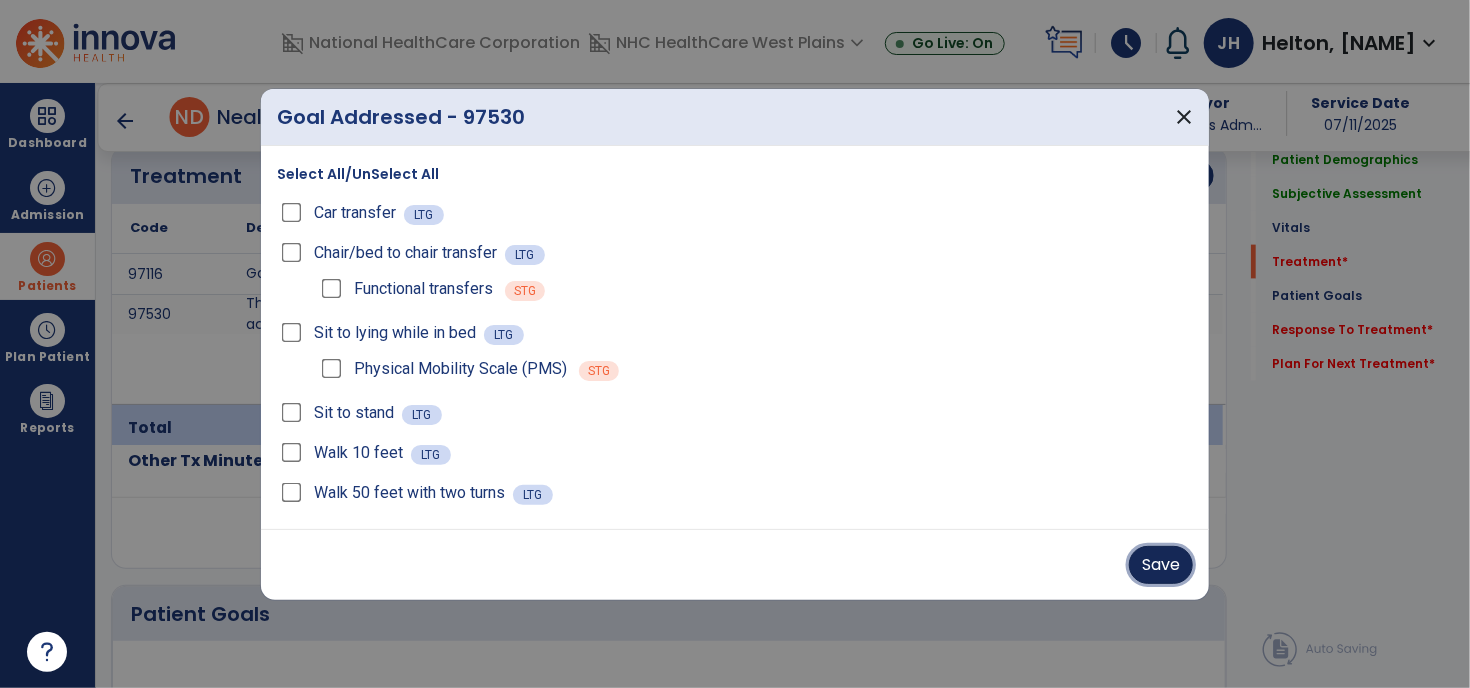 click on "Save" at bounding box center (1161, 565) 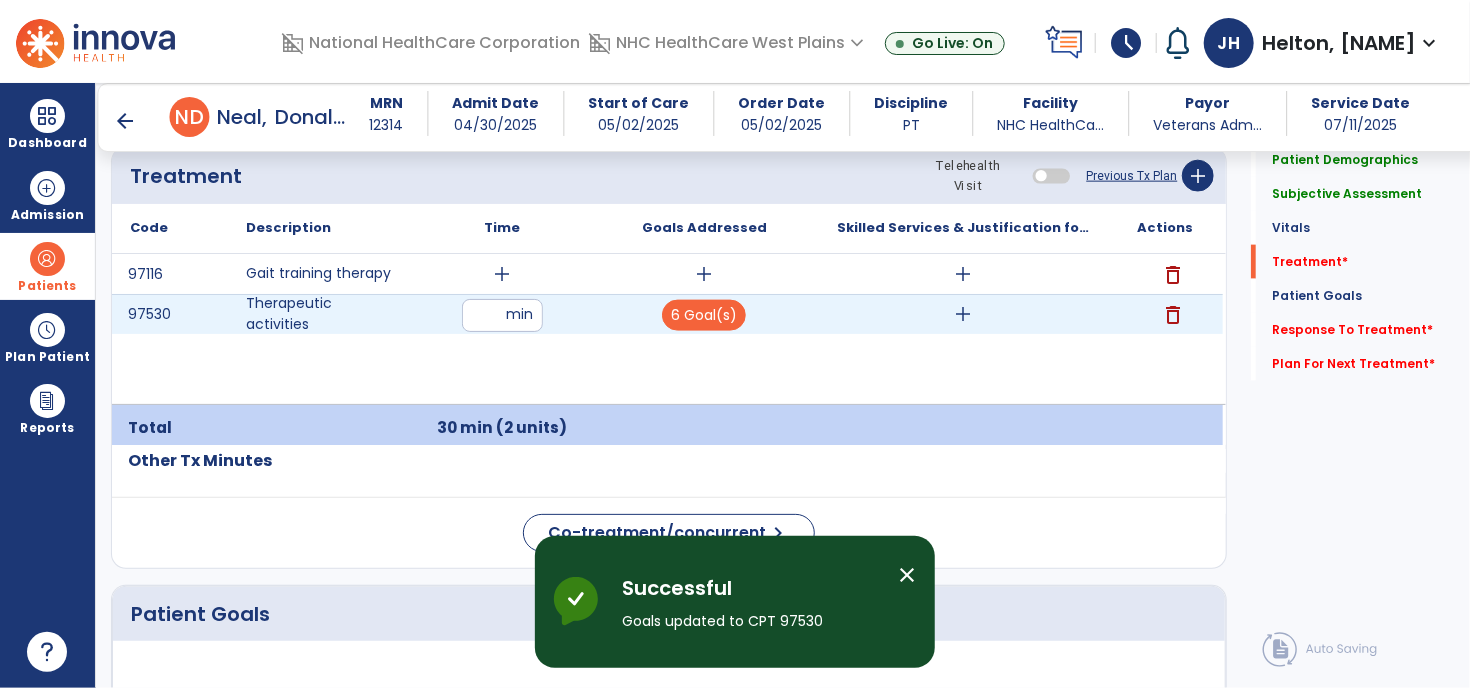 click on "add" at bounding box center [964, 314] 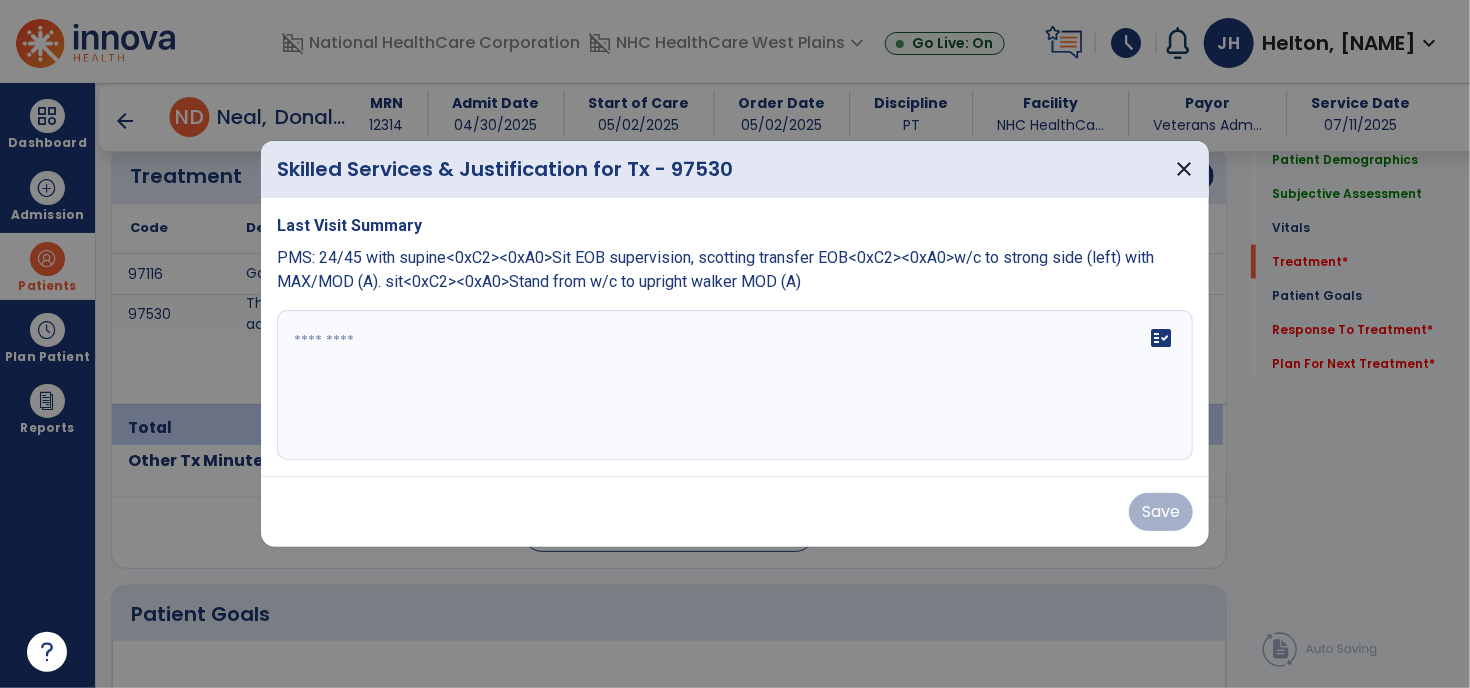 click at bounding box center [735, 385] 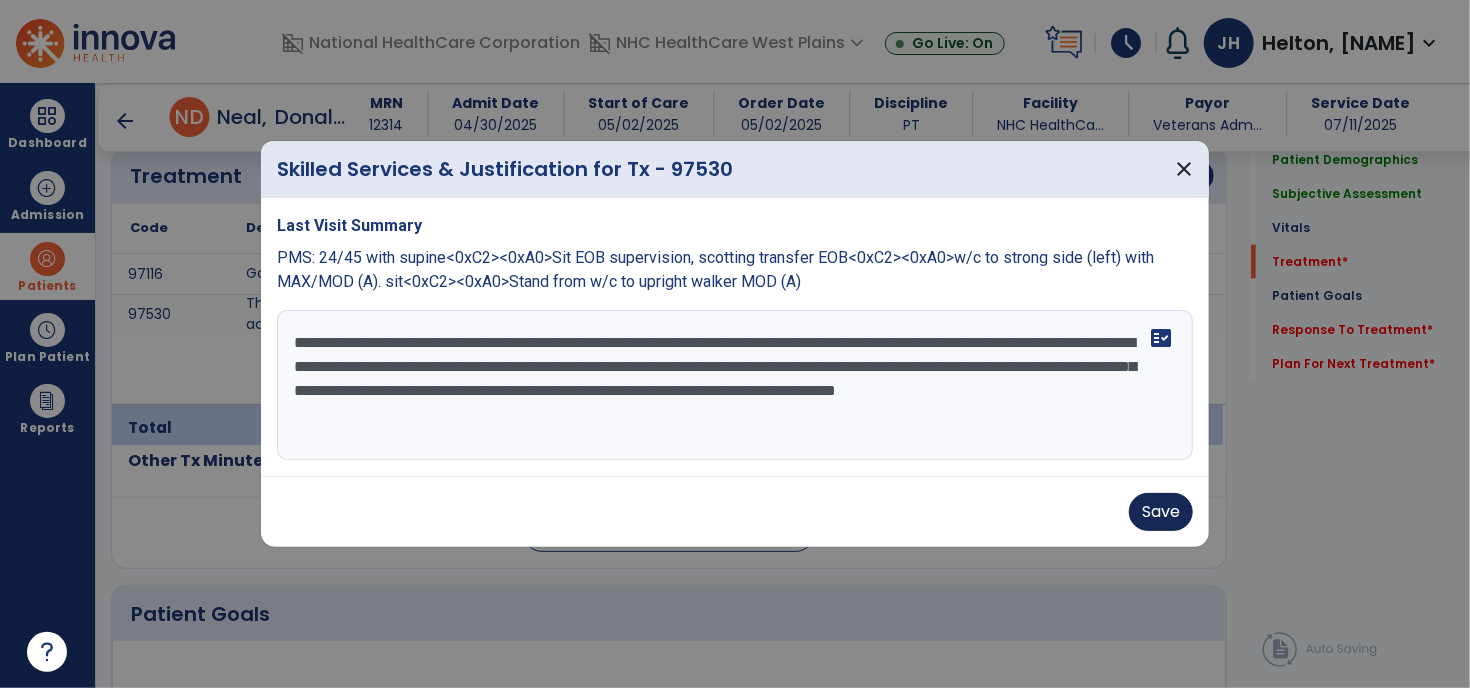 type on "**********" 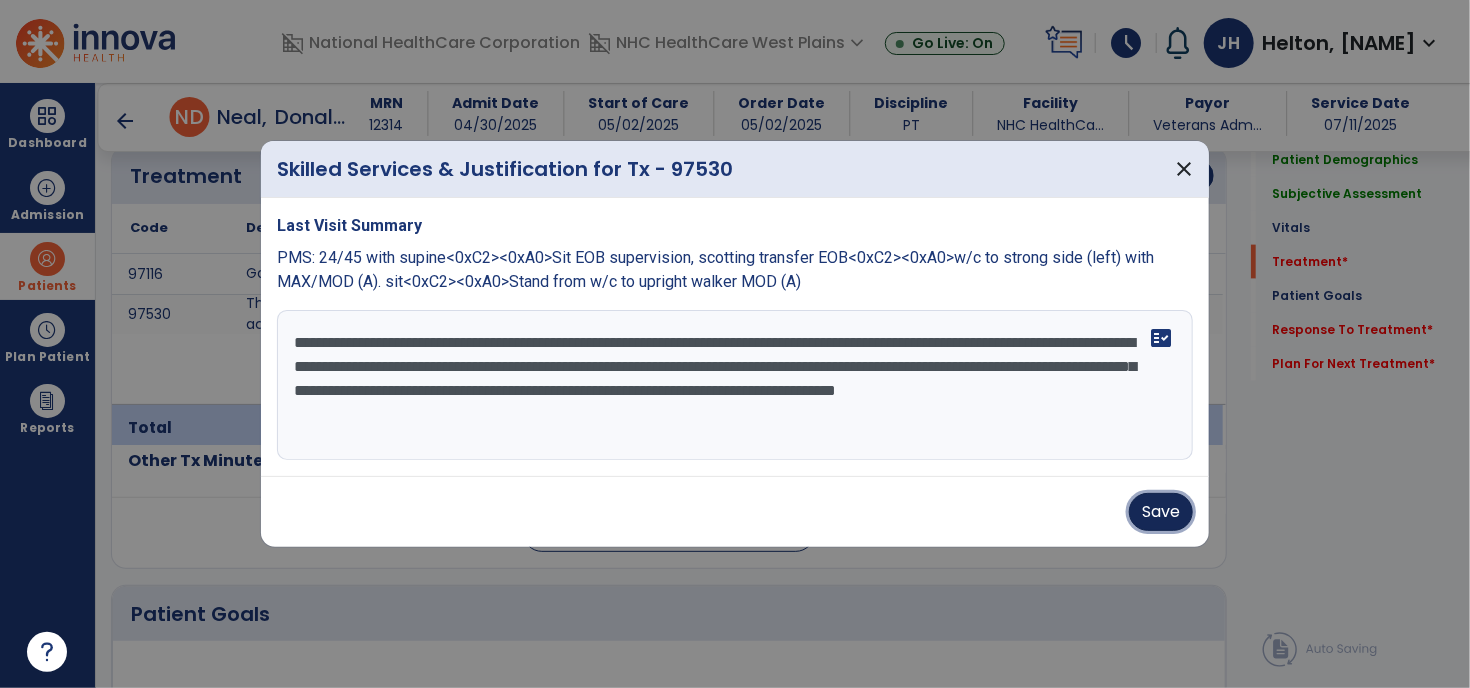 click on "Save" at bounding box center (1161, 512) 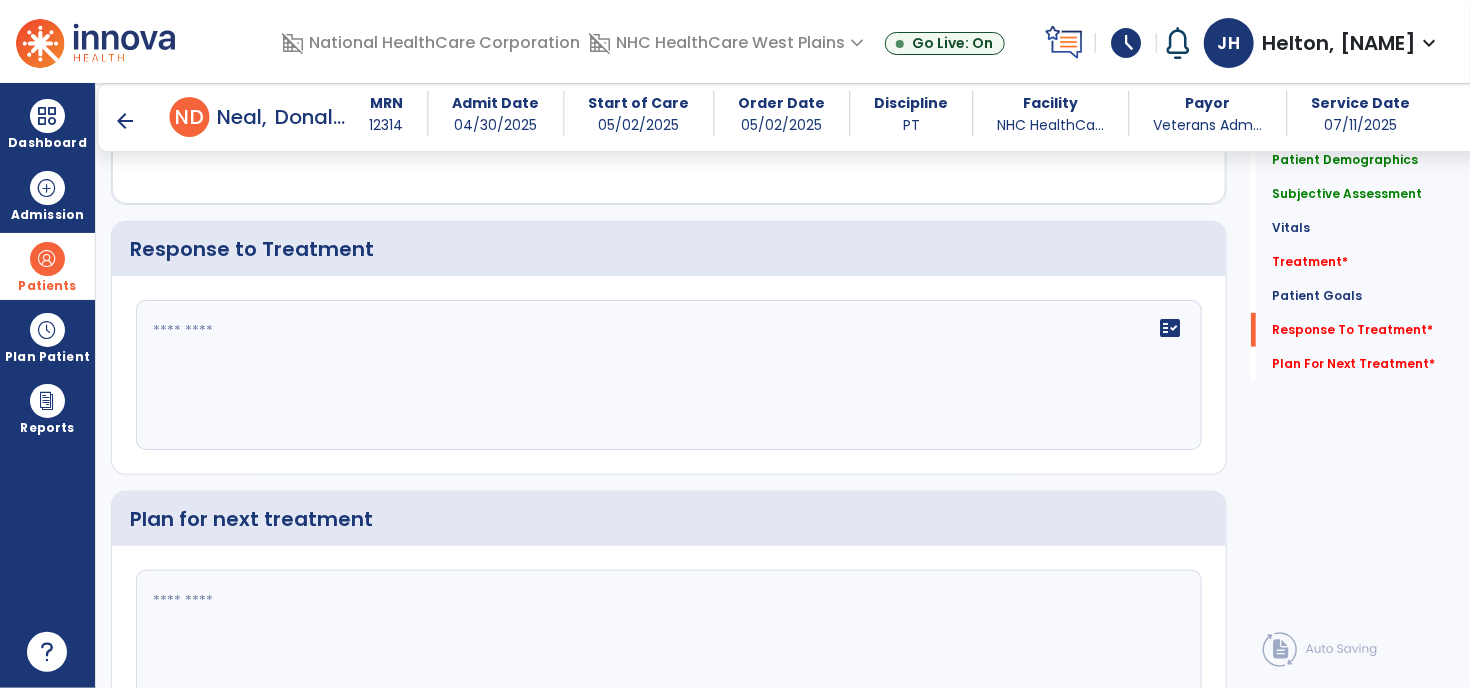 scroll, scrollTop: 4176, scrollLeft: 0, axis: vertical 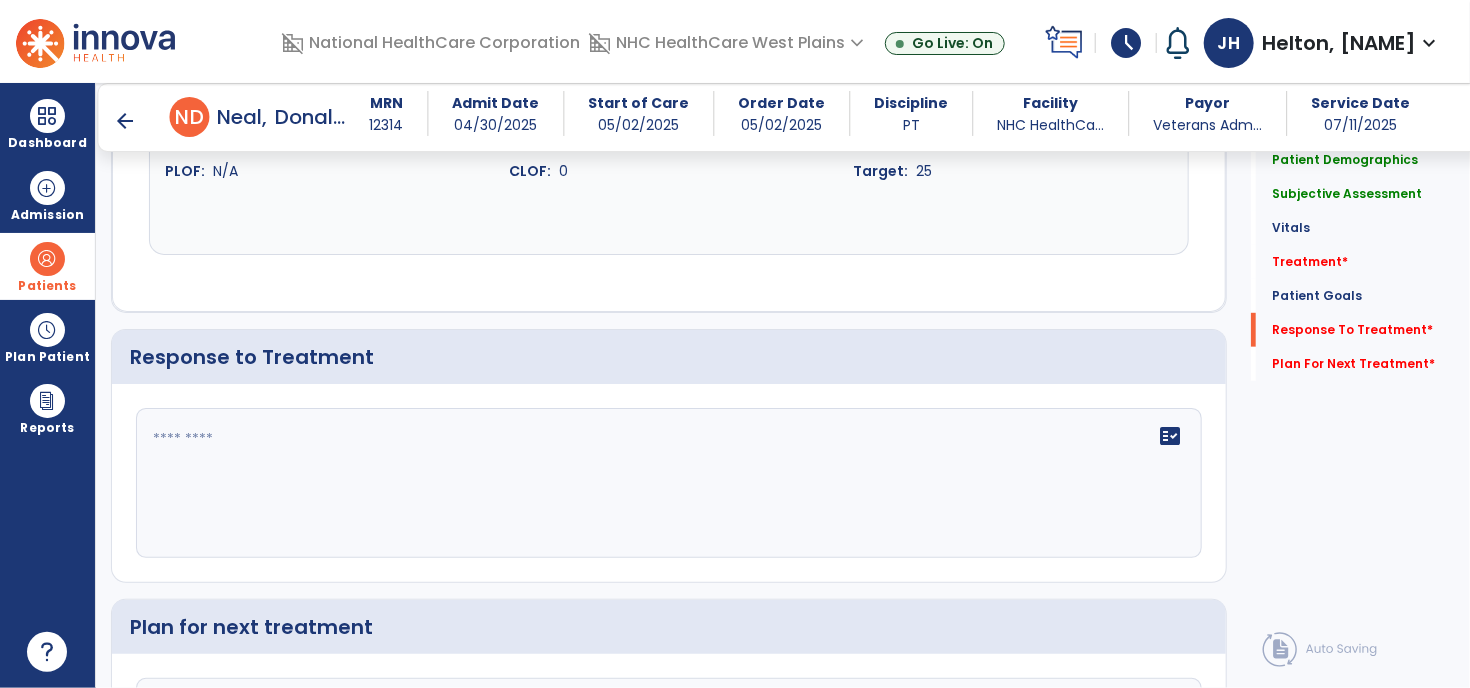 click on "fact_check" 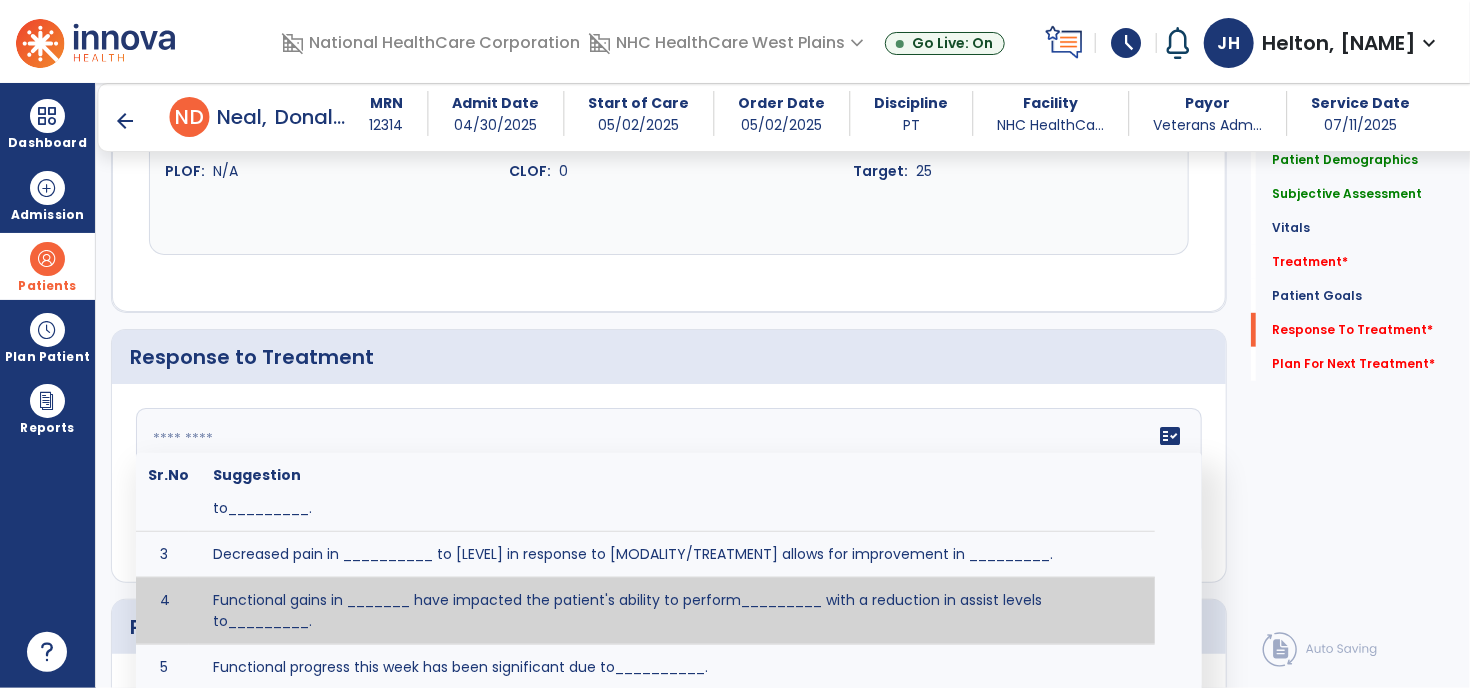 scroll, scrollTop: 200, scrollLeft: 0, axis: vertical 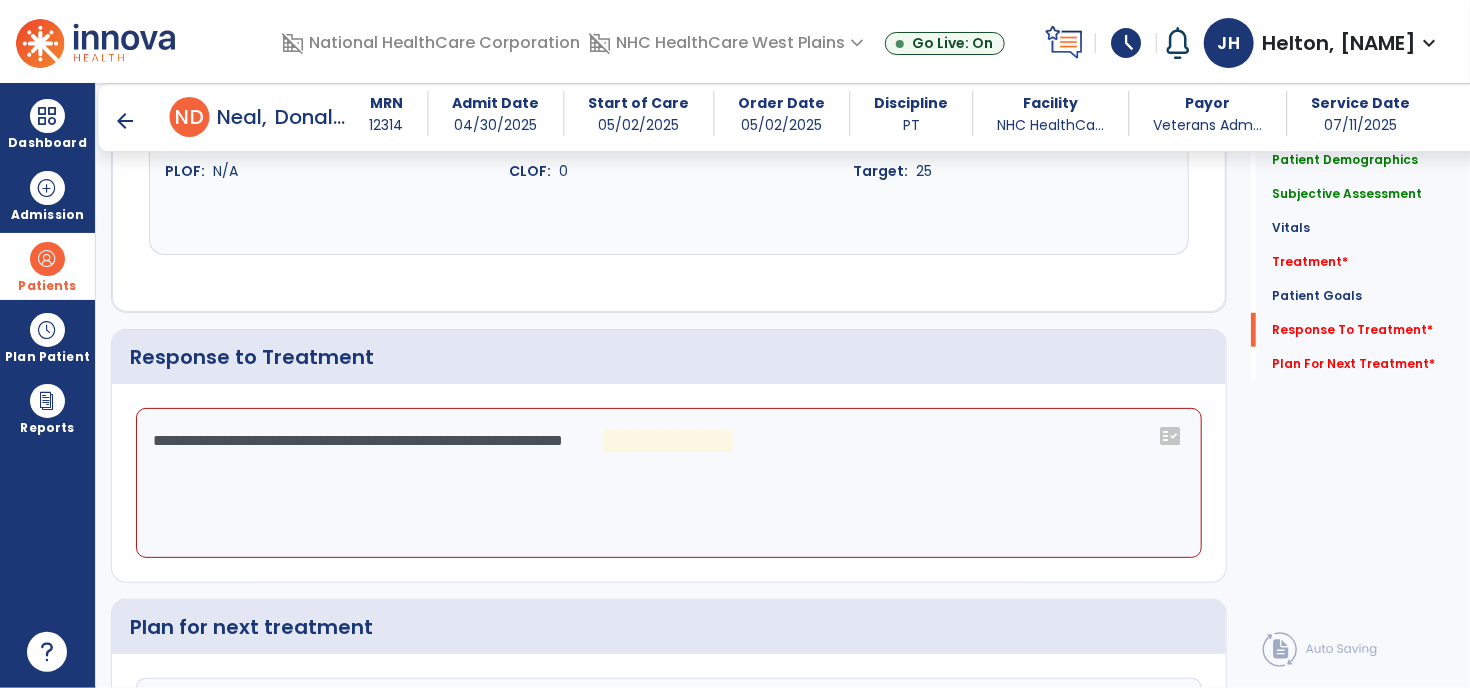click on "**********" 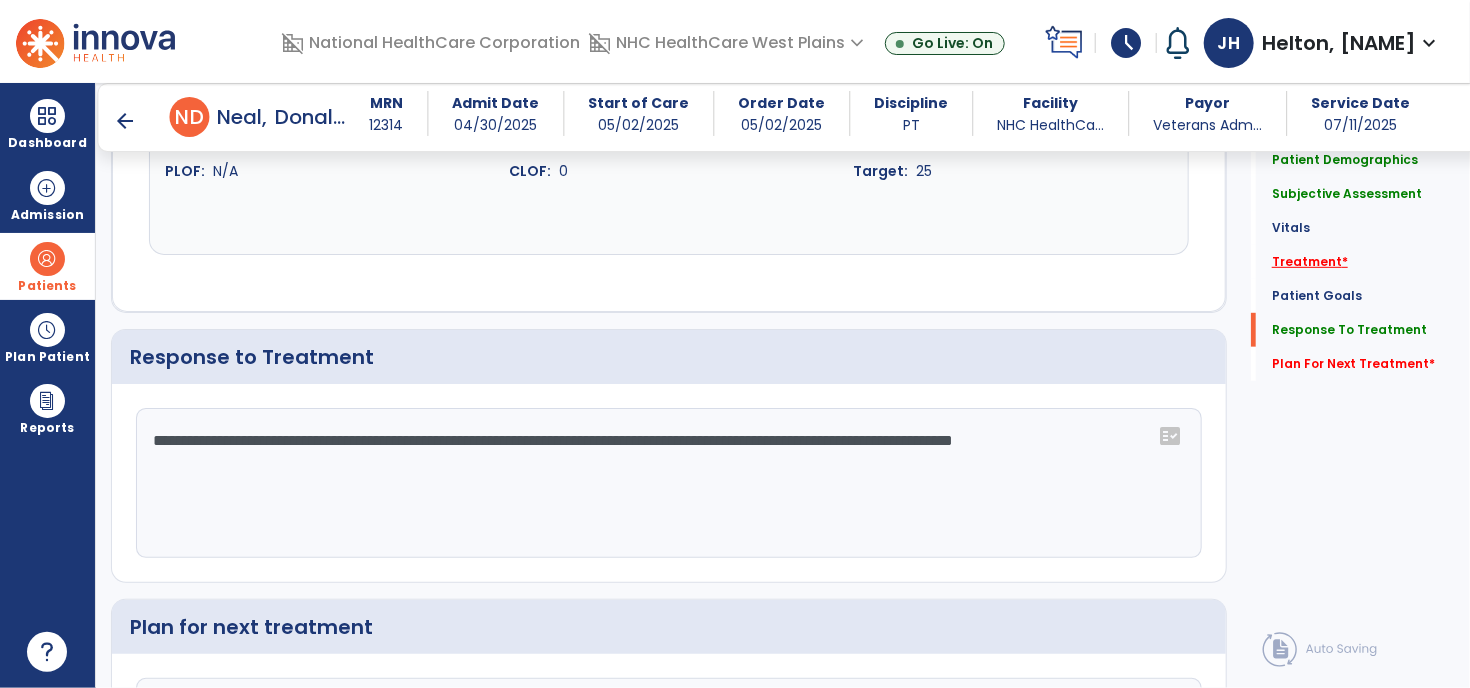 type on "**********" 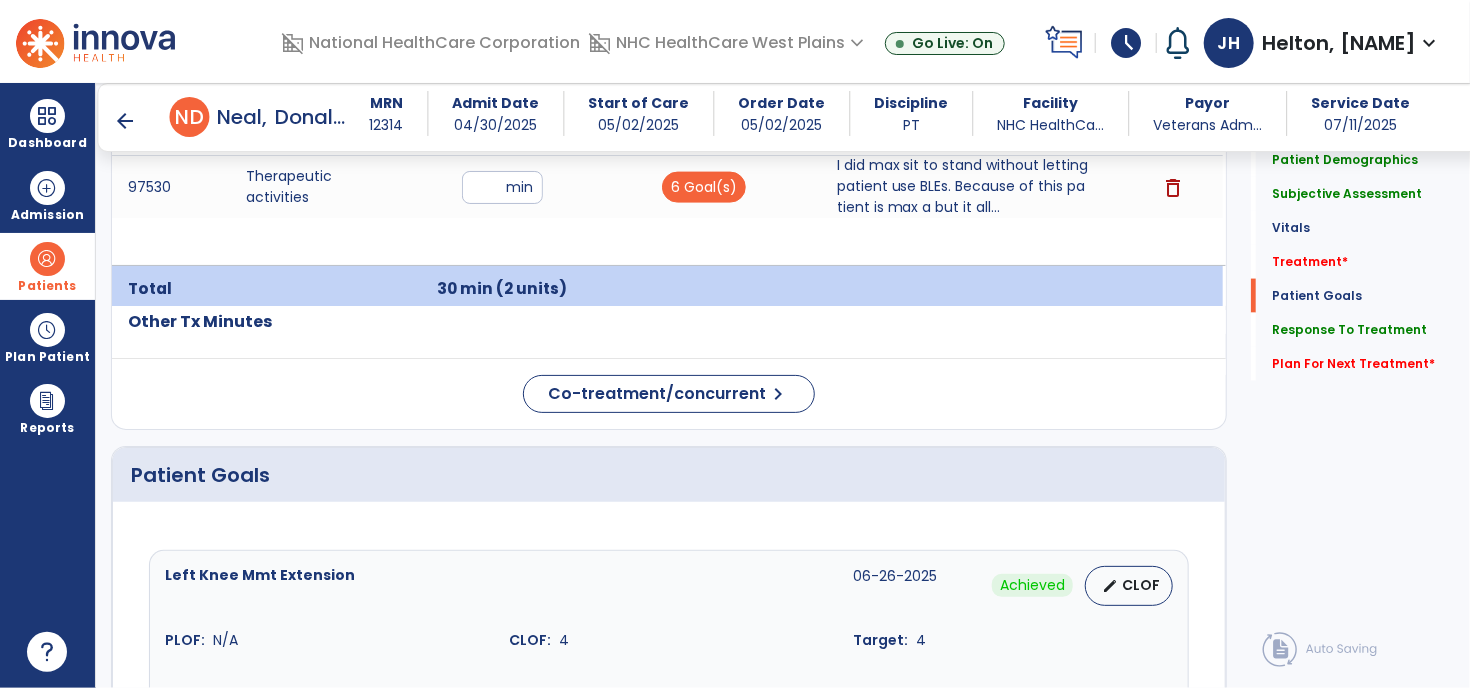 scroll, scrollTop: 1183, scrollLeft: 0, axis: vertical 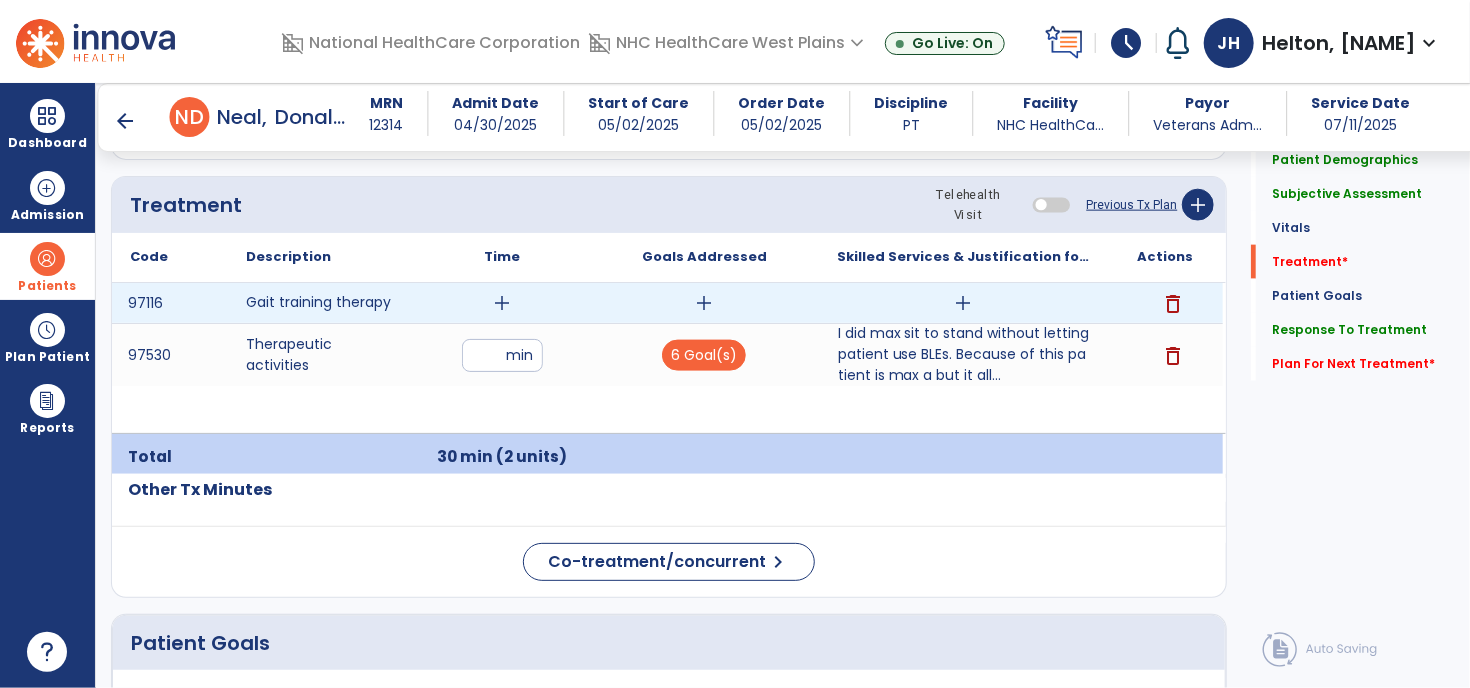 click on "delete" at bounding box center (1173, 304) 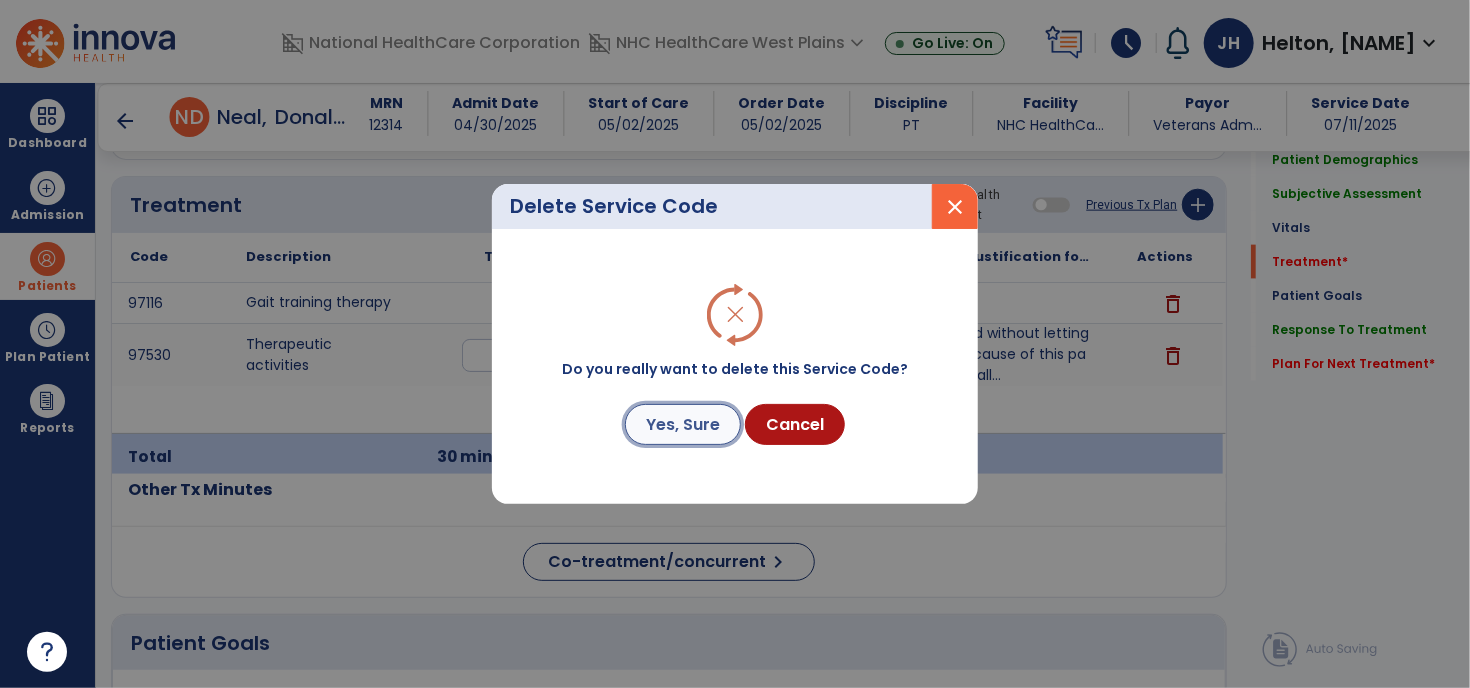 click on "Yes, Sure" at bounding box center (683, 424) 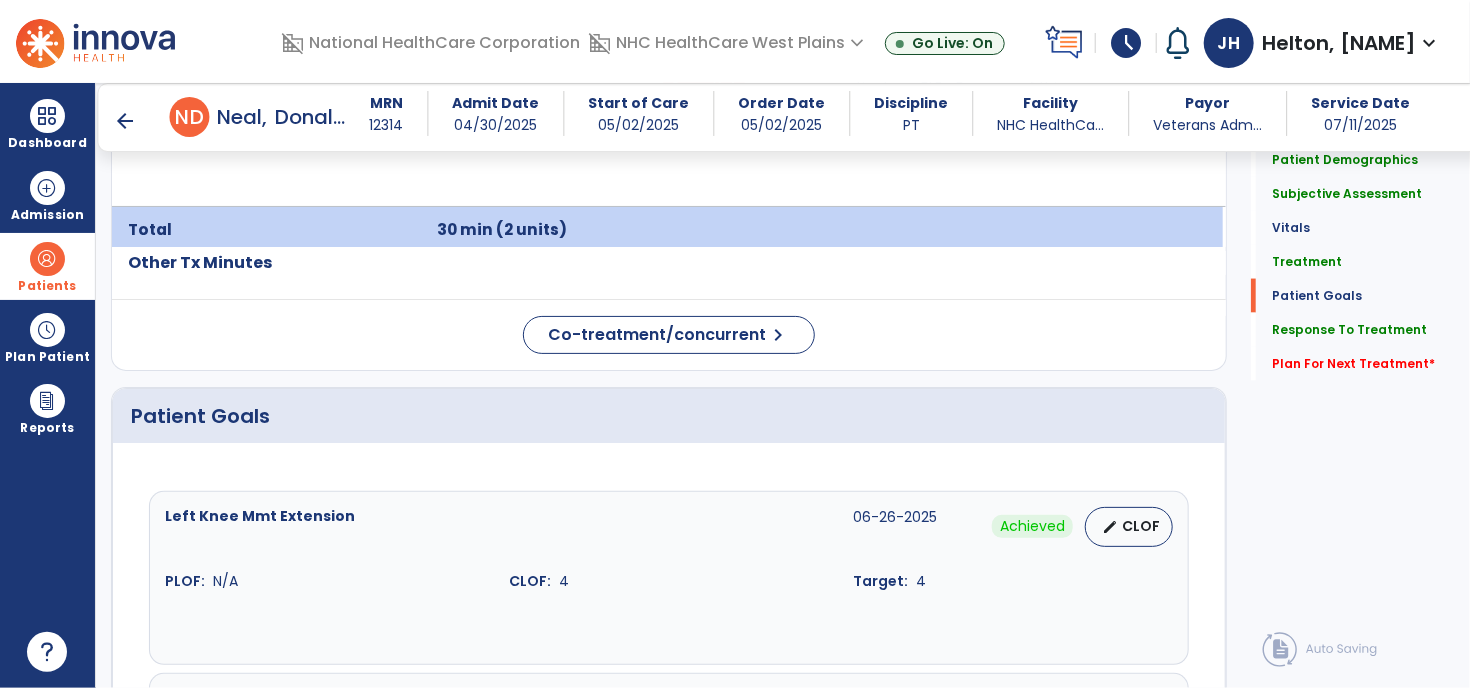 scroll, scrollTop: 1683, scrollLeft: 0, axis: vertical 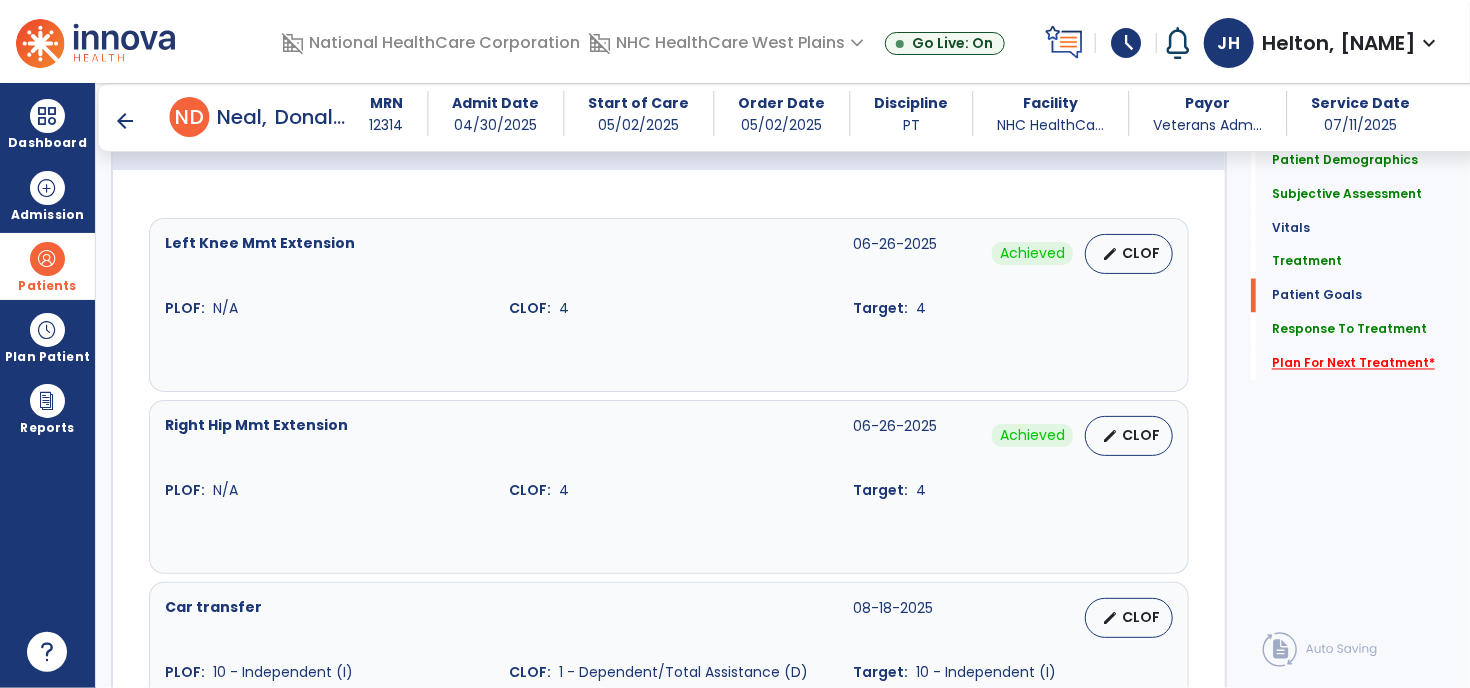 click on "Plan For Next Treatment   *" 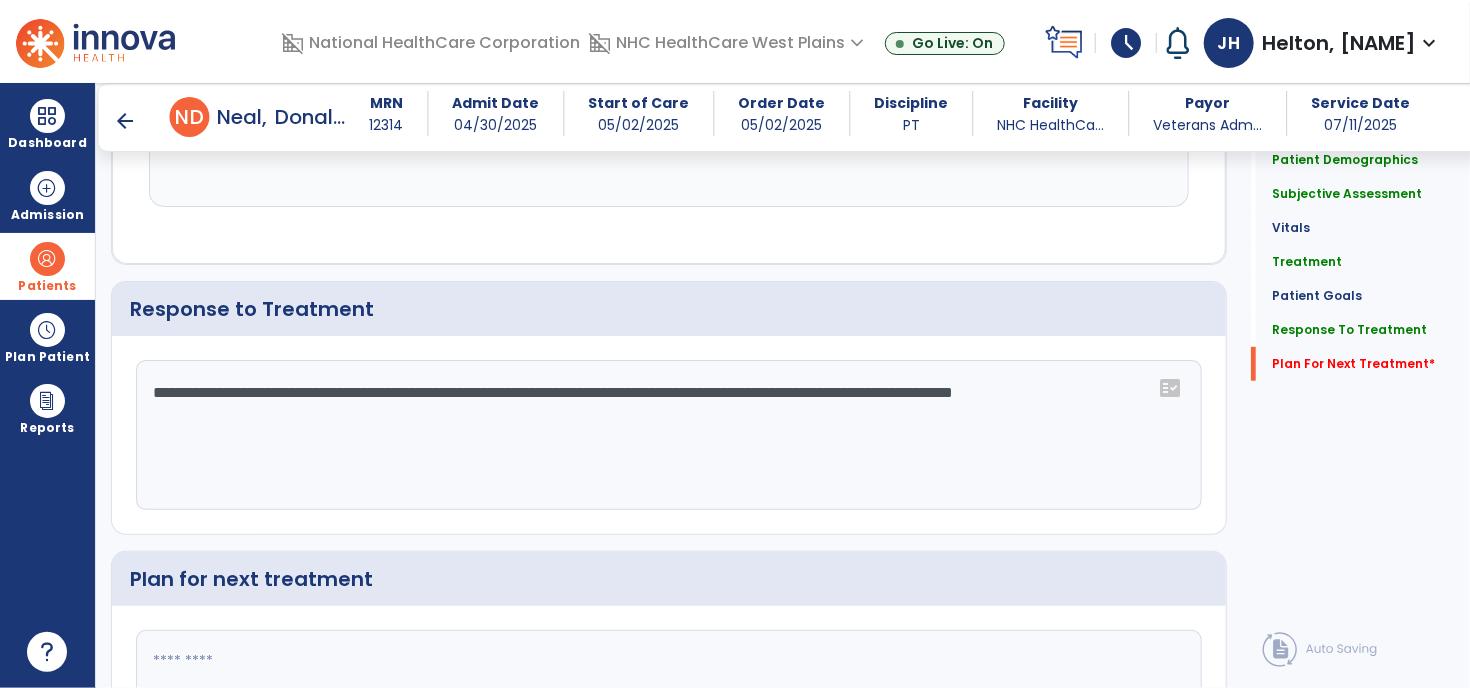 scroll, scrollTop: 4376, scrollLeft: 0, axis: vertical 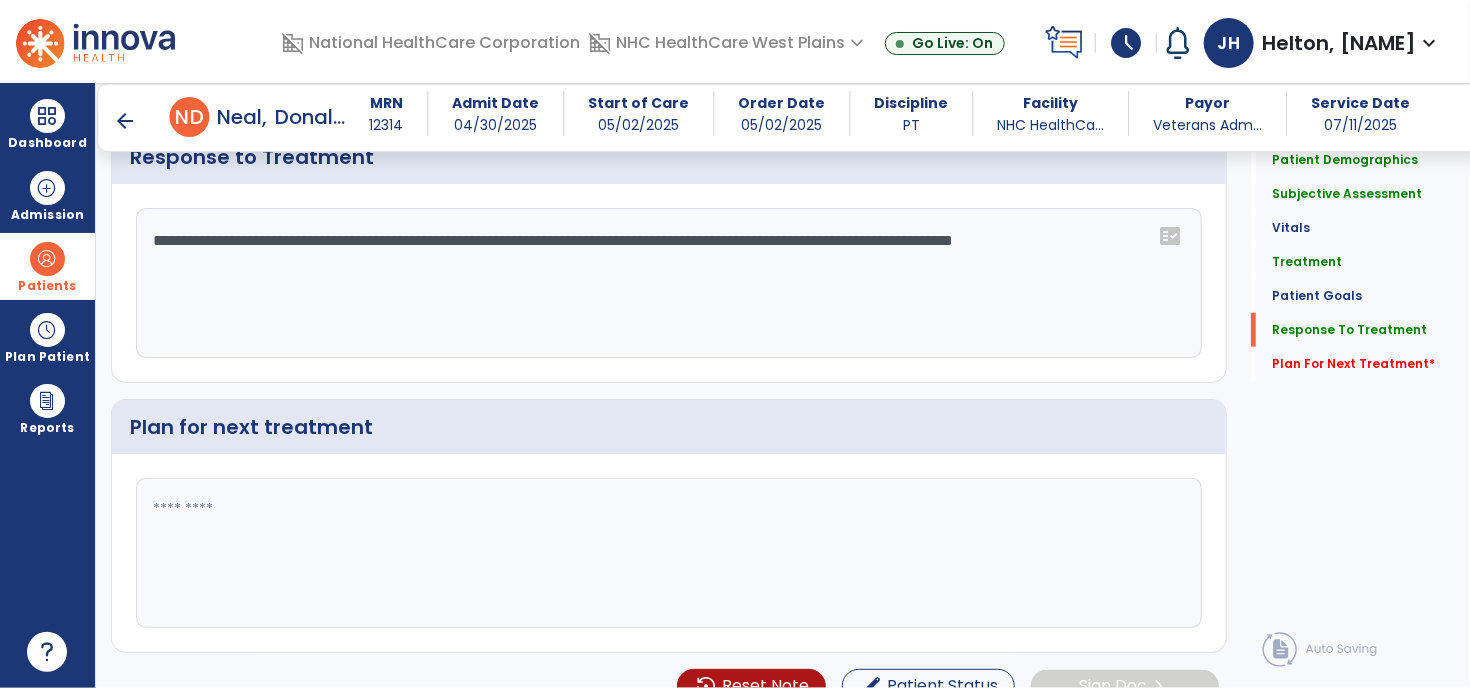 click 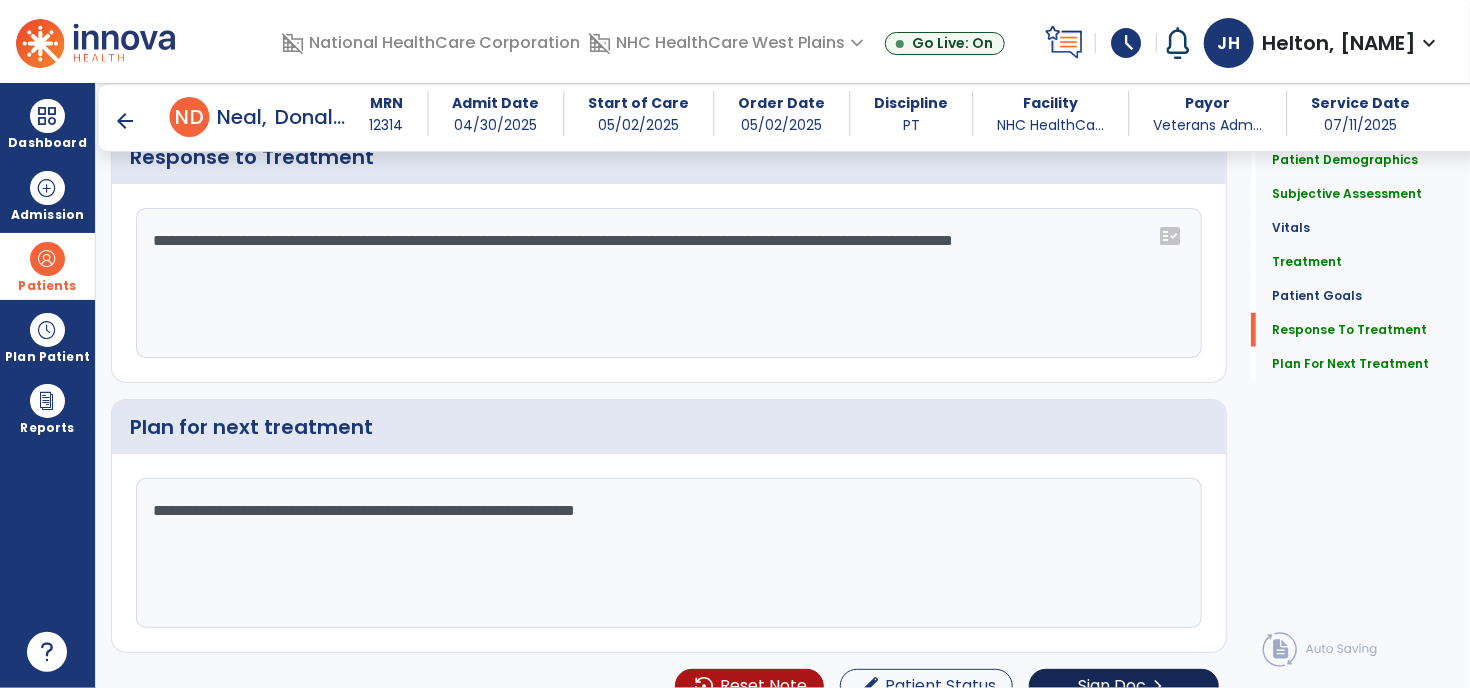 type on "**********" 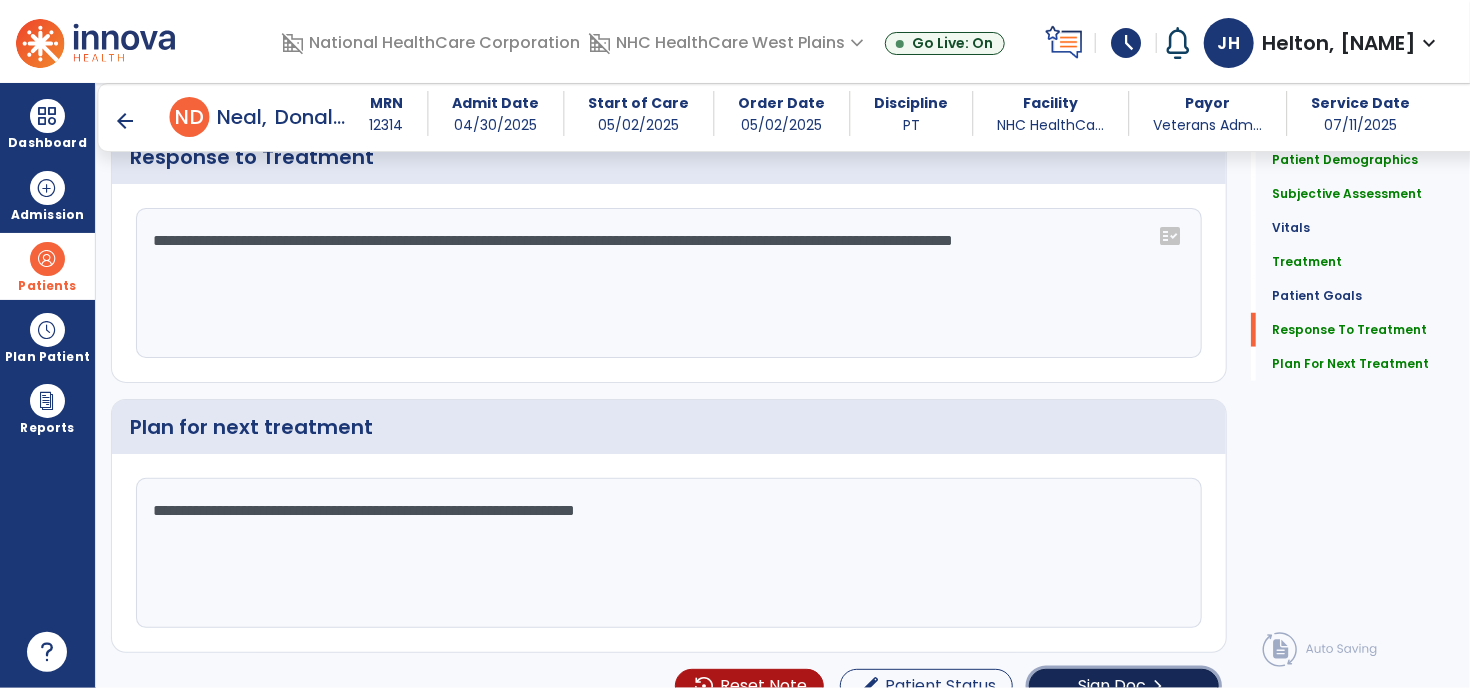 click on "Sign Doc" 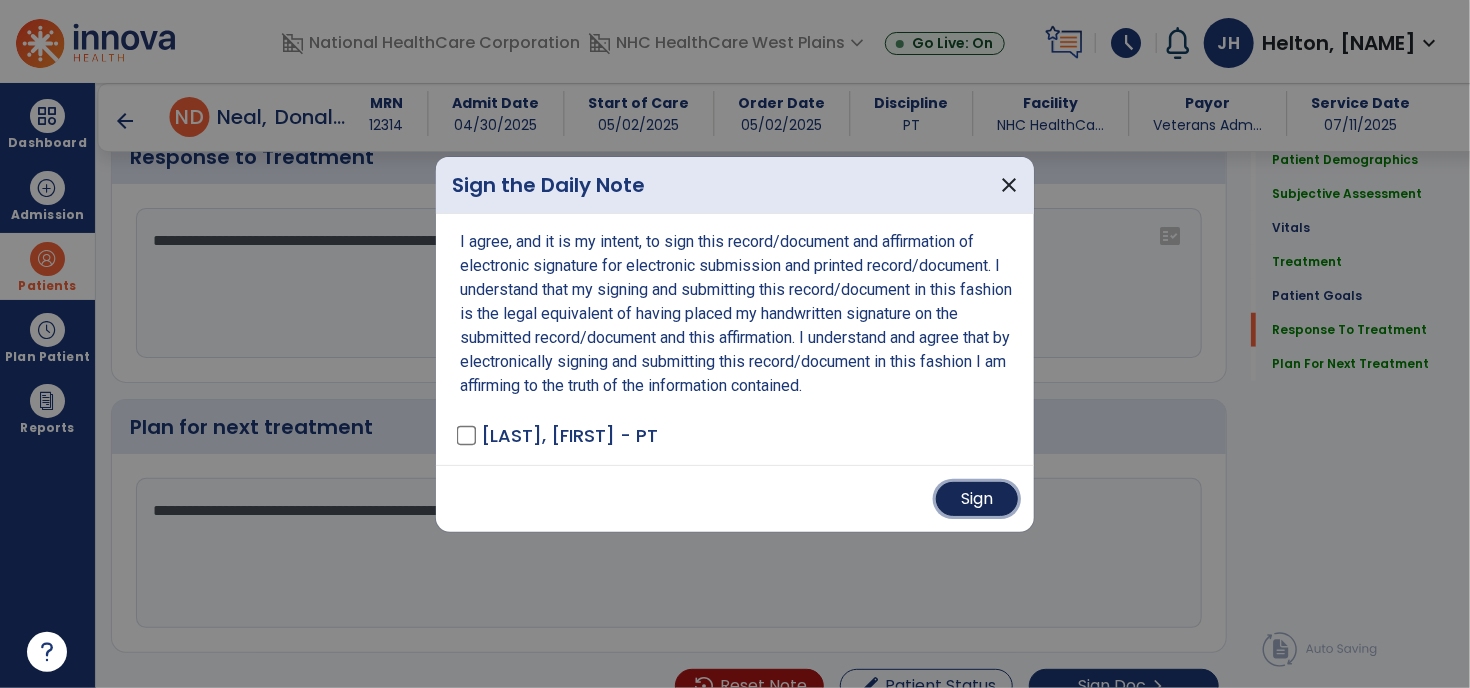click on "Sign" at bounding box center (977, 499) 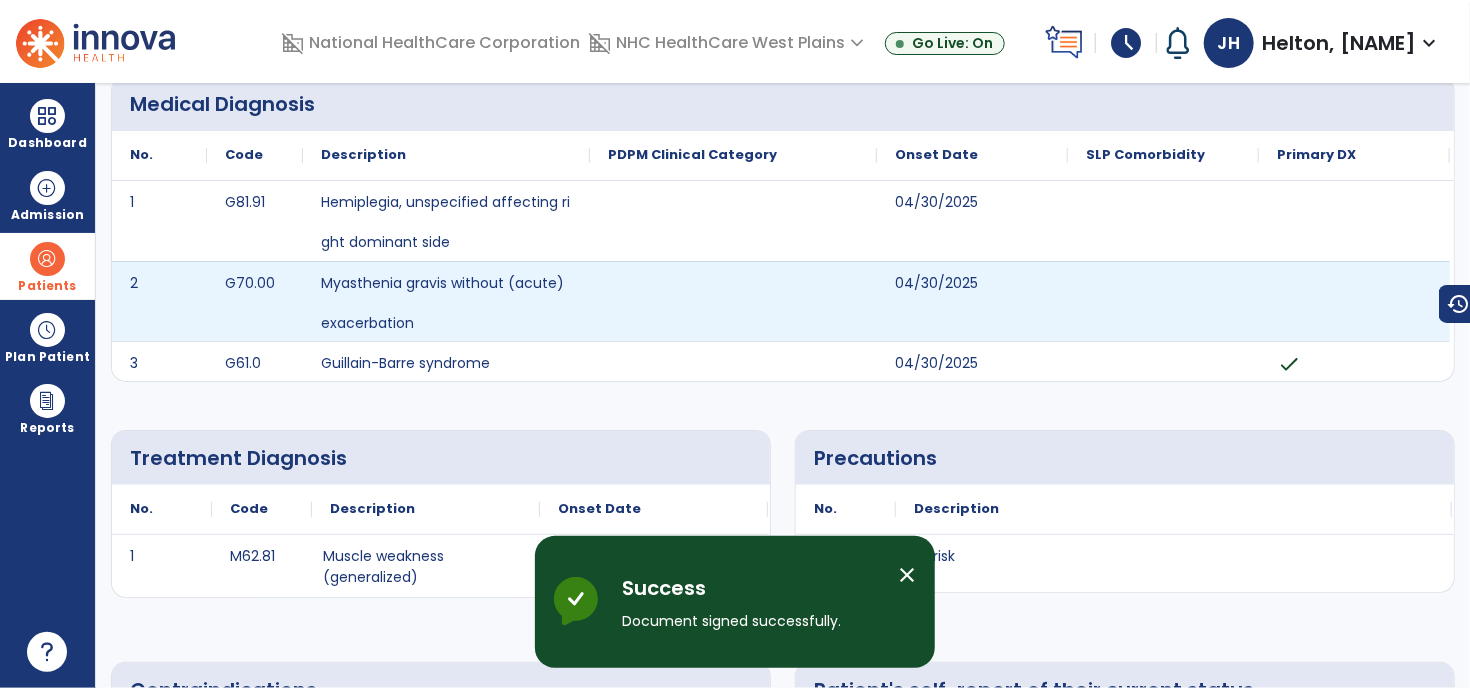 scroll, scrollTop: 0, scrollLeft: 0, axis: both 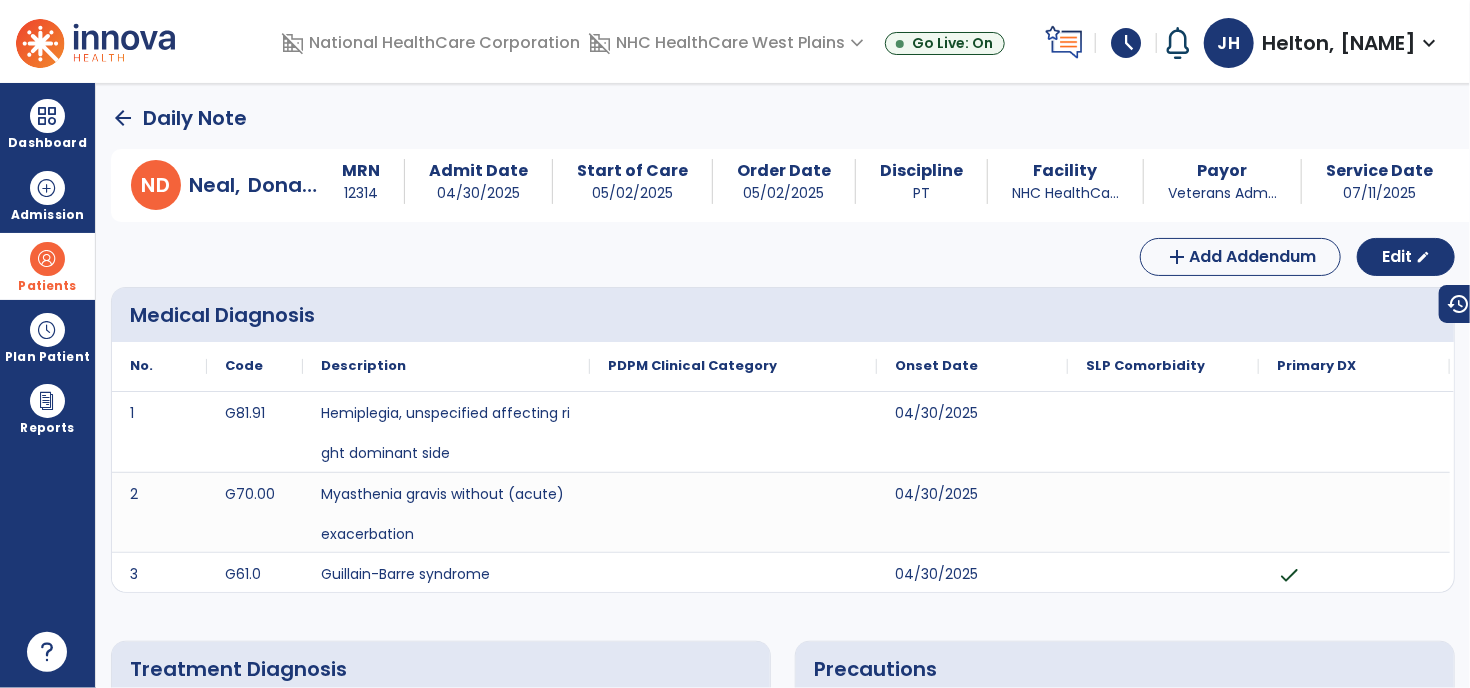 click on "arrow_back" 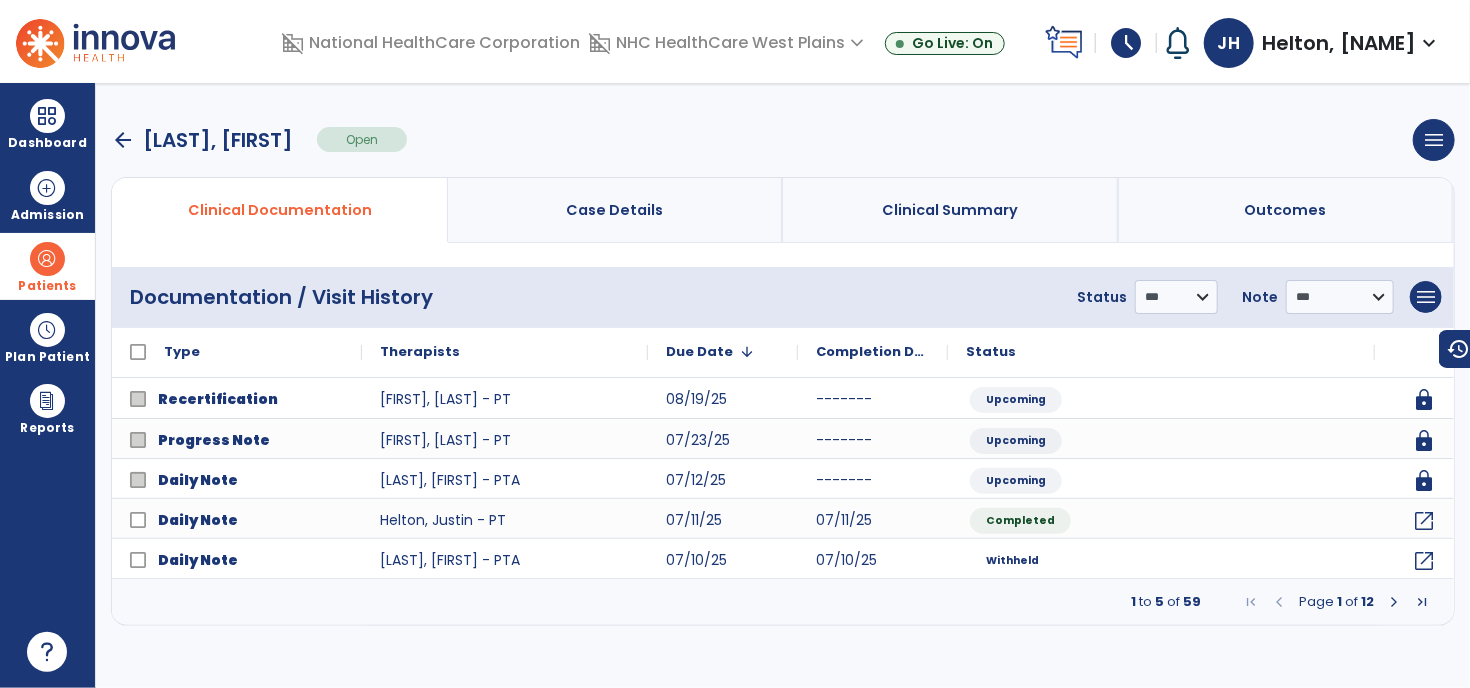click on "arrow_back" at bounding box center (123, 140) 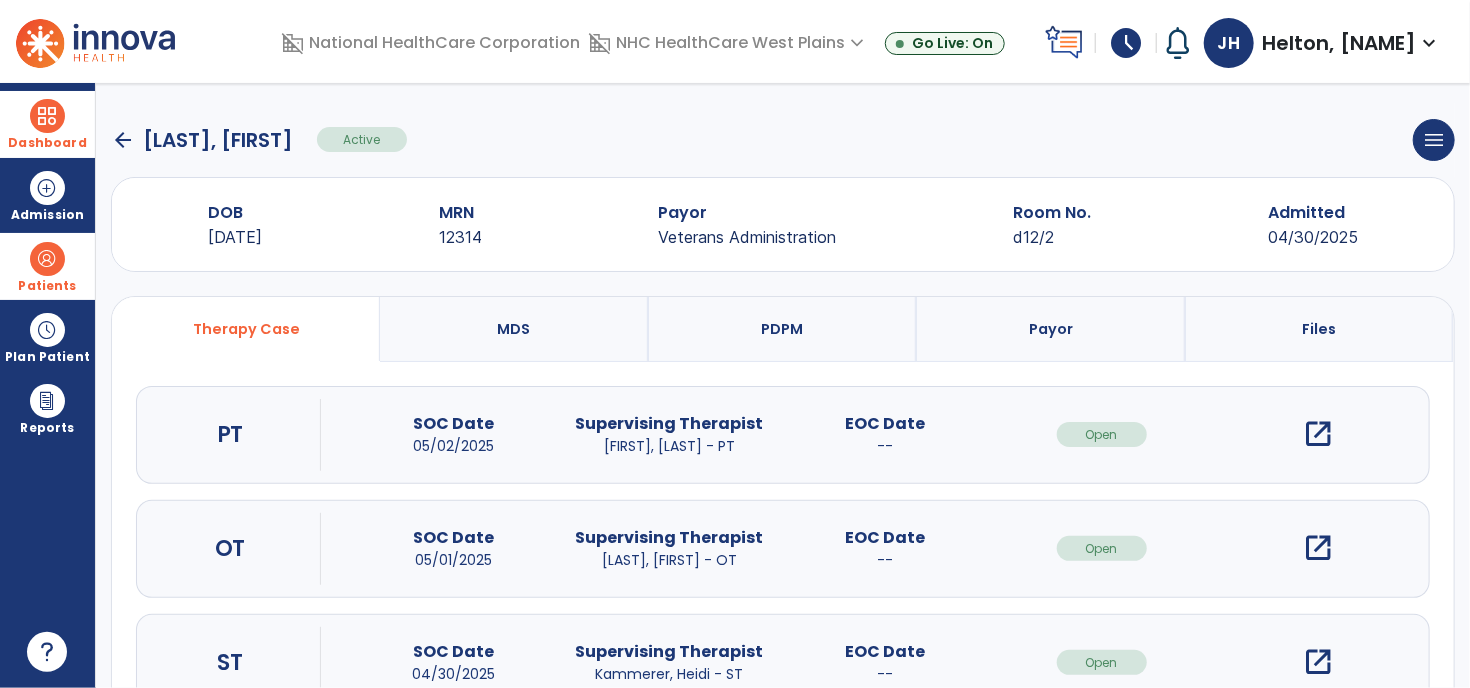 click at bounding box center (47, 116) 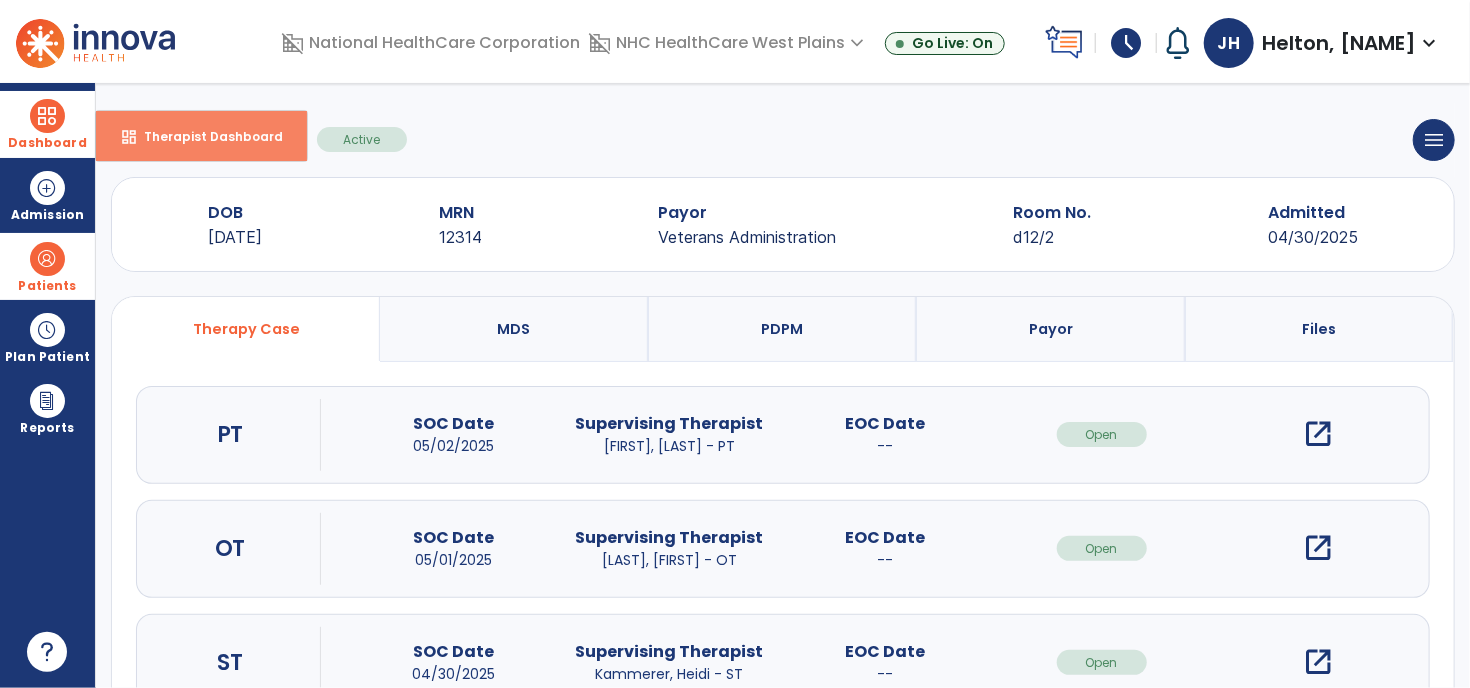 click on "dashboard  Therapist Dashboard" at bounding box center [201, 136] 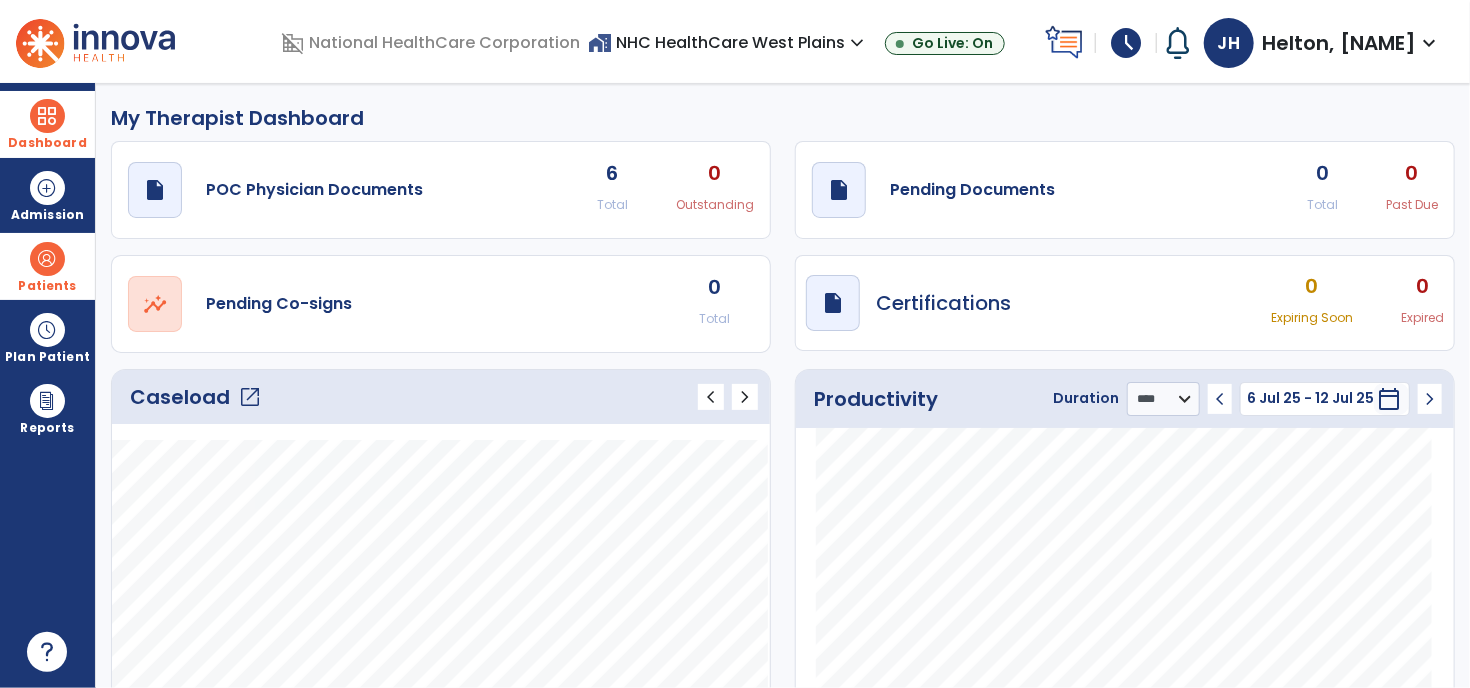 click on "Patients" at bounding box center [47, 266] 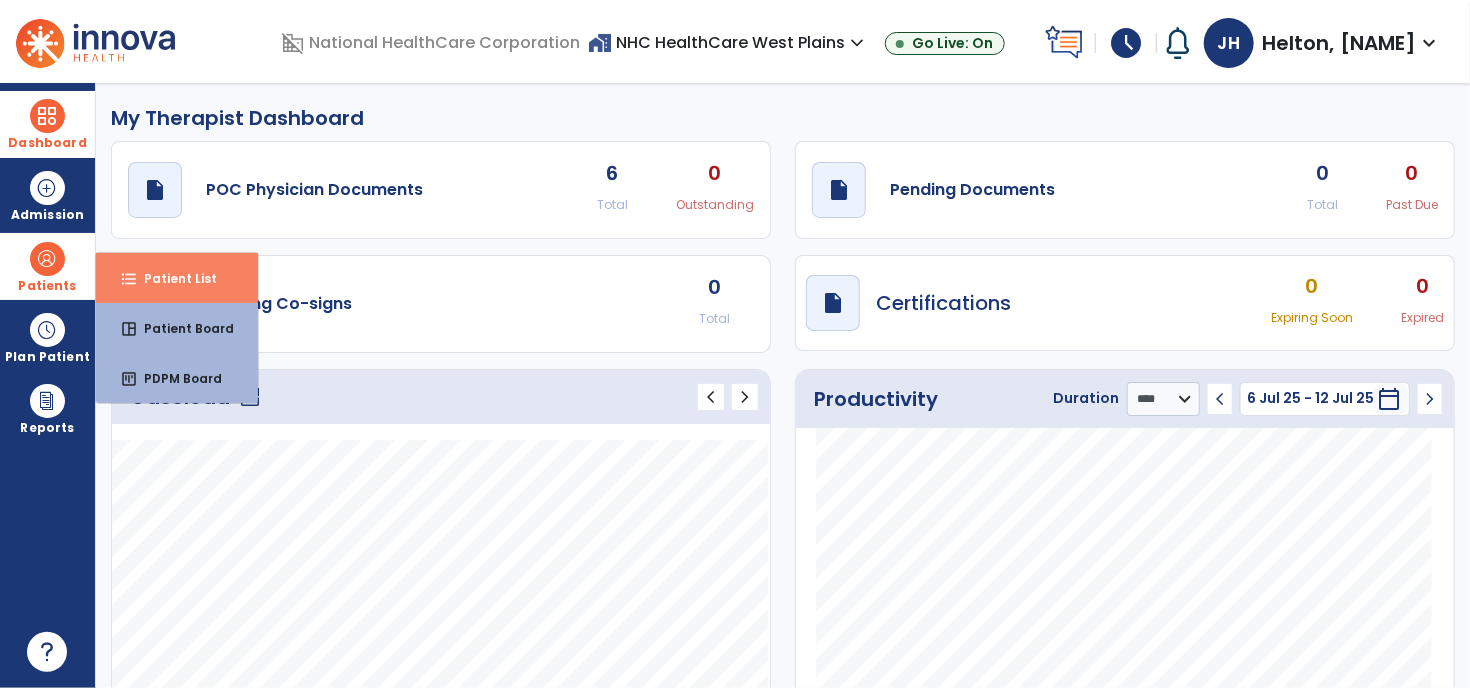 click on "Patient List" at bounding box center (172, 278) 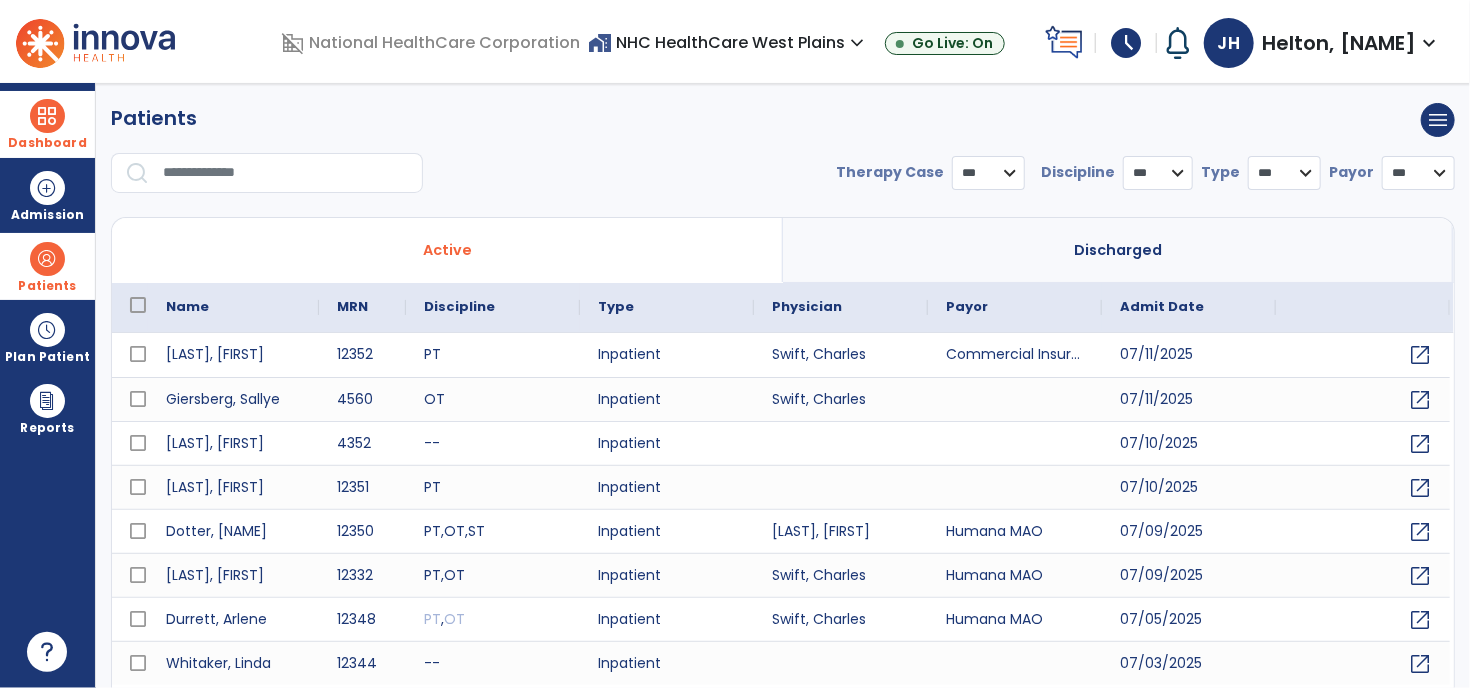 select on "***" 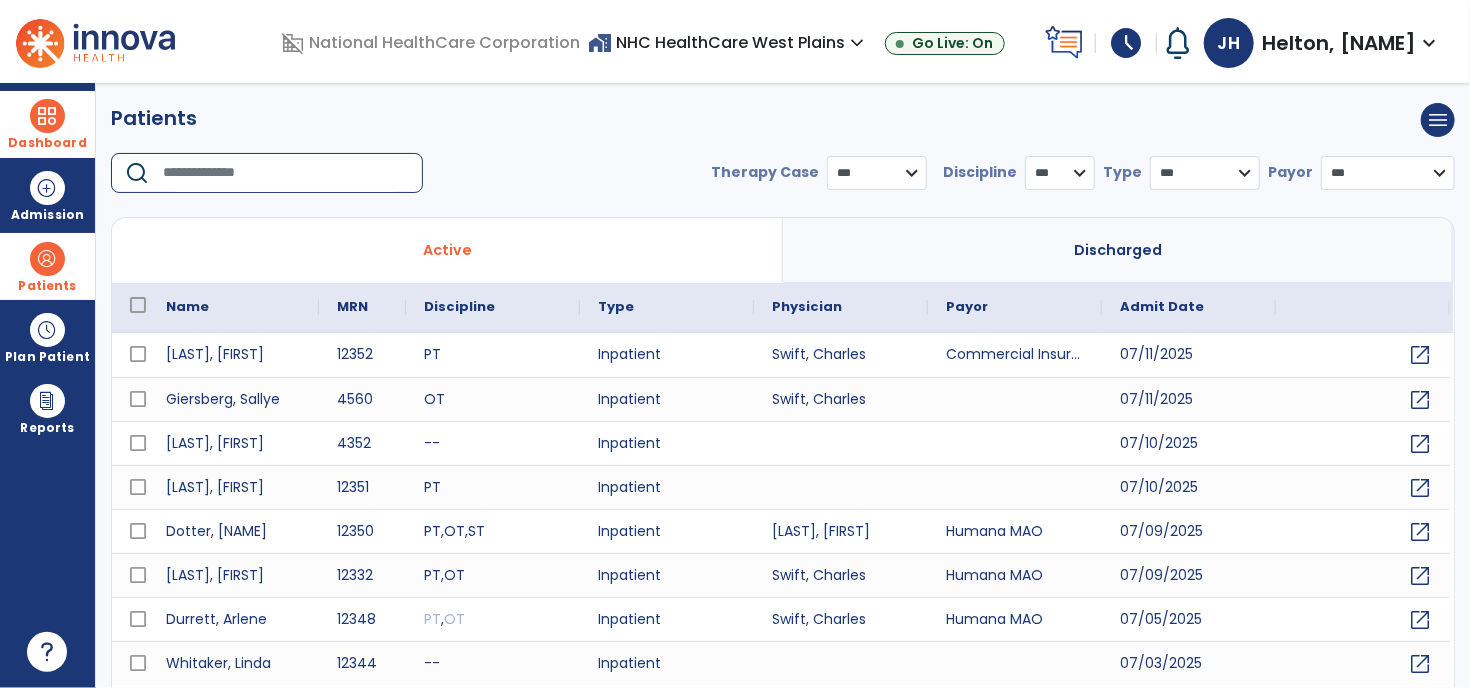 click at bounding box center [286, 173] 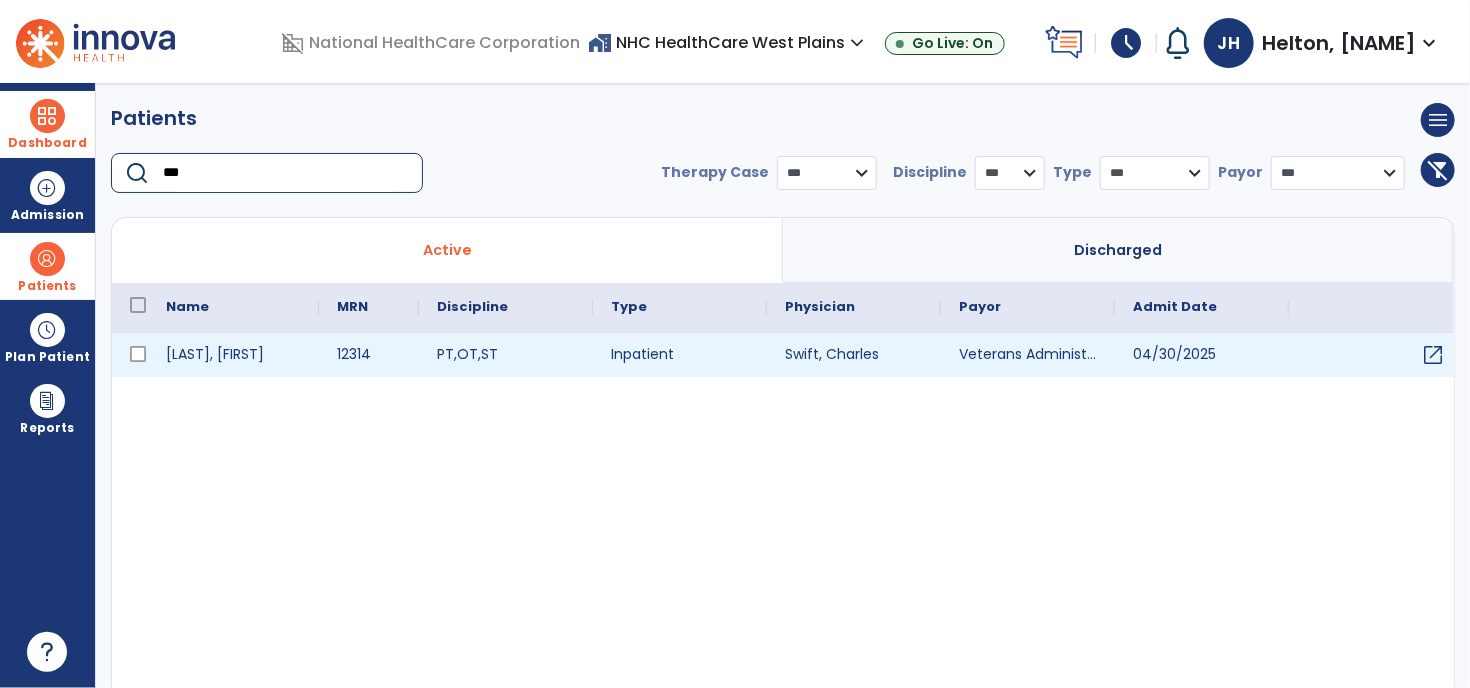 type on "***" 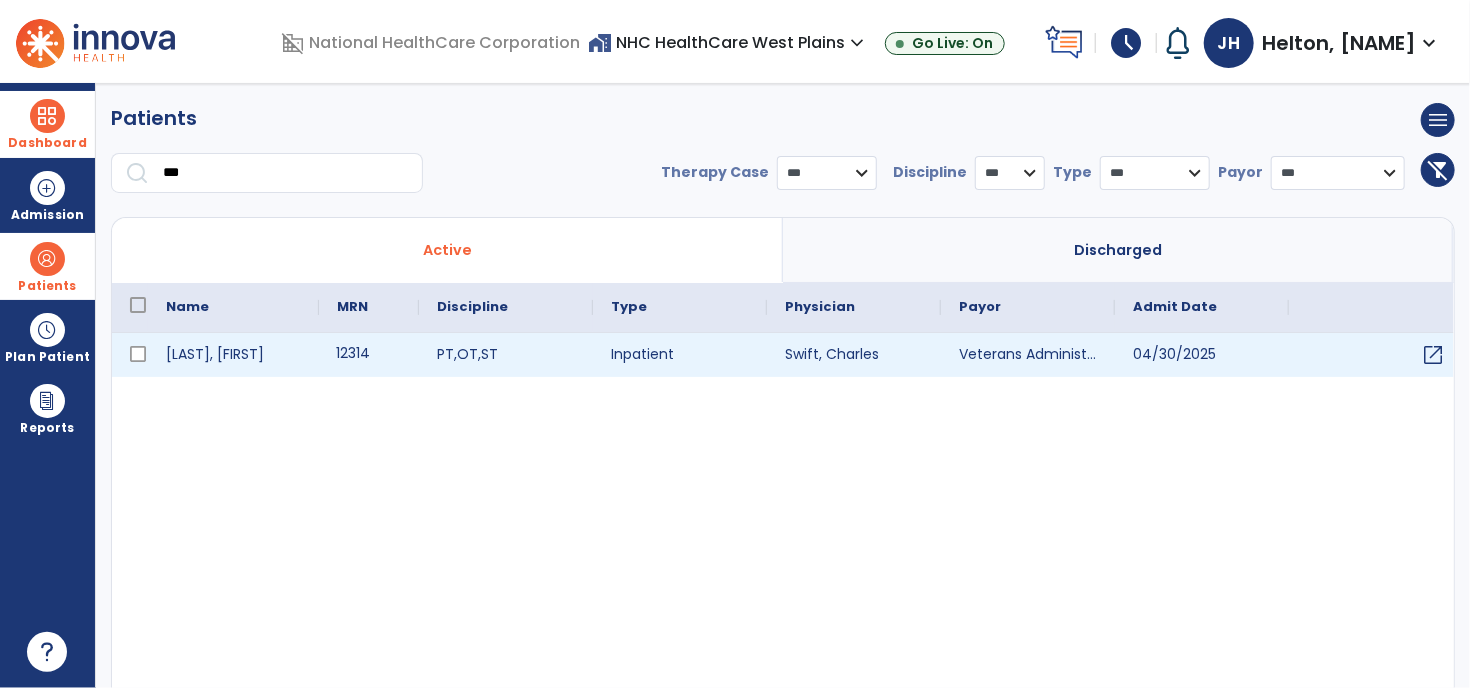 click on "12314" at bounding box center [369, 355] 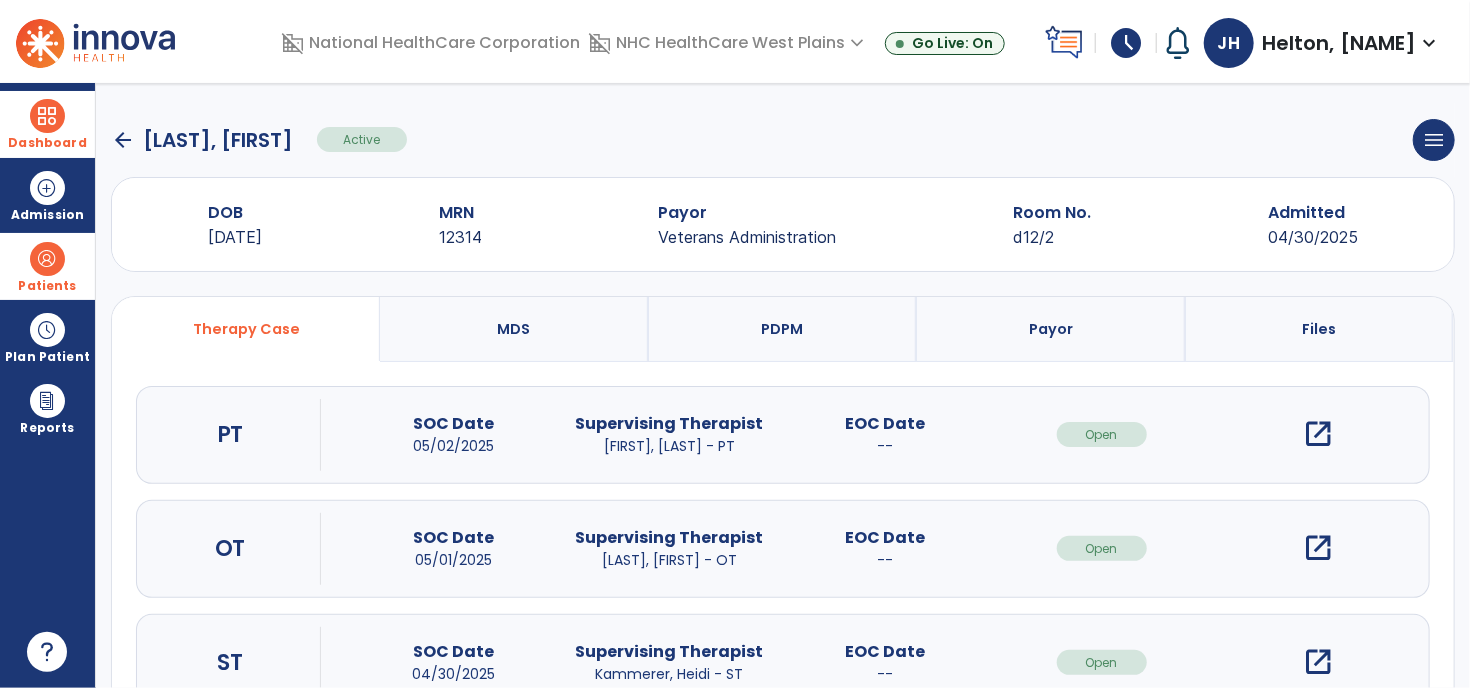 click on "open_in_new" at bounding box center [1318, 434] 